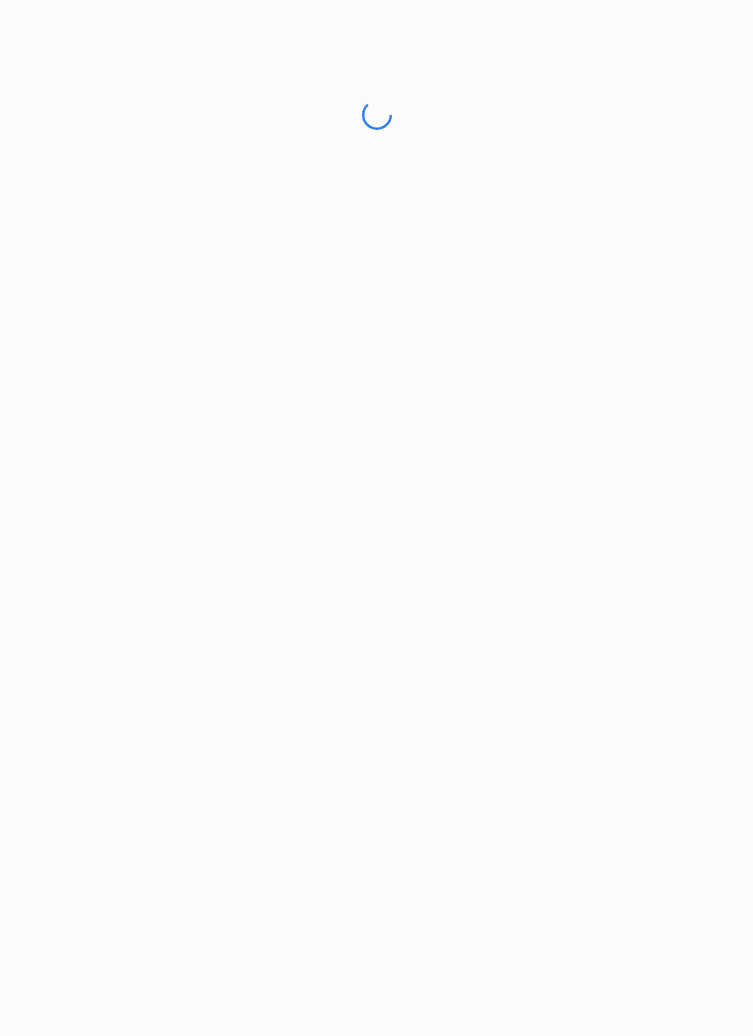 scroll, scrollTop: 0, scrollLeft: 0, axis: both 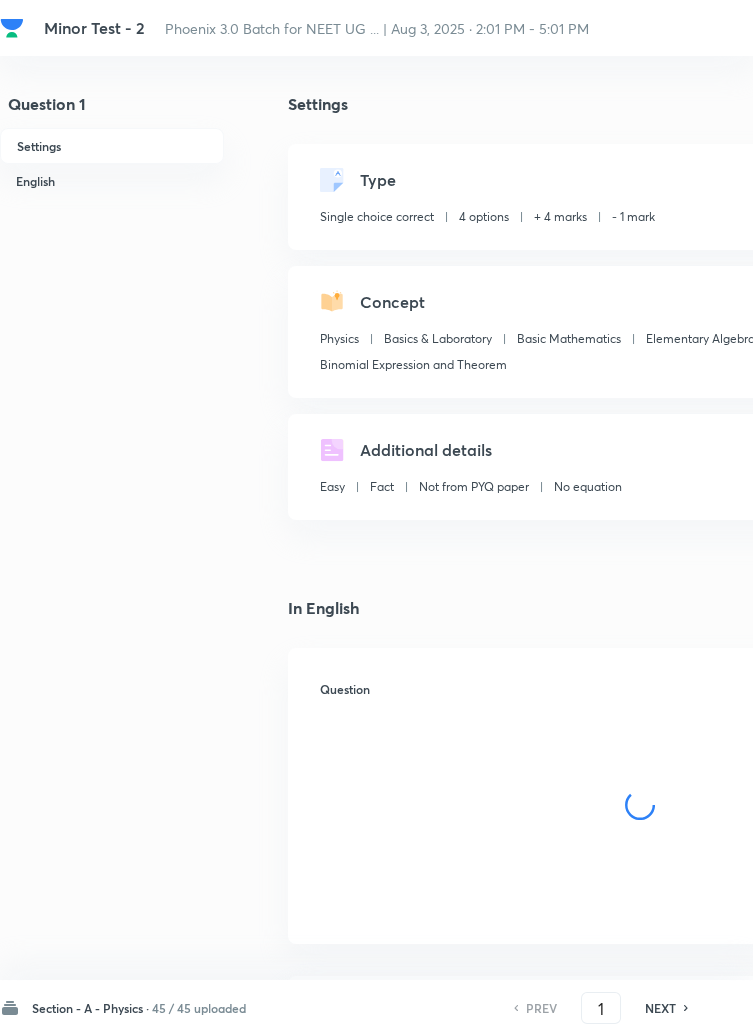 checkbox on "true" 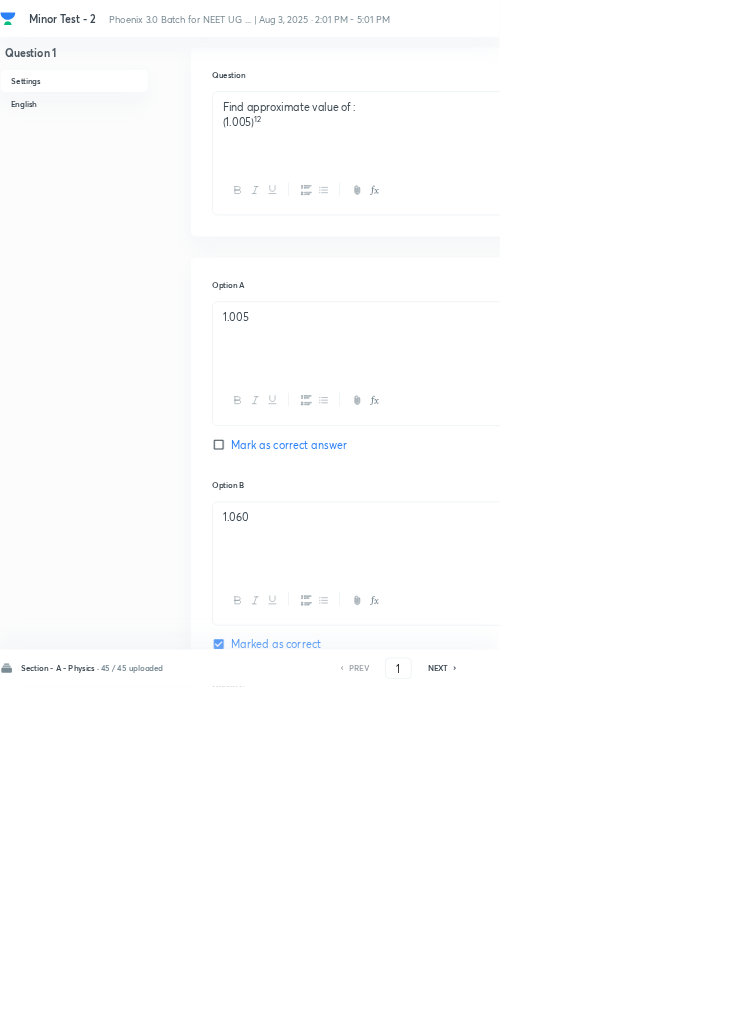 scroll, scrollTop: 981, scrollLeft: 0, axis: vertical 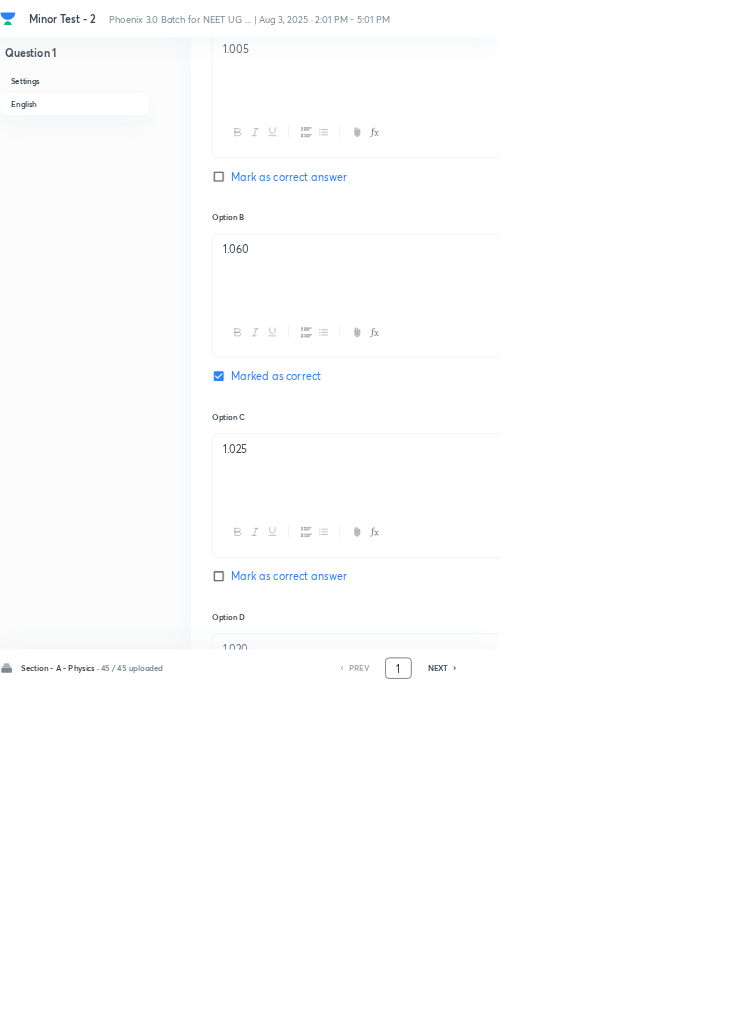 click on "1" at bounding box center (601, 1008) 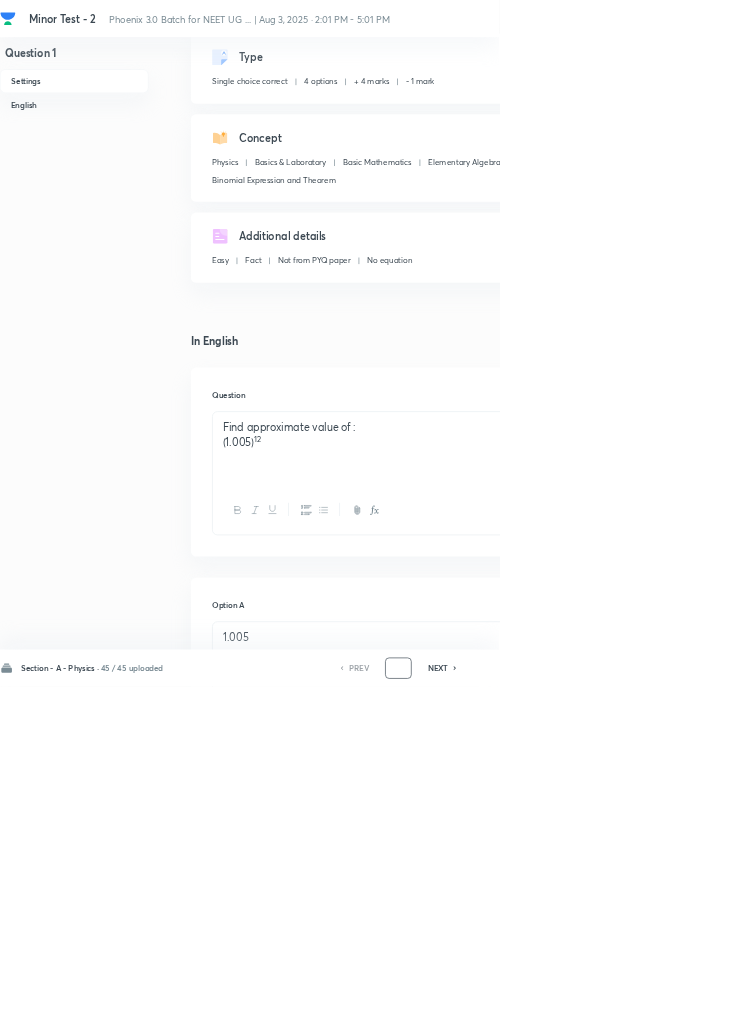 scroll, scrollTop: 0, scrollLeft: 0, axis: both 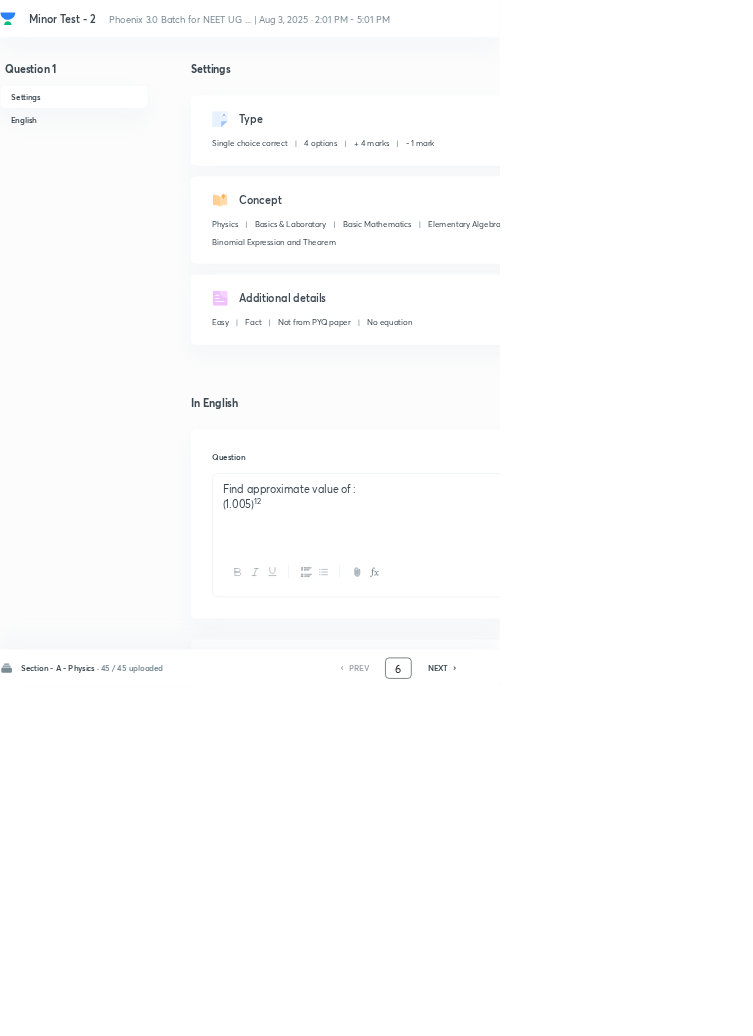 type on "6" 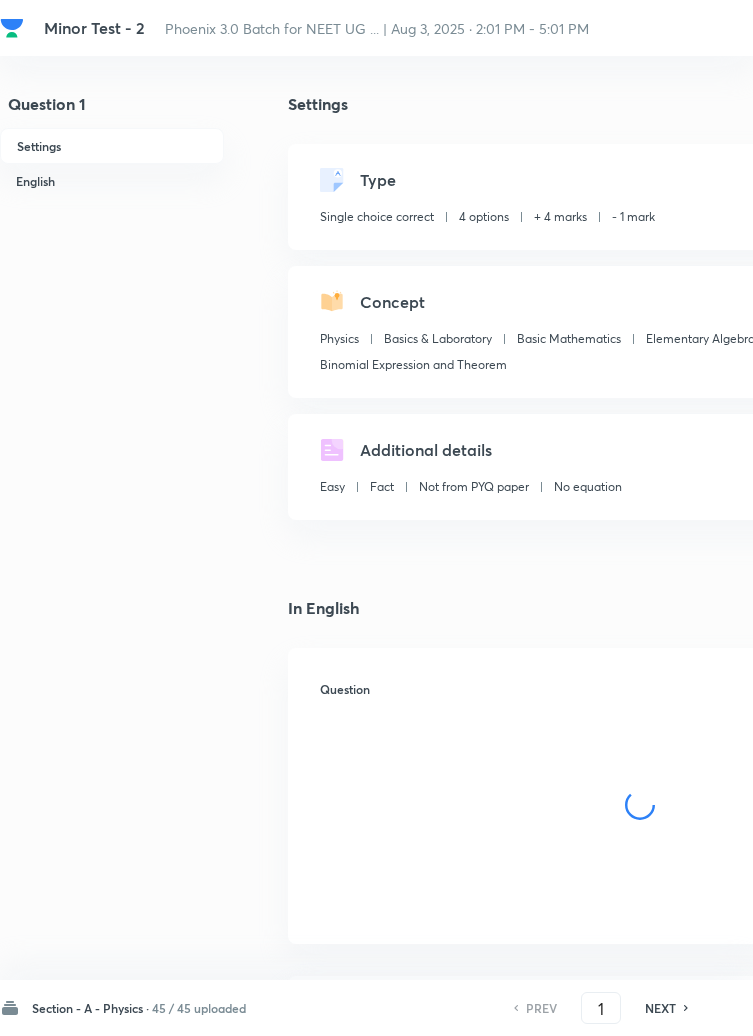 scroll, scrollTop: 0, scrollLeft: 0, axis: both 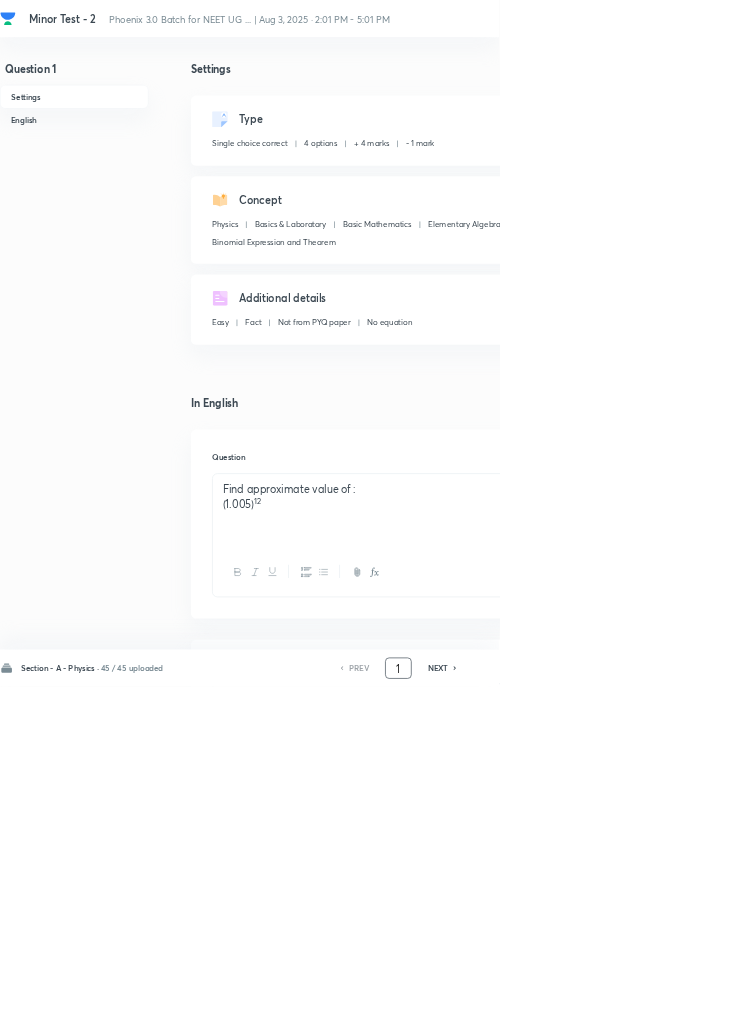 click on "1" at bounding box center (601, 1008) 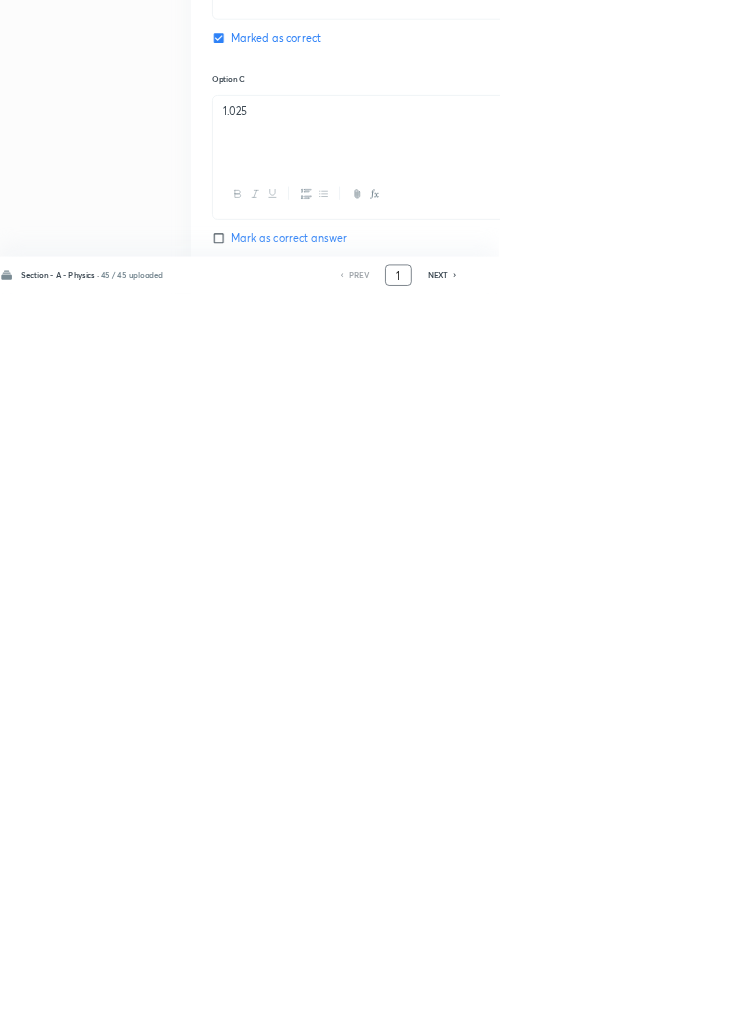 scroll, scrollTop: 950, scrollLeft: 0, axis: vertical 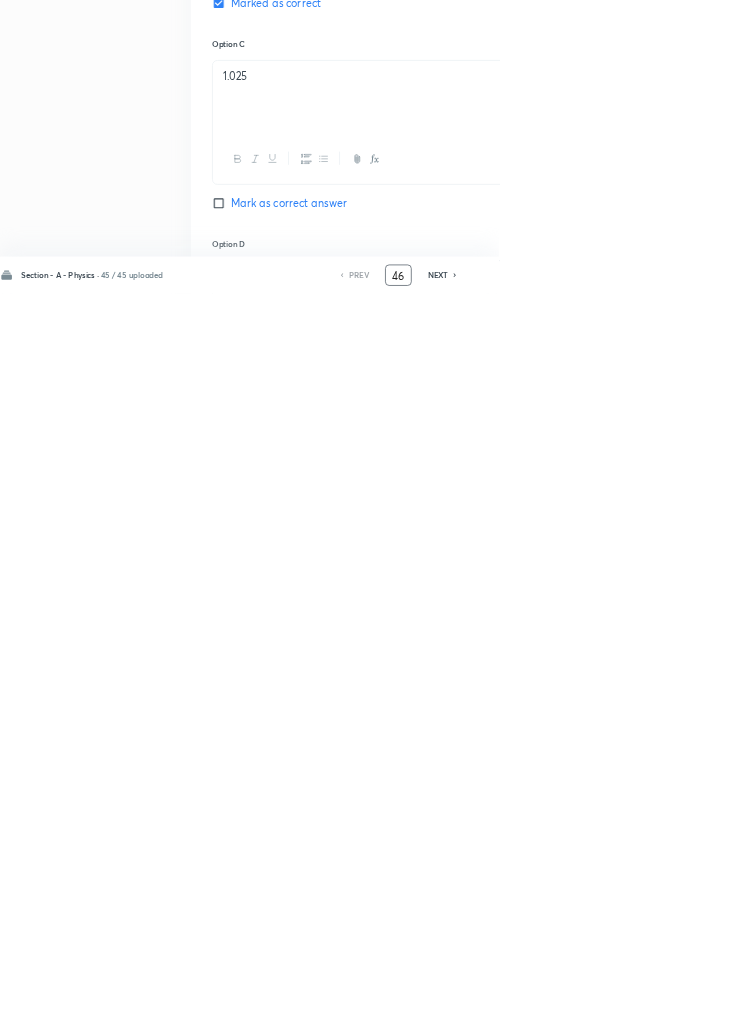 type on "46" 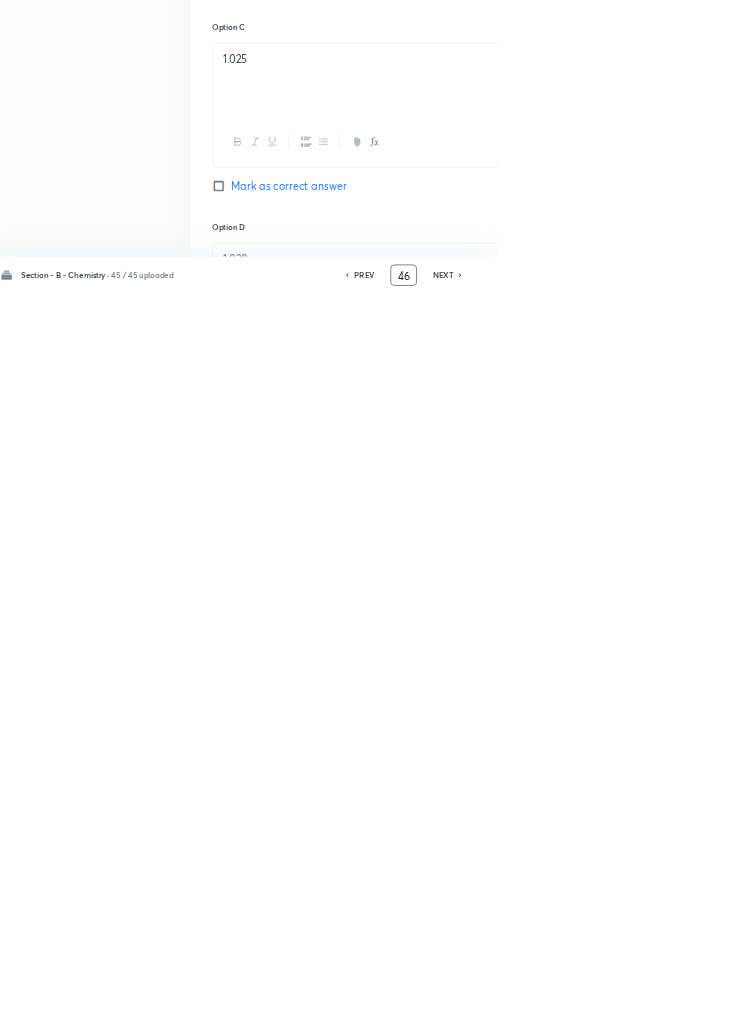 checkbox on "false" 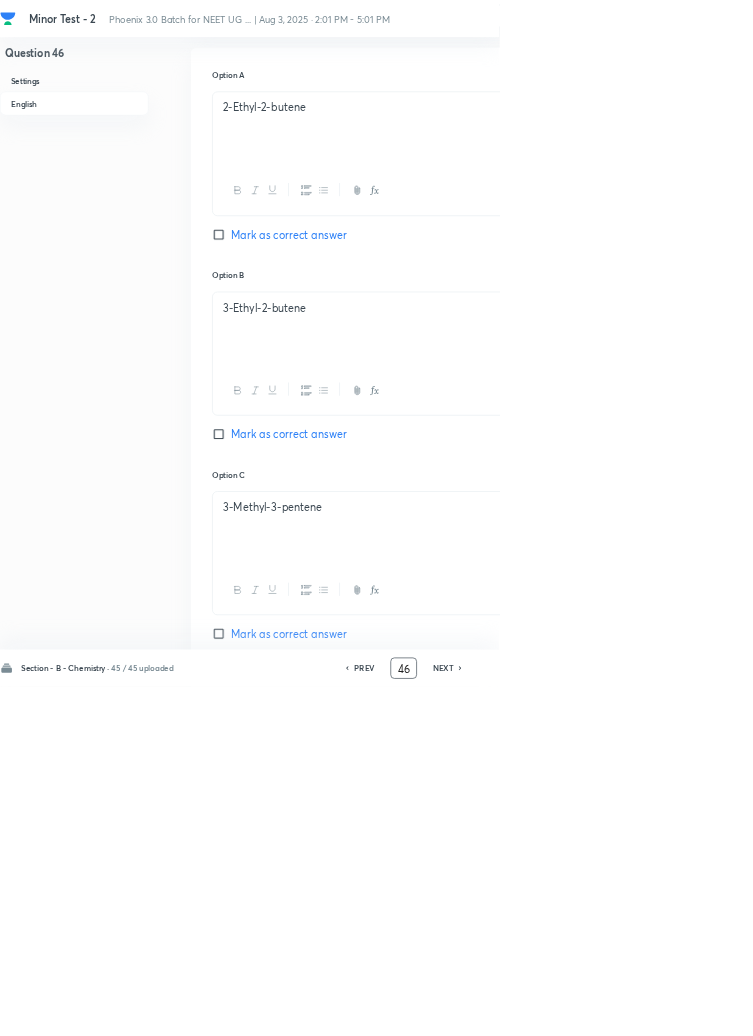 scroll, scrollTop: 868, scrollLeft: 0, axis: vertical 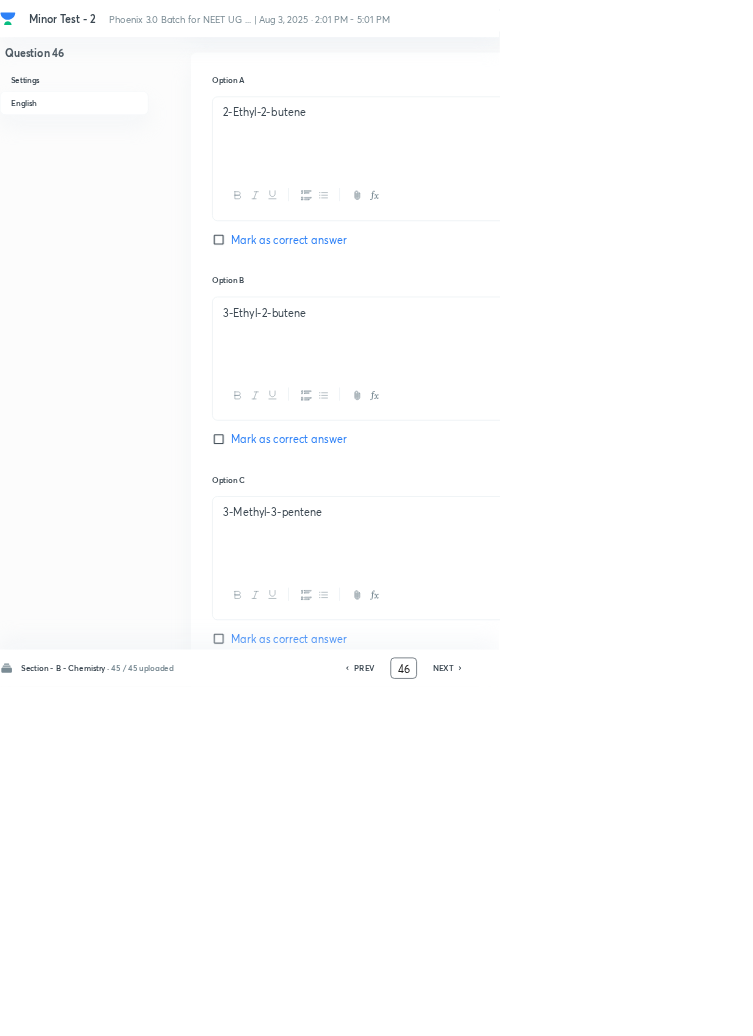 click on "3-Methyl-2-pentene" at bounding box center (640, 1464) 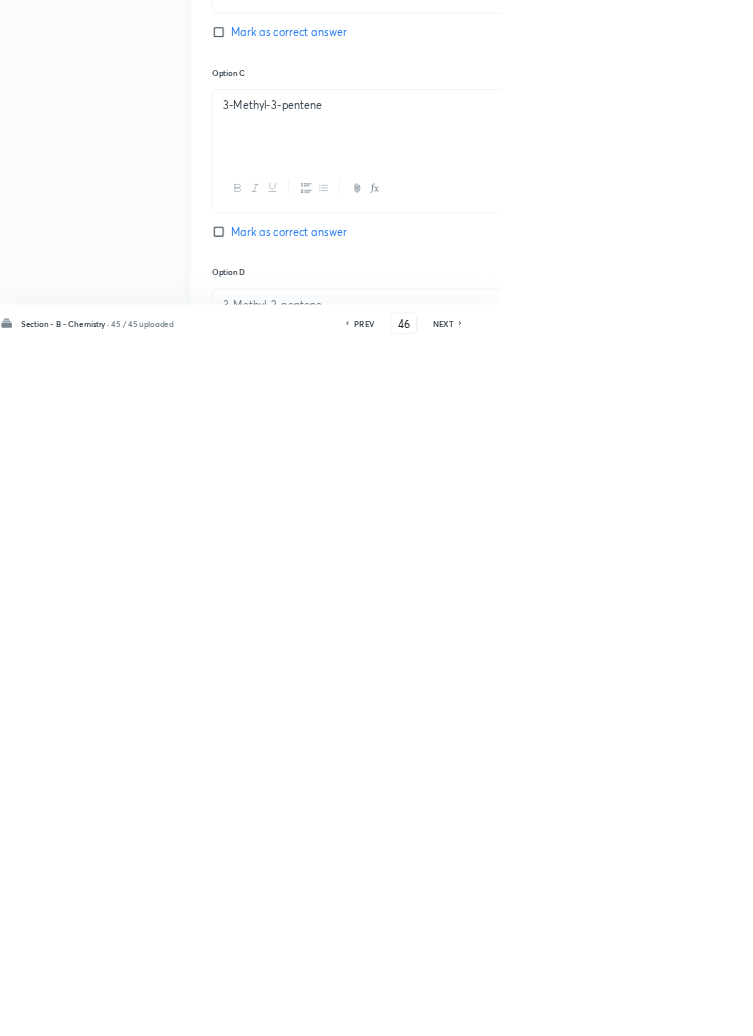 scroll, scrollTop: 1107, scrollLeft: 0, axis: vertical 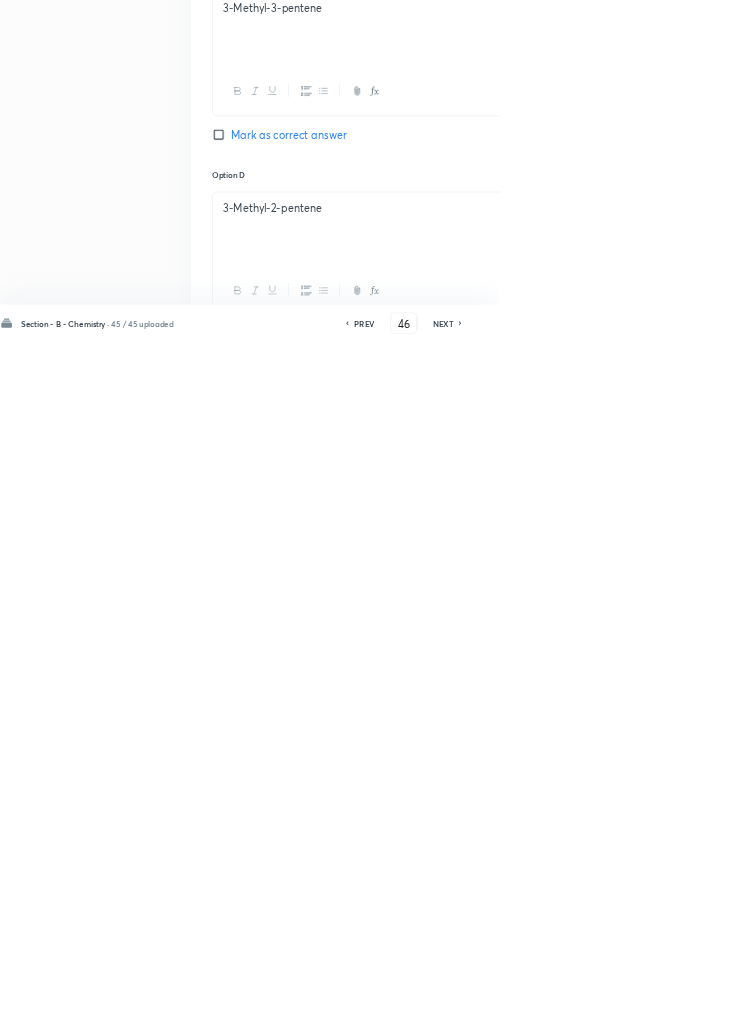 type 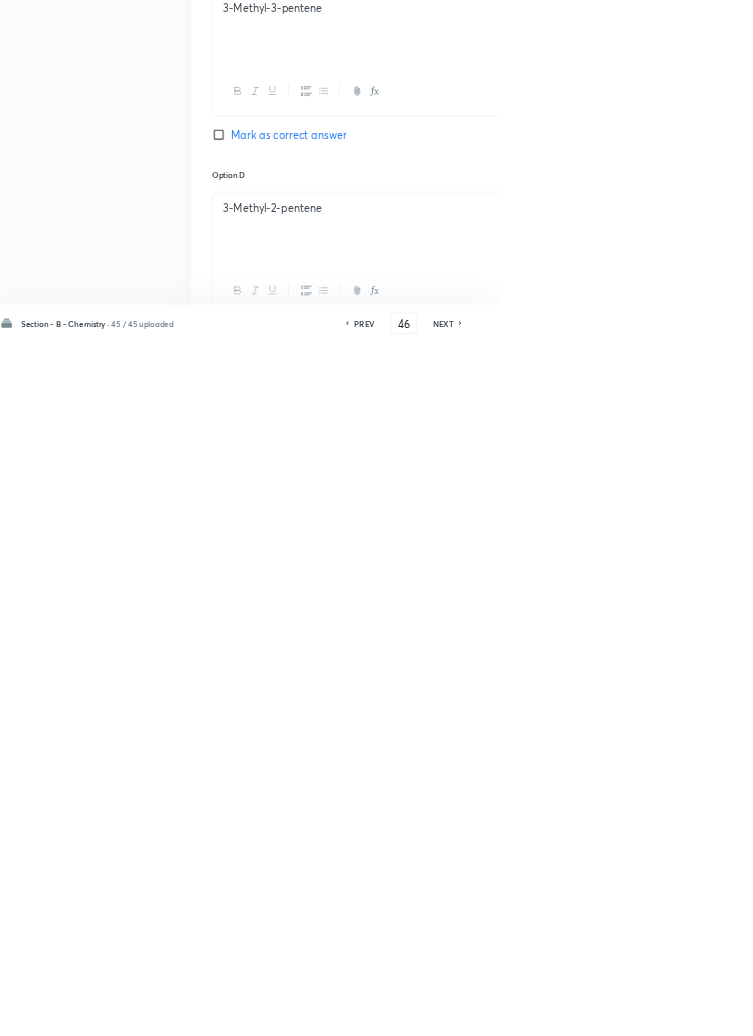 click on "Save" at bounding box center [1096, 1006] 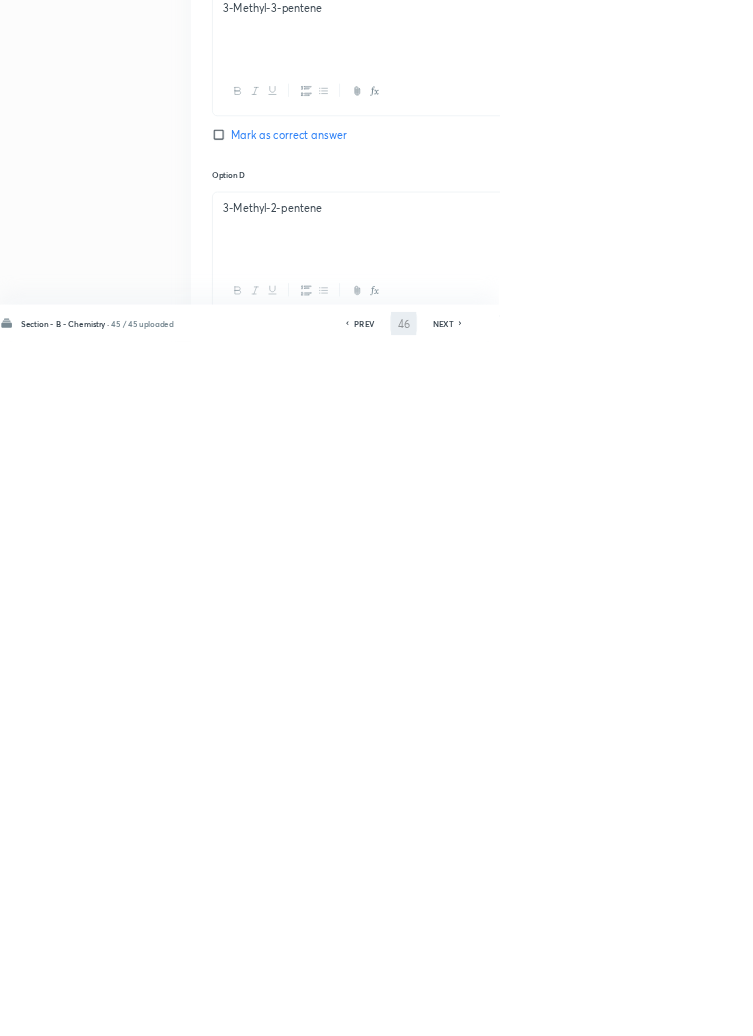 scroll, scrollTop: 1107, scrollLeft: 0, axis: vertical 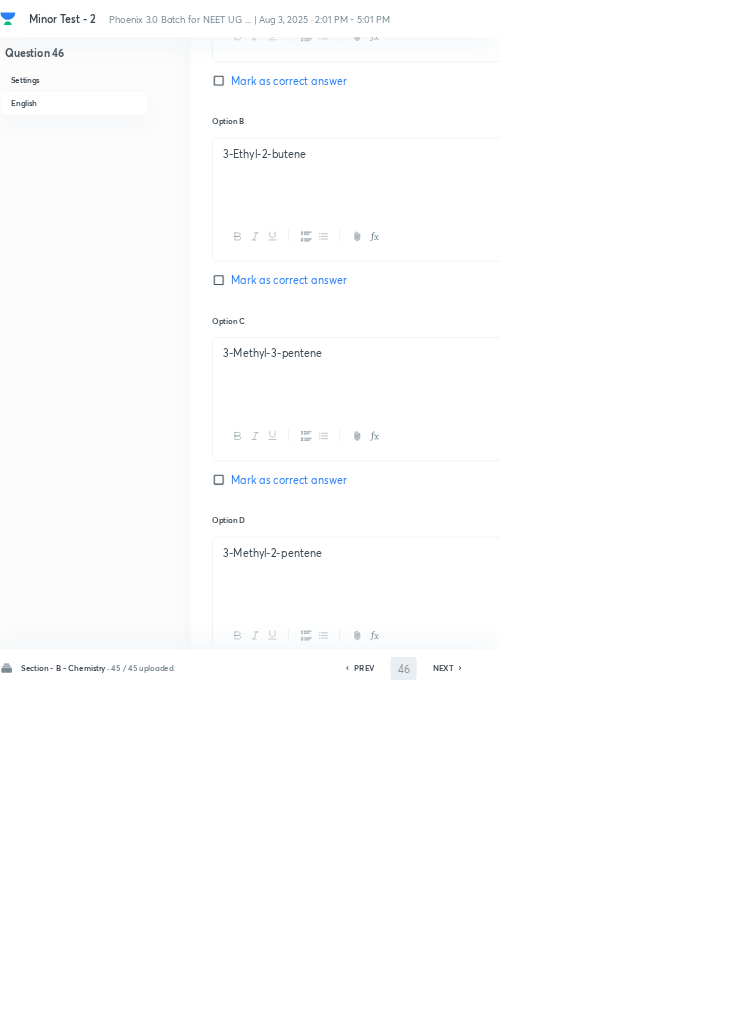 type on "47" 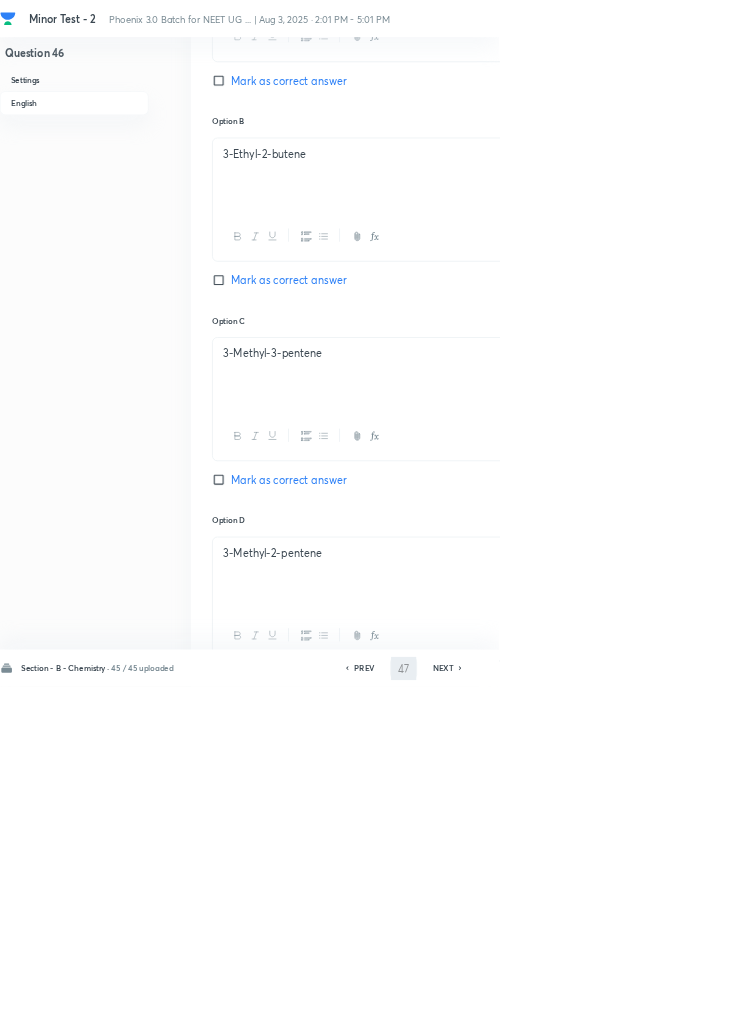 checkbox on "false" 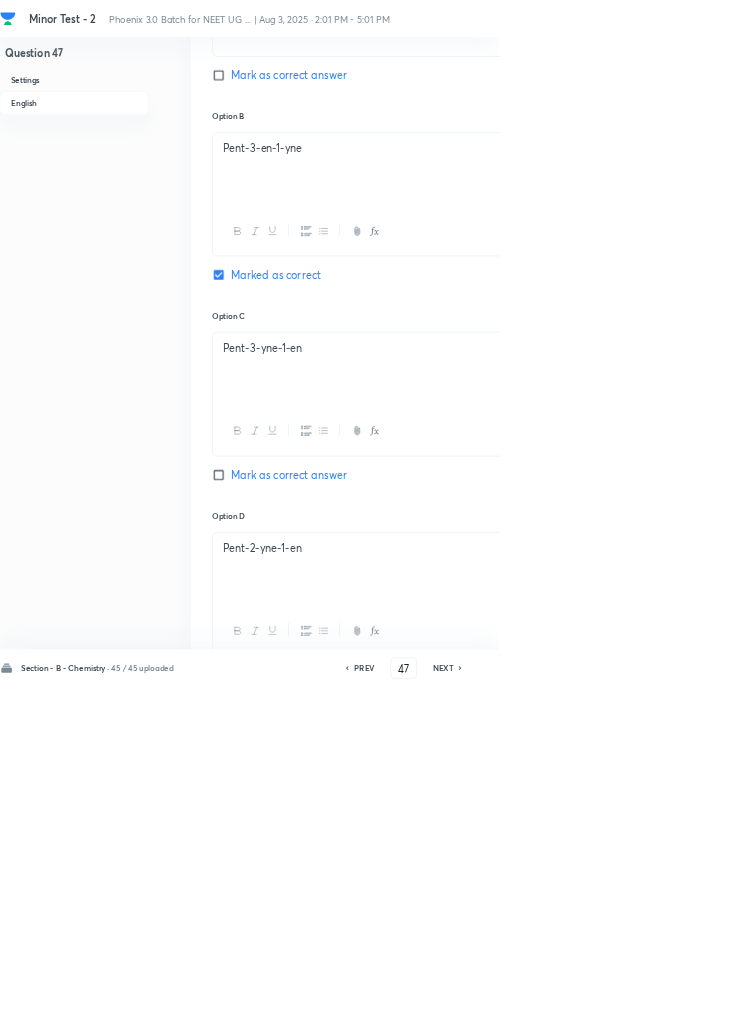 checkbox on "true" 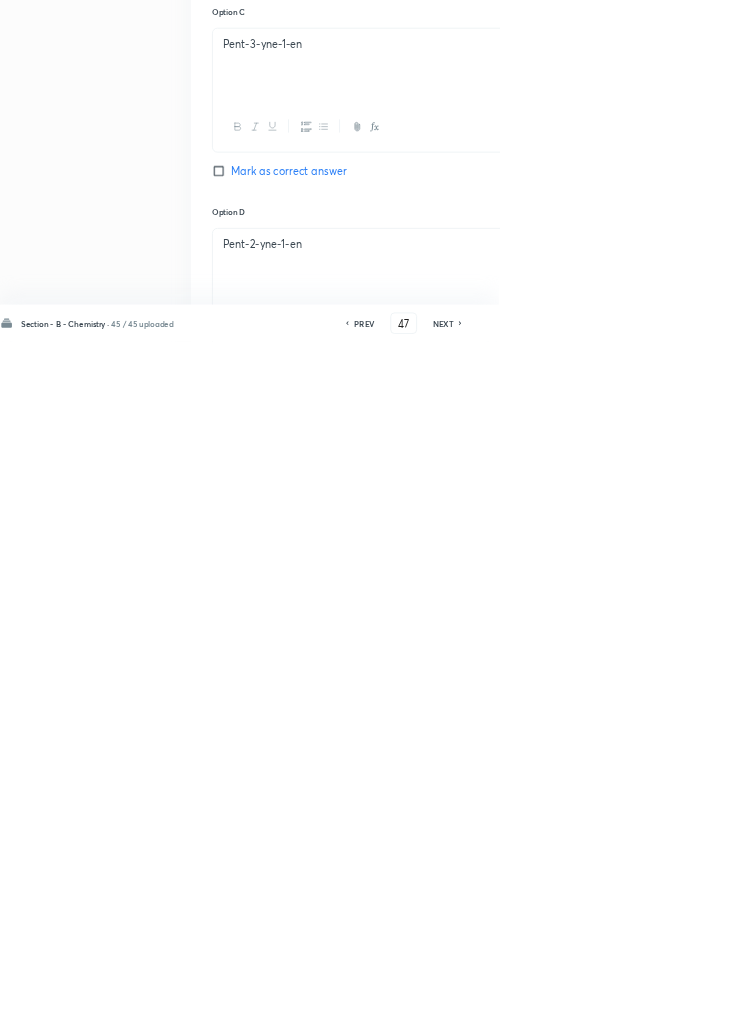 scroll, scrollTop: 1099, scrollLeft: 0, axis: vertical 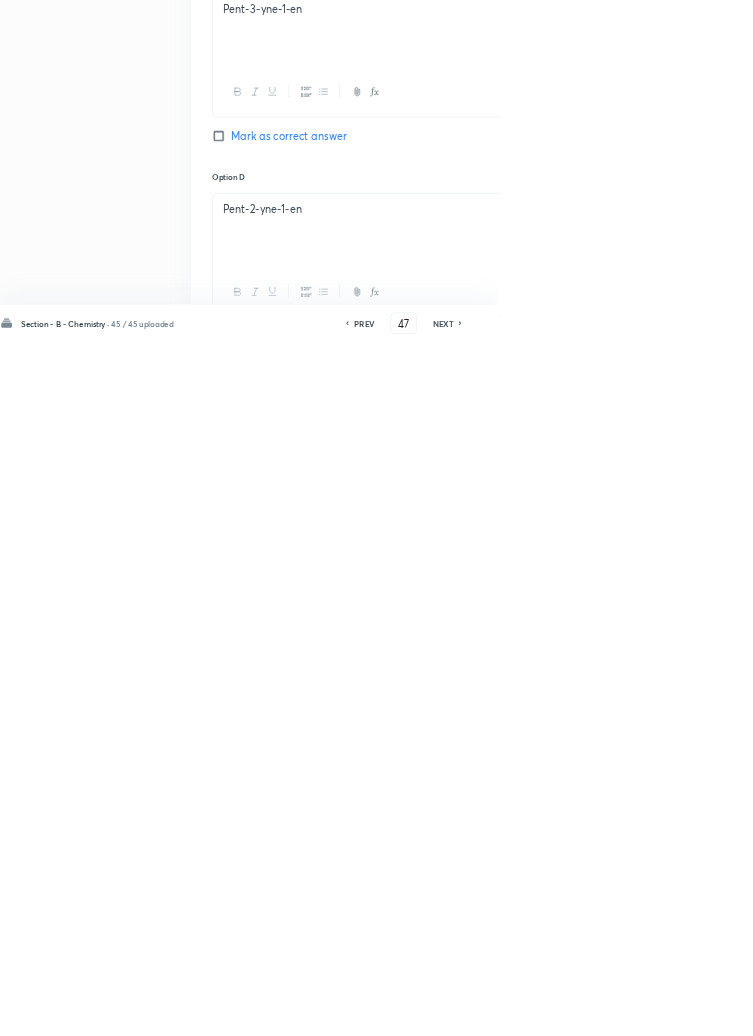 click on "Pent-3-en-1-yne." at bounding box center [640, 1192] 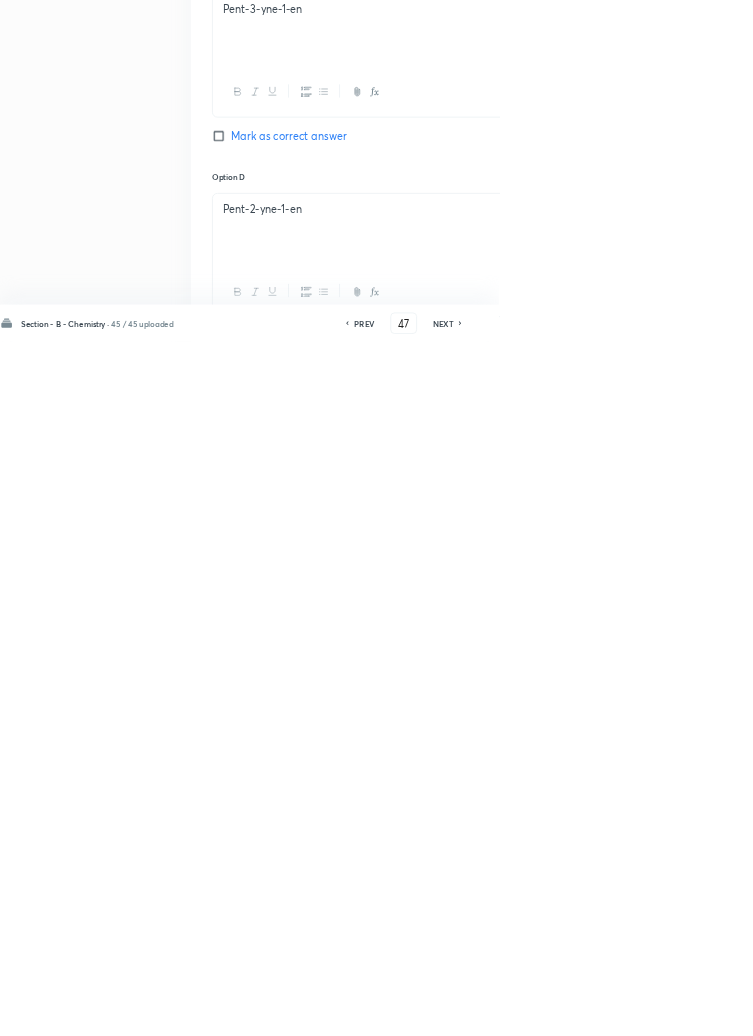 click on "Save" at bounding box center (1096, 1006) 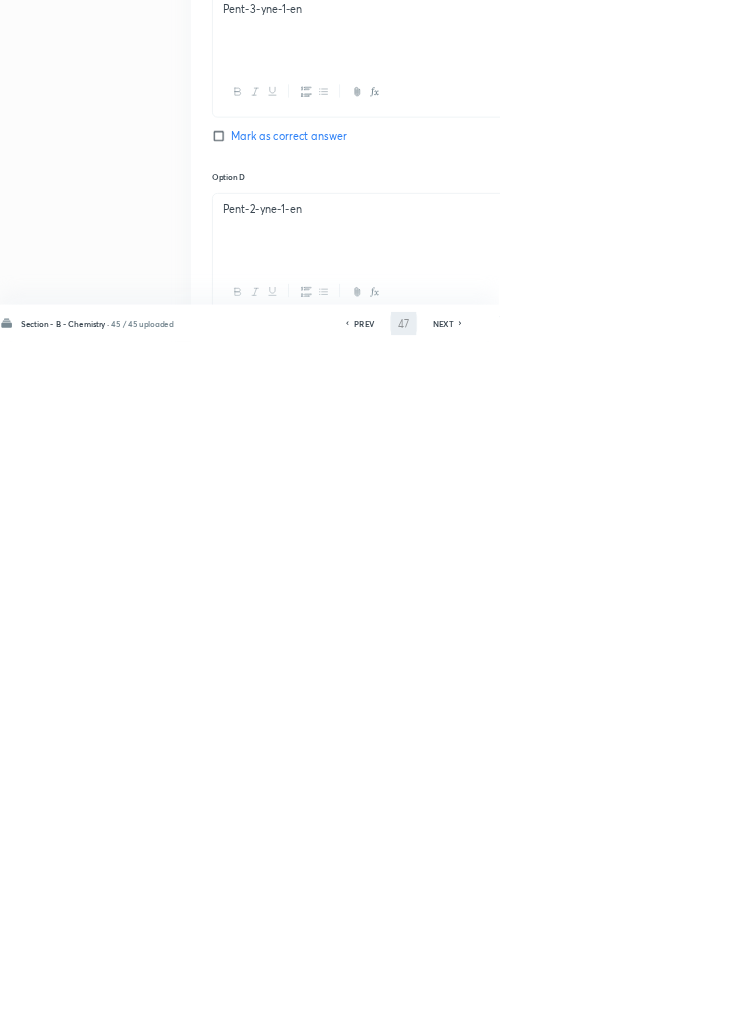 scroll, scrollTop: 1099, scrollLeft: 0, axis: vertical 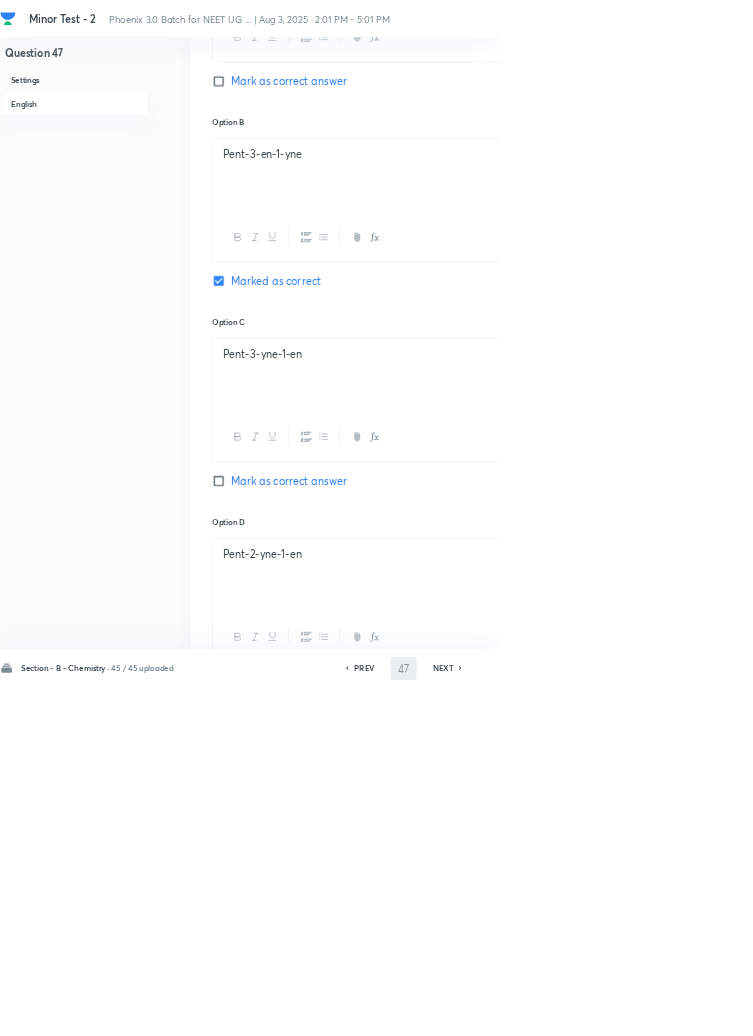 type on "48" 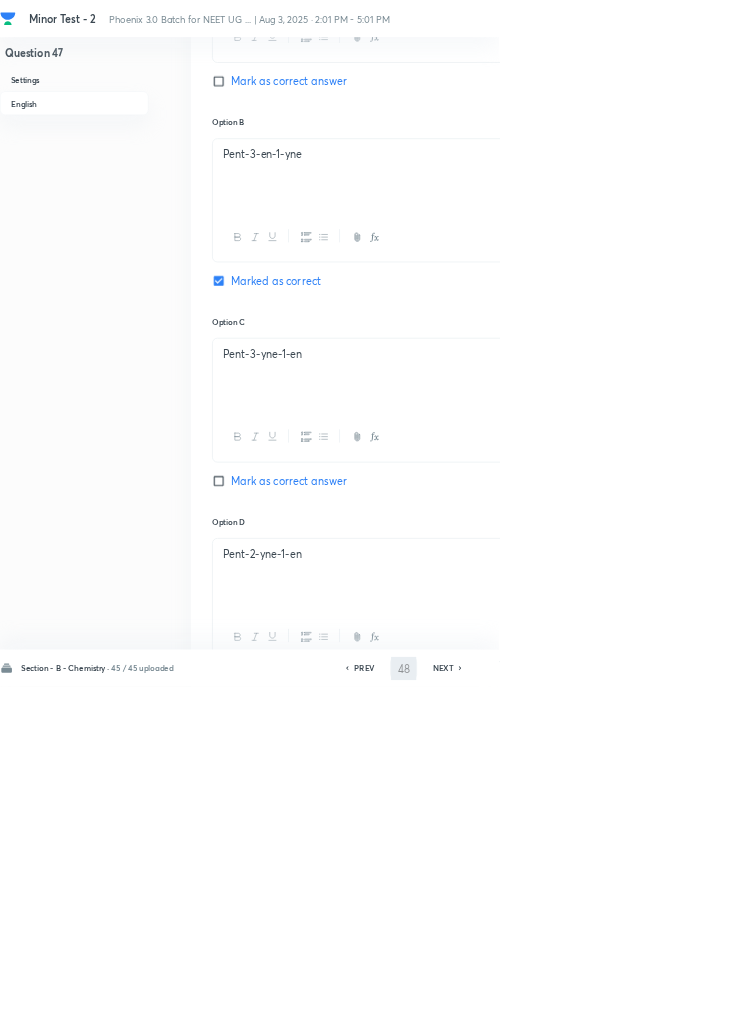 checkbox on "false" 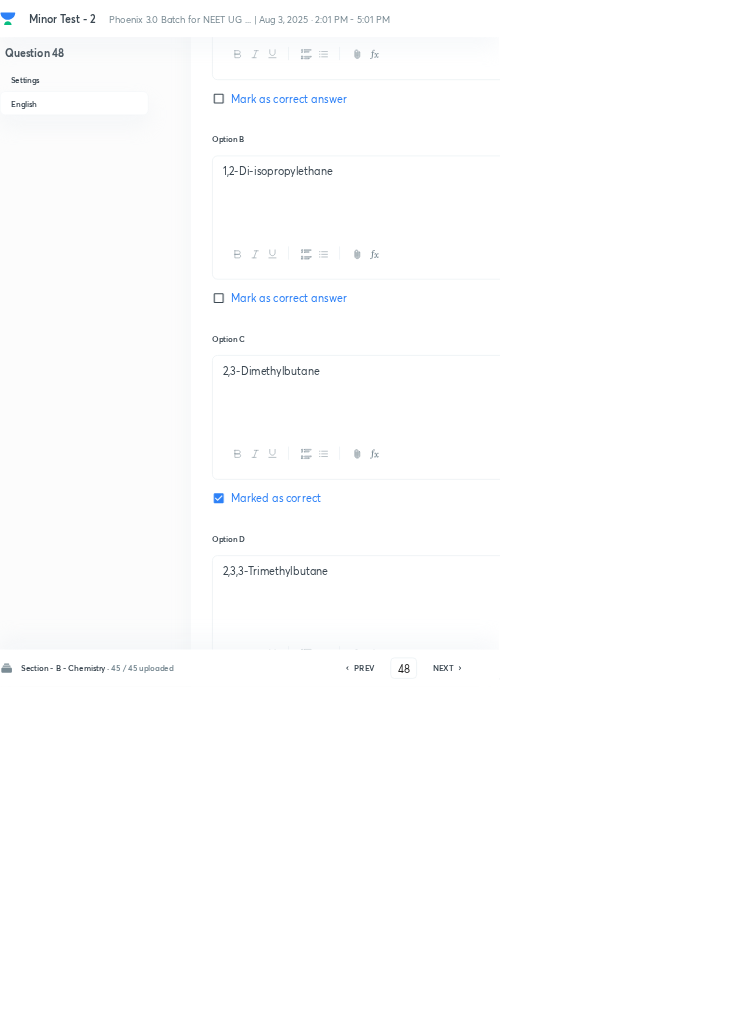 checkbox on "true" 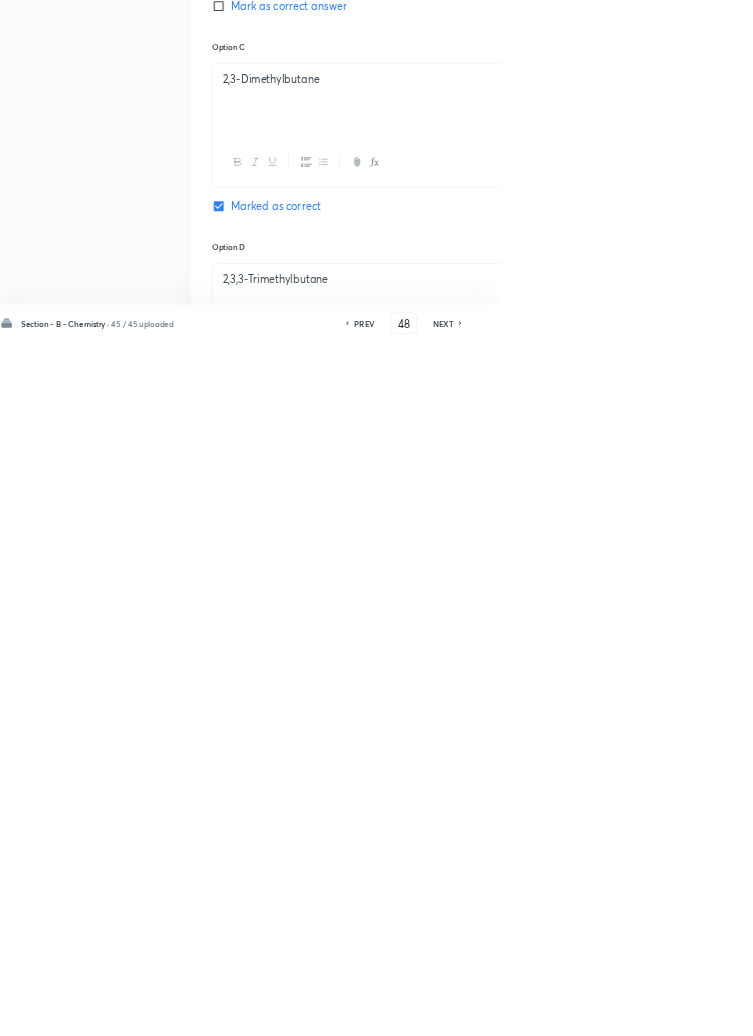 scroll, scrollTop: 1126, scrollLeft: 0, axis: vertical 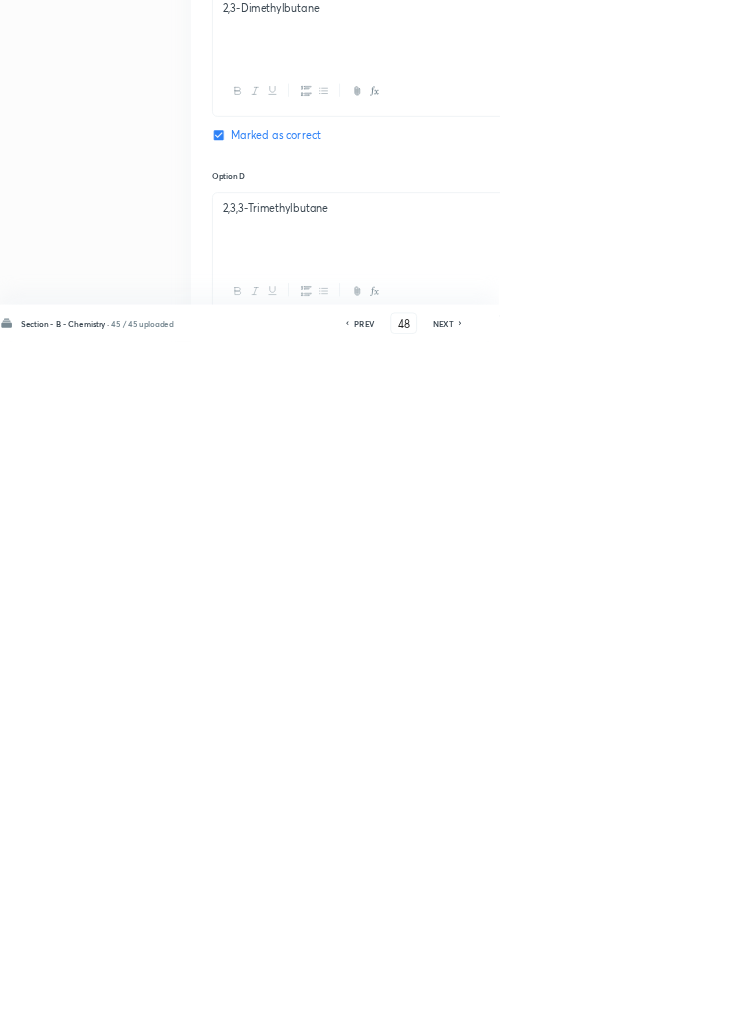 click on "2,3-Dimethylbutane." at bounding box center (640, 1191) 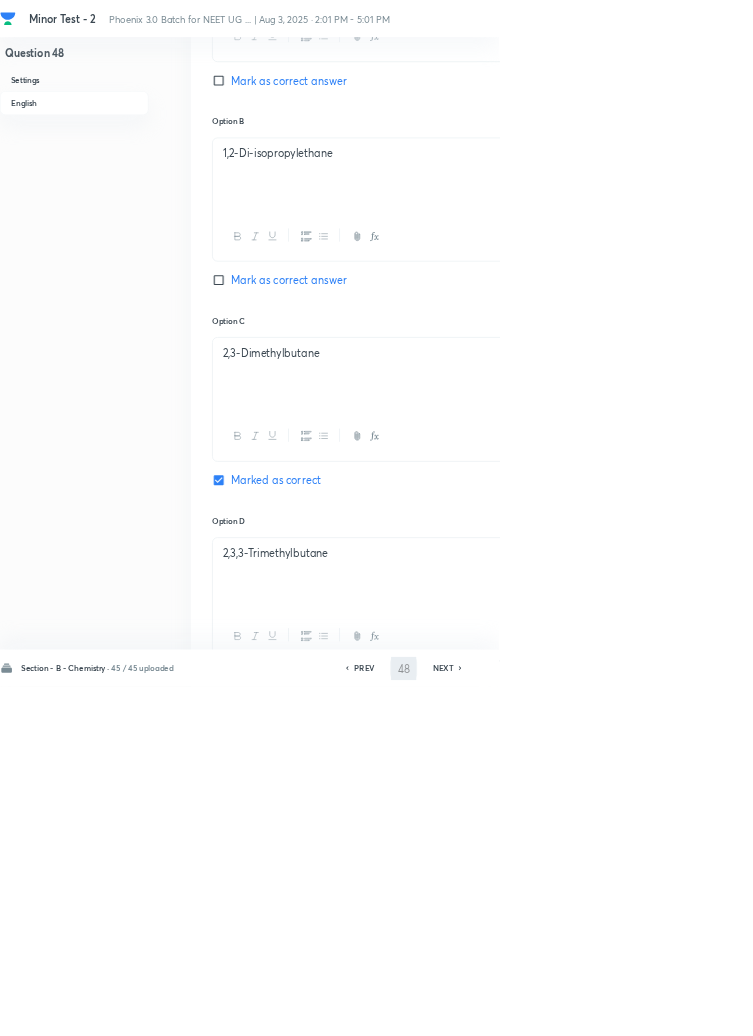 type on "49" 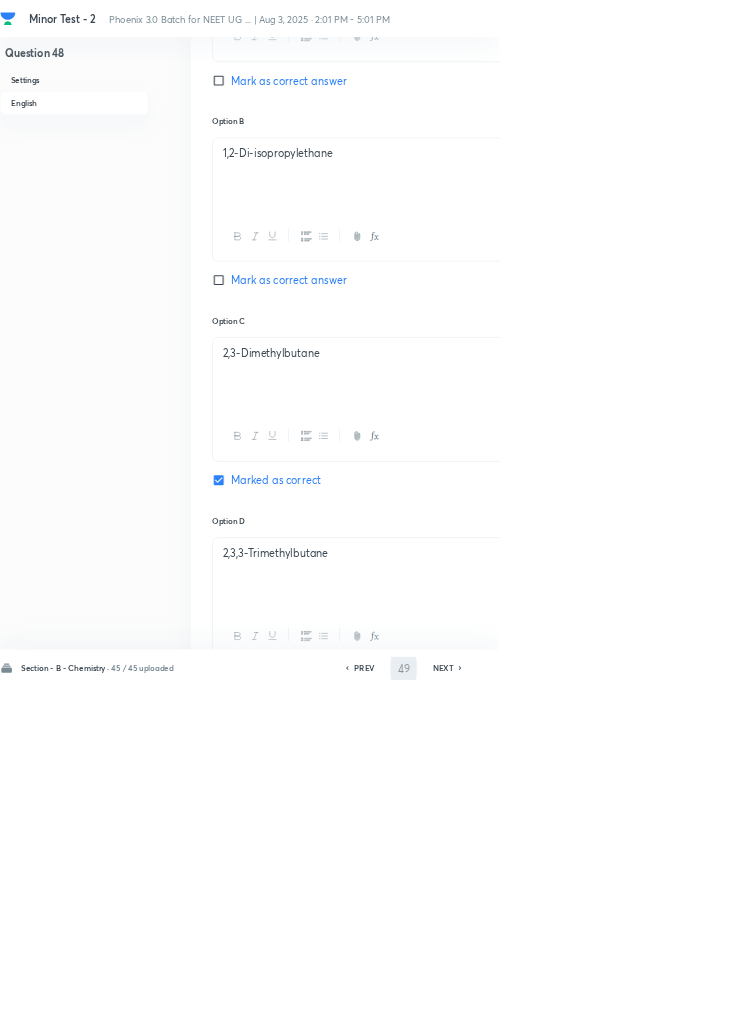 checkbox on "true" 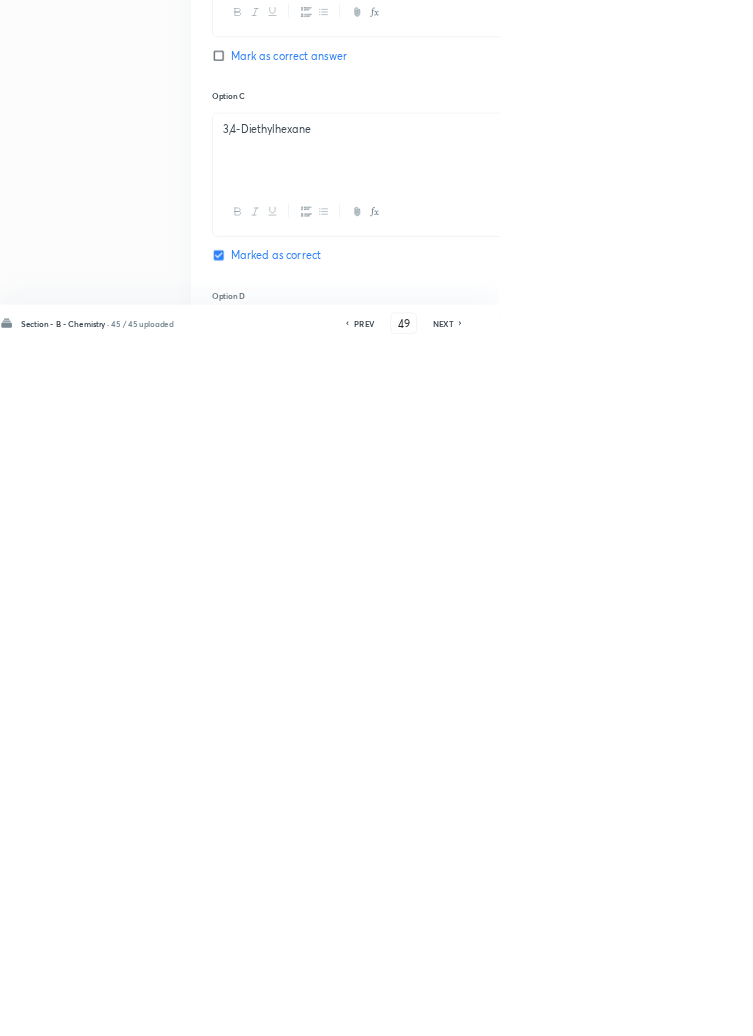 scroll, scrollTop: 948, scrollLeft: 0, axis: vertical 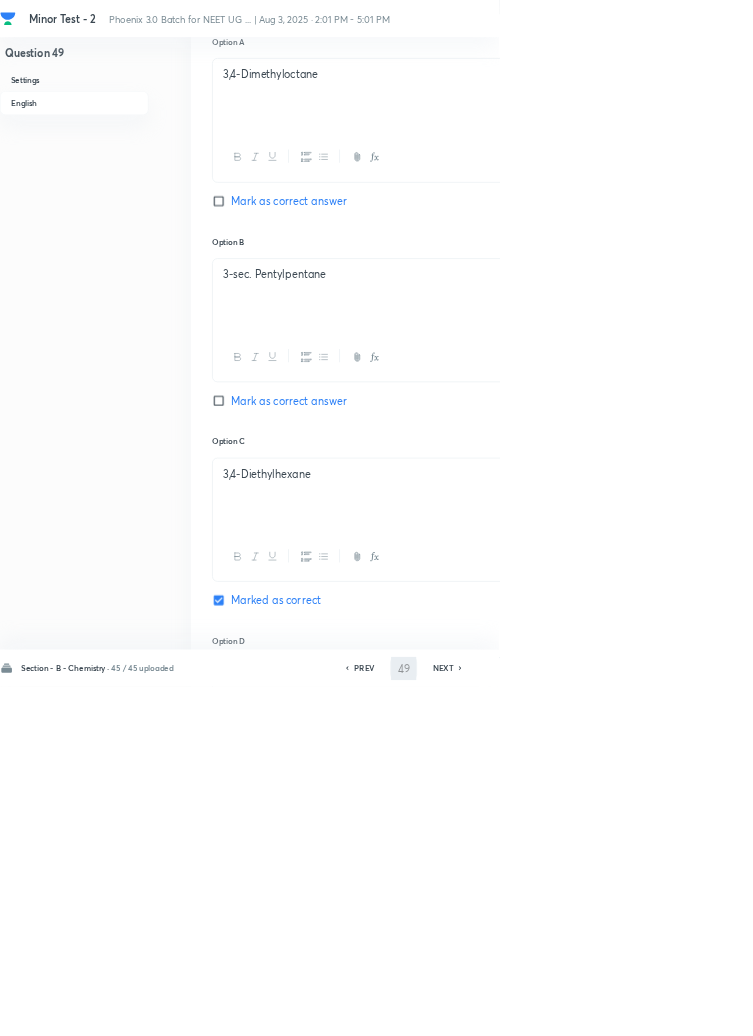 type on "50" 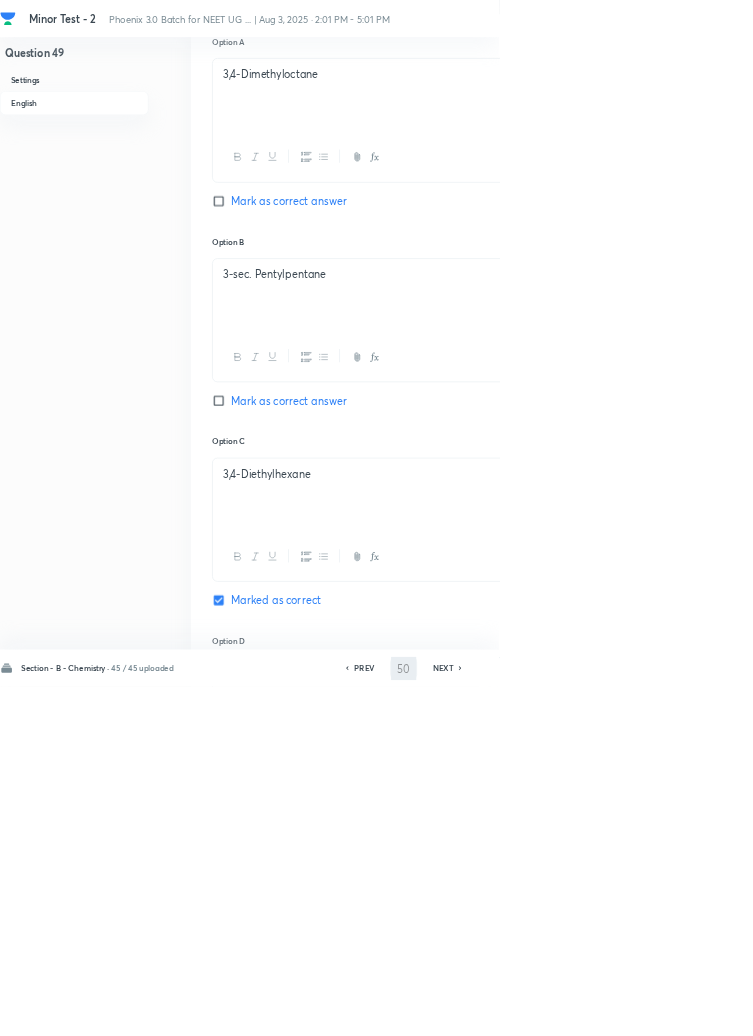 checkbox on "false" 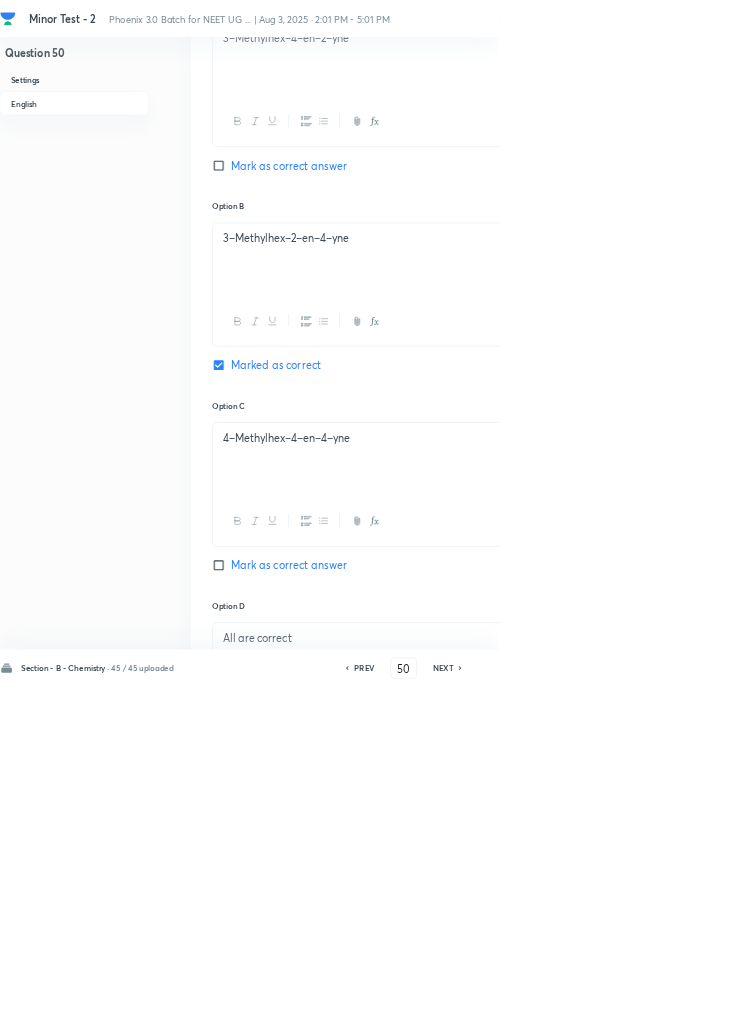 scroll, scrollTop: 1126, scrollLeft: 0, axis: vertical 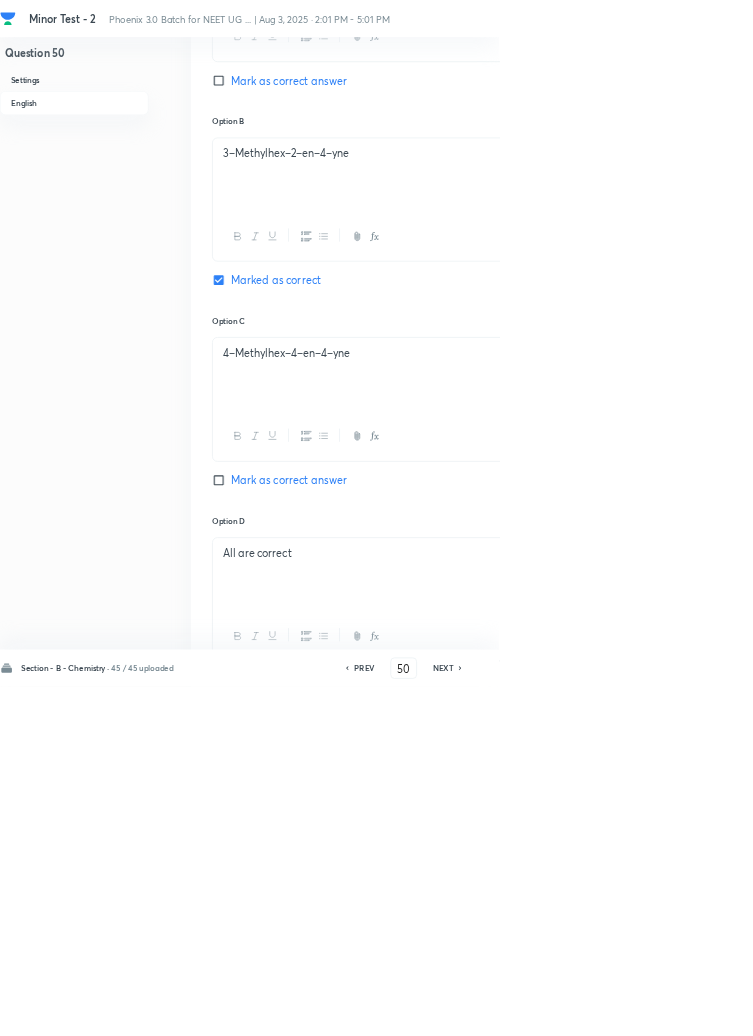 click on "3–Methylhex–2–en–4–yne" at bounding box center (640, 1191) 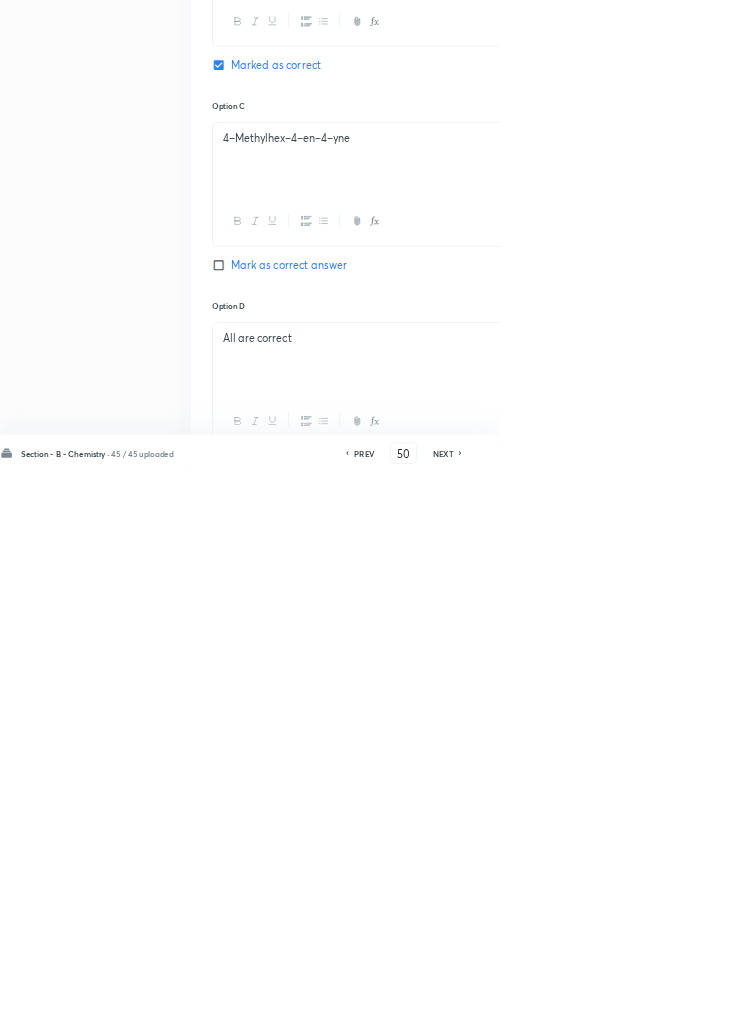 scroll, scrollTop: 1126, scrollLeft: 0, axis: vertical 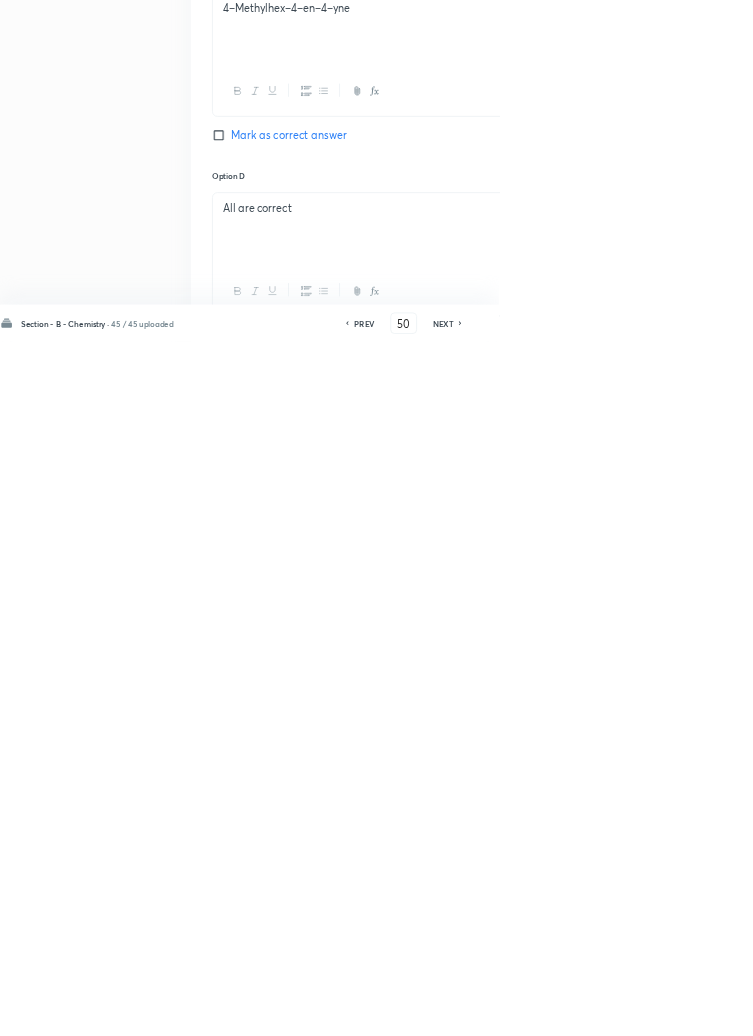 click on "3–Methyl" at bounding box center (640, 1191) 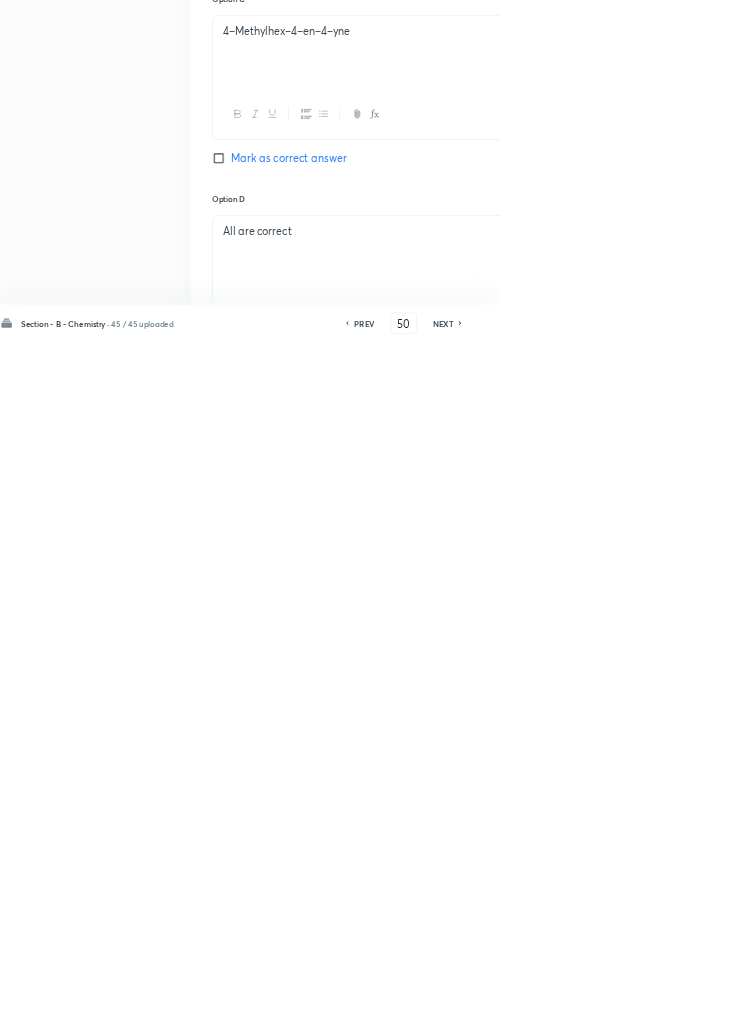 scroll, scrollTop: 1126, scrollLeft: 0, axis: vertical 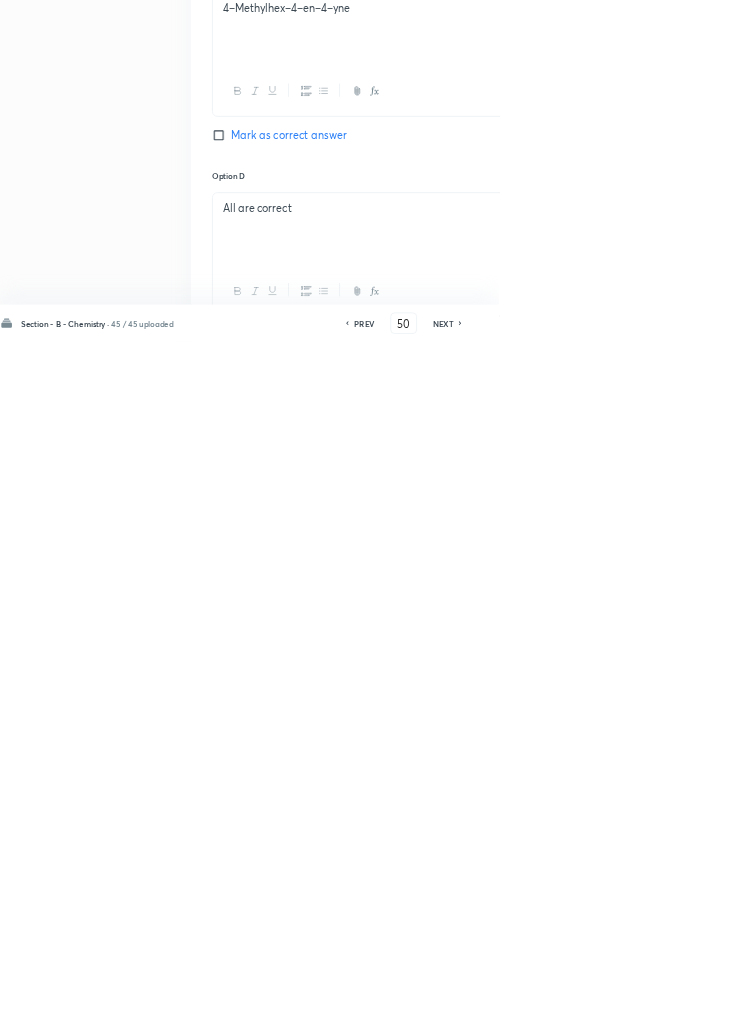 click on "3–Methyl" at bounding box center [640, 1191] 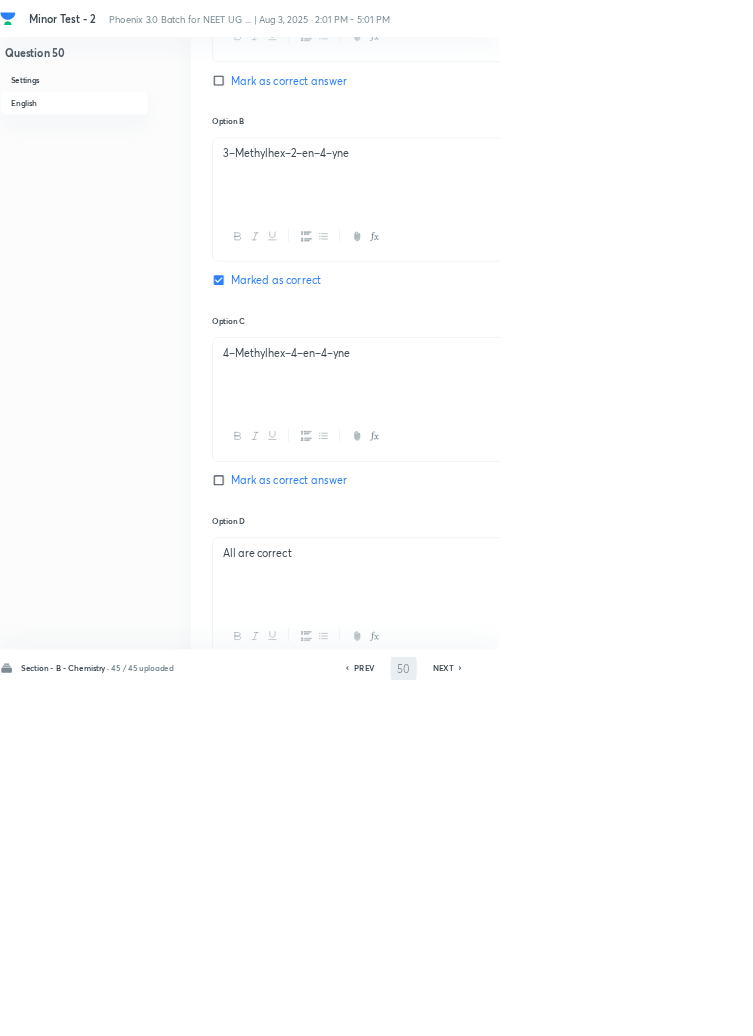 type on "51" 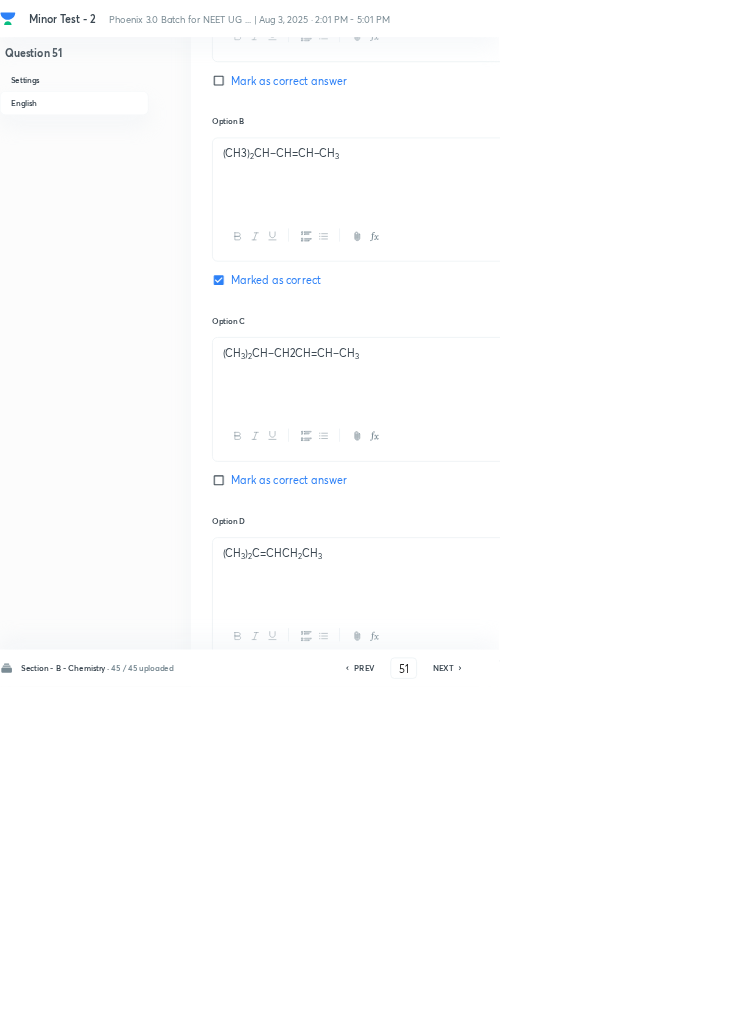 checkbox on "true" 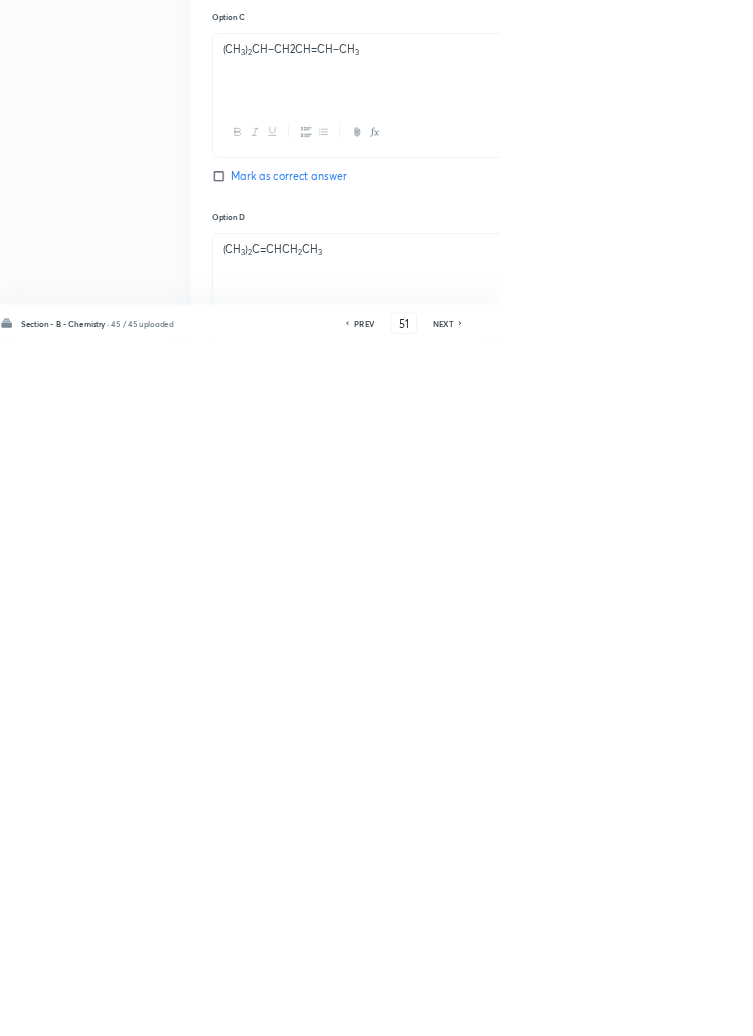 scroll, scrollTop: 1126, scrollLeft: 0, axis: vertical 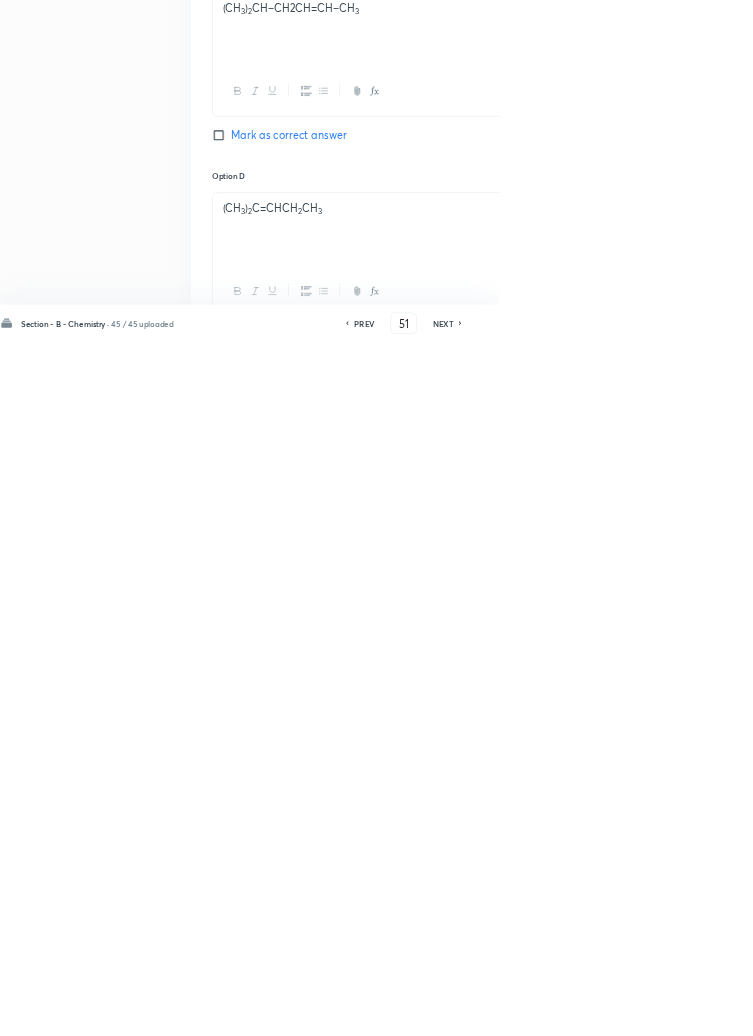 click on "(CH3) 2 CH–CH=CH–CH 3" at bounding box center [640, 1191] 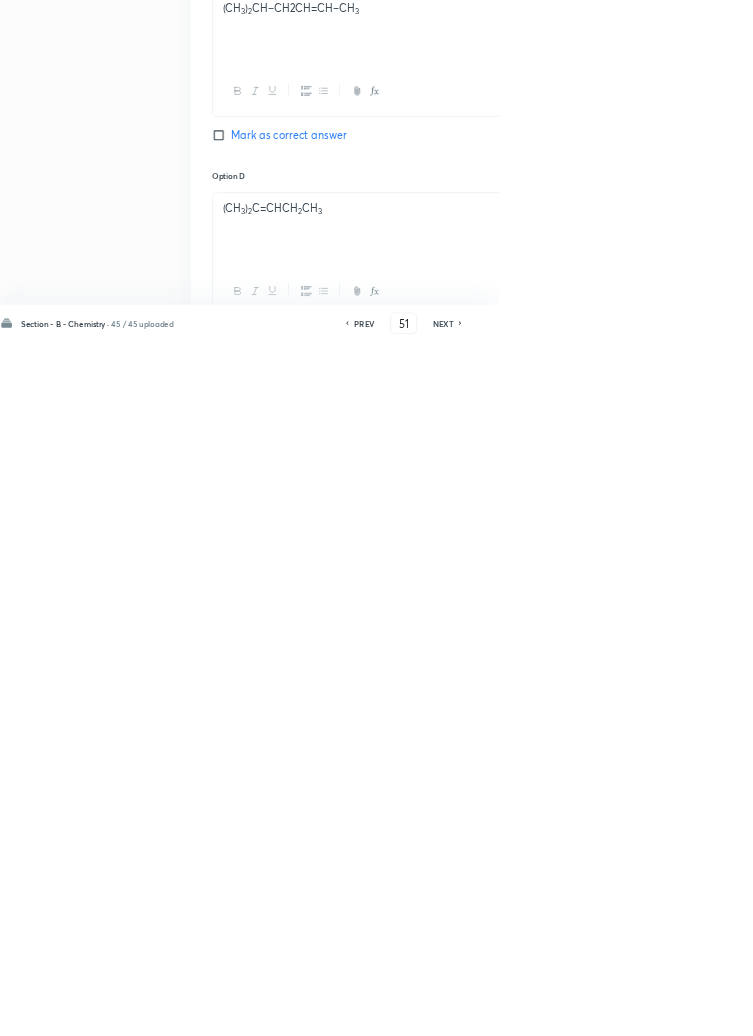 click 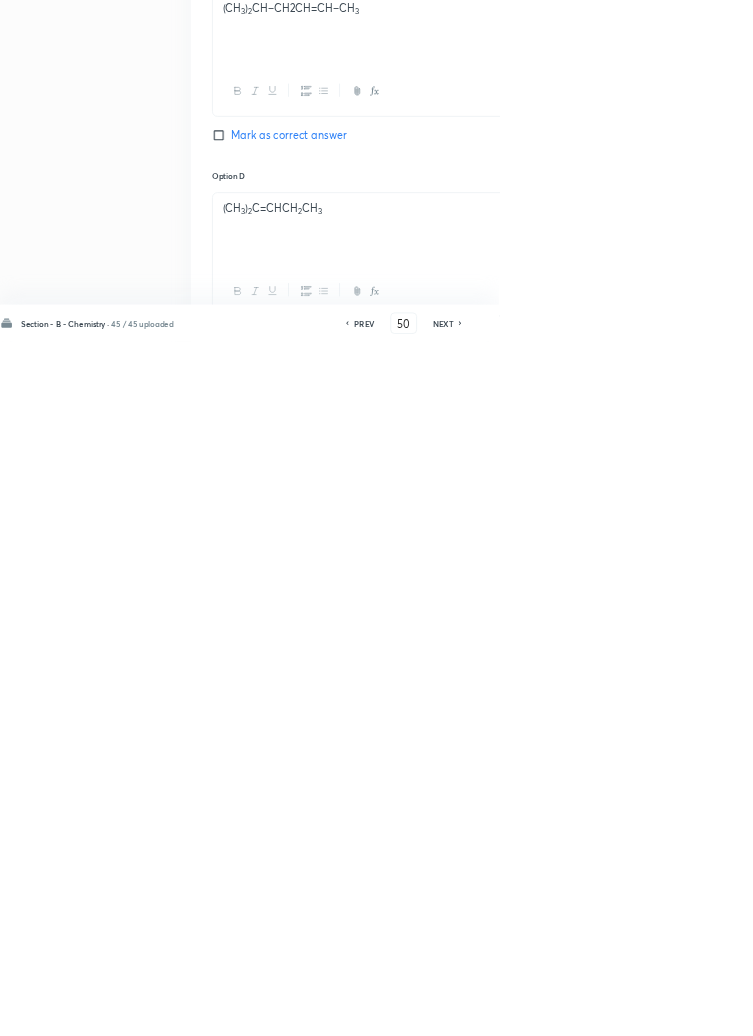 scroll, scrollTop: 1126, scrollLeft: 0, axis: vertical 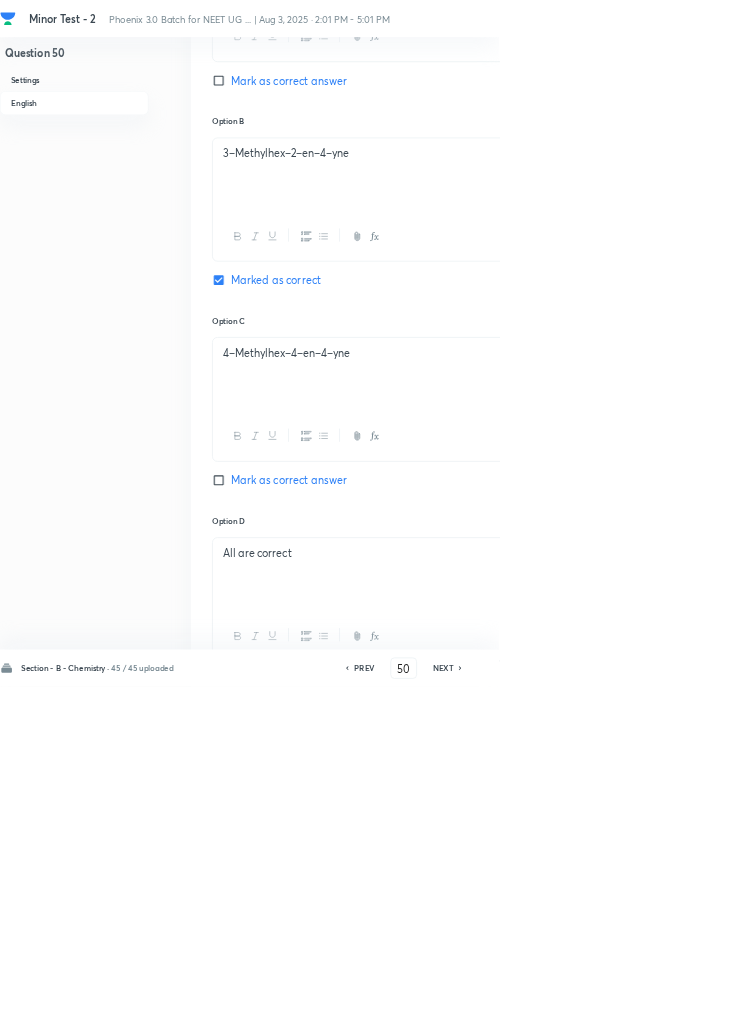 click on "PREV" at bounding box center (549, 1008) 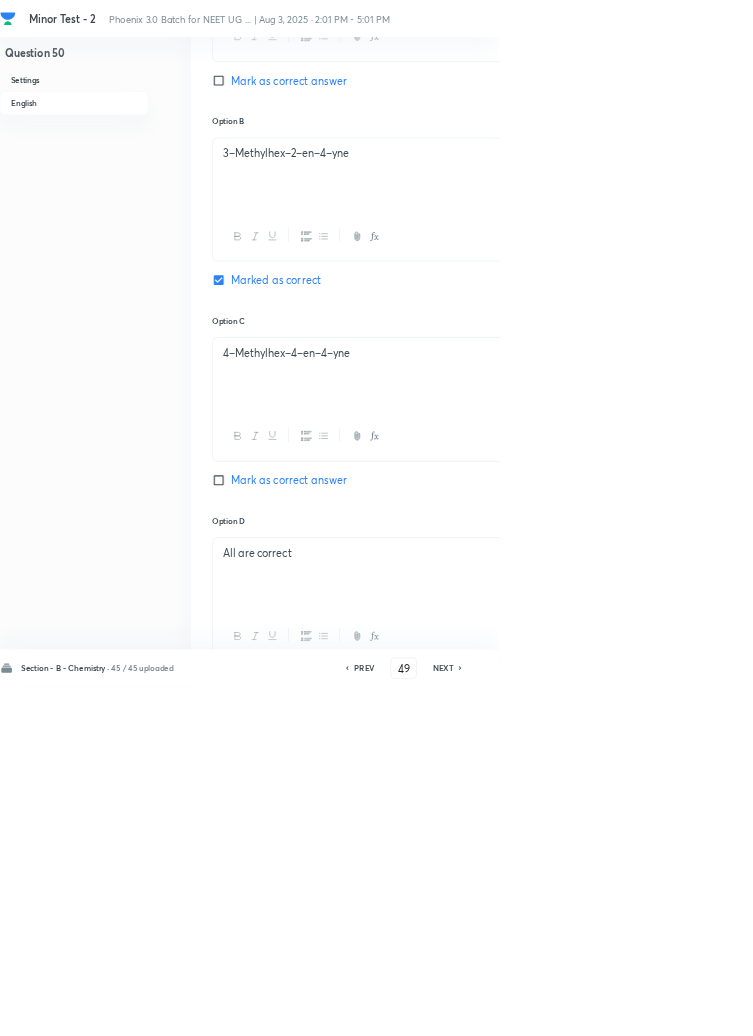 checkbox on "false" 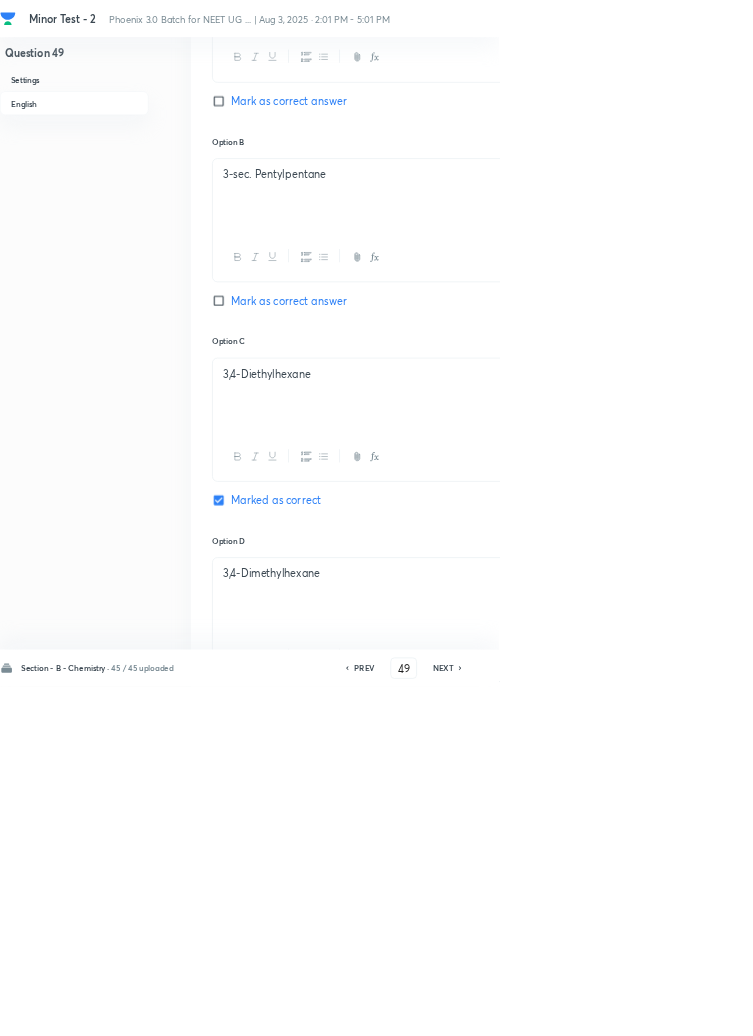 scroll, scrollTop: 1126, scrollLeft: 0, axis: vertical 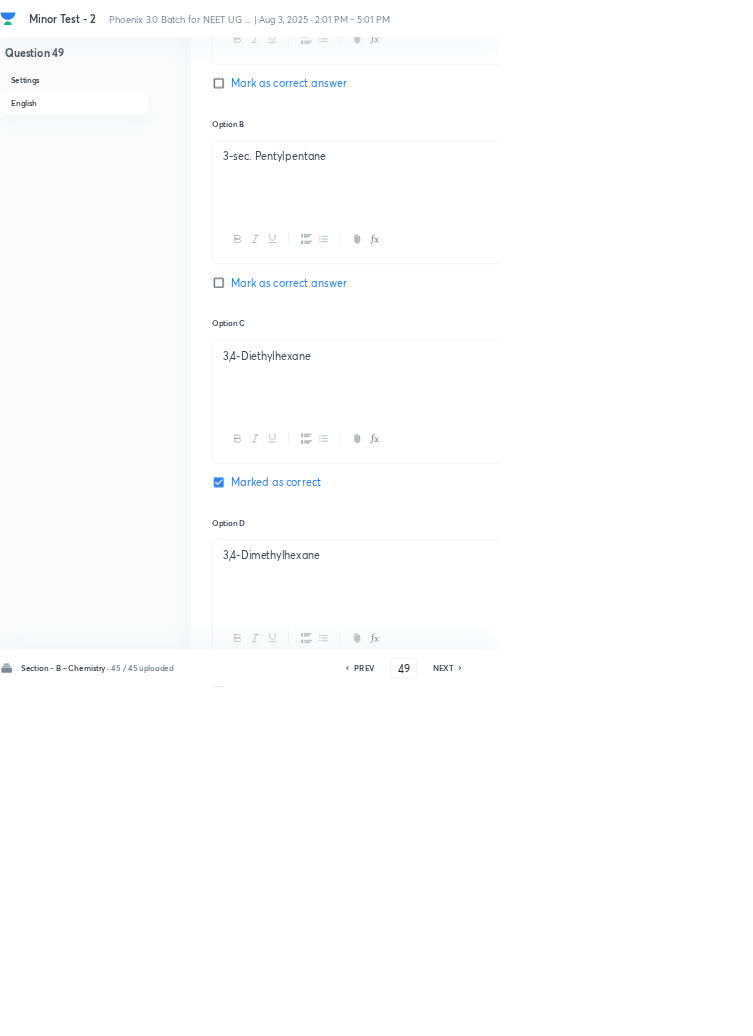 click 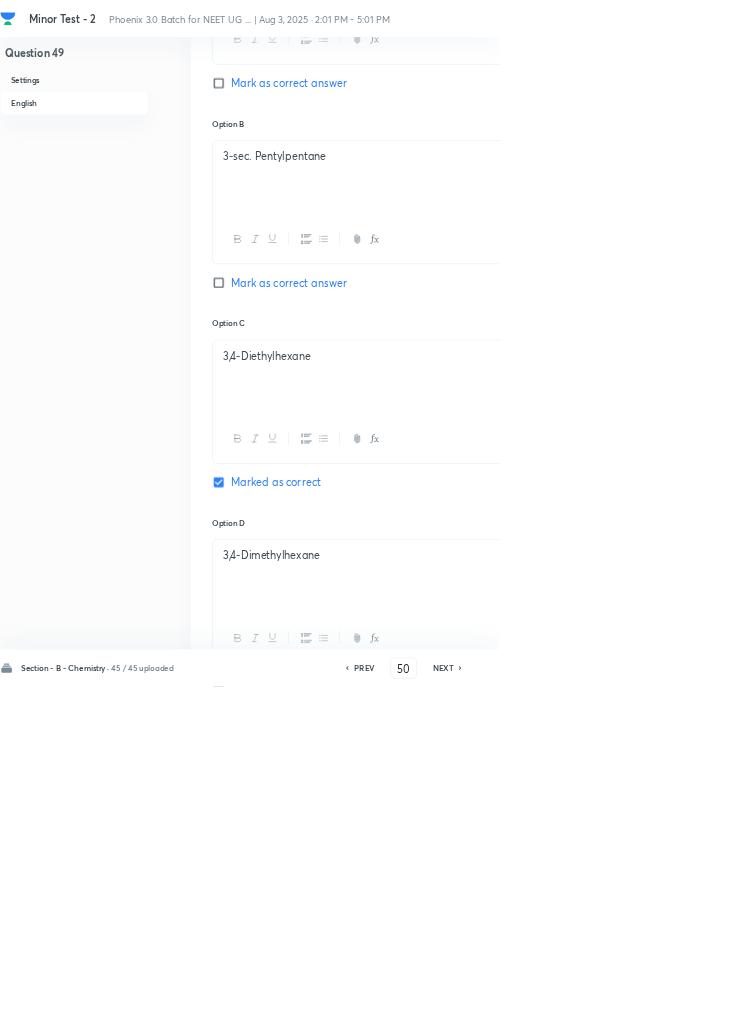 checkbox on "false" 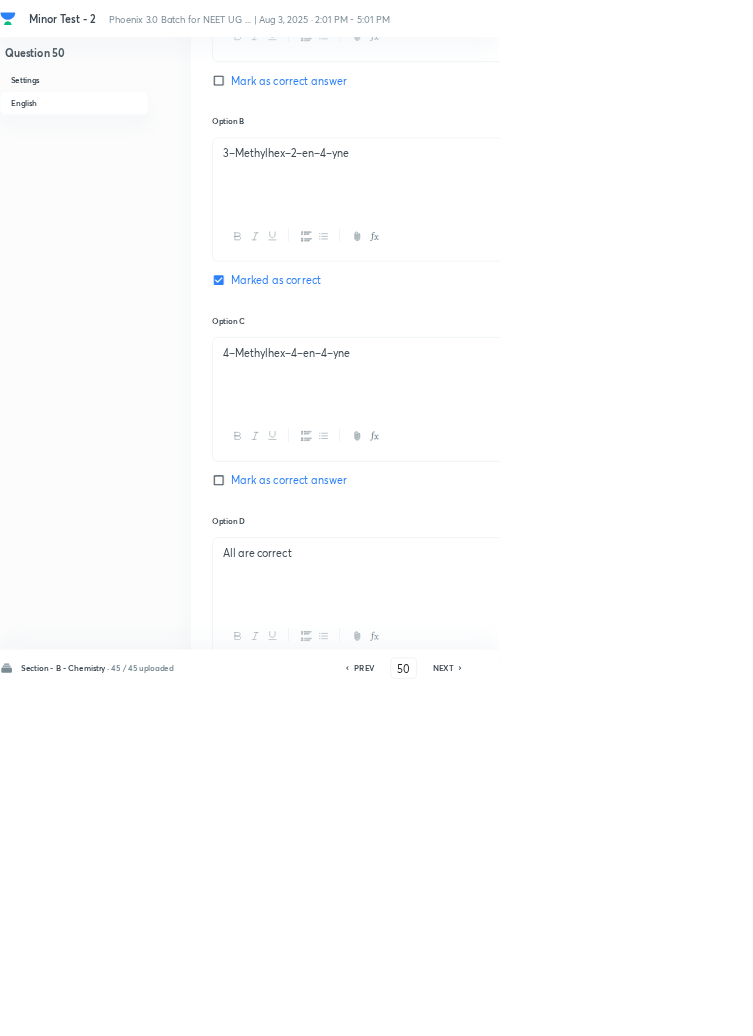 checkbox on "true" 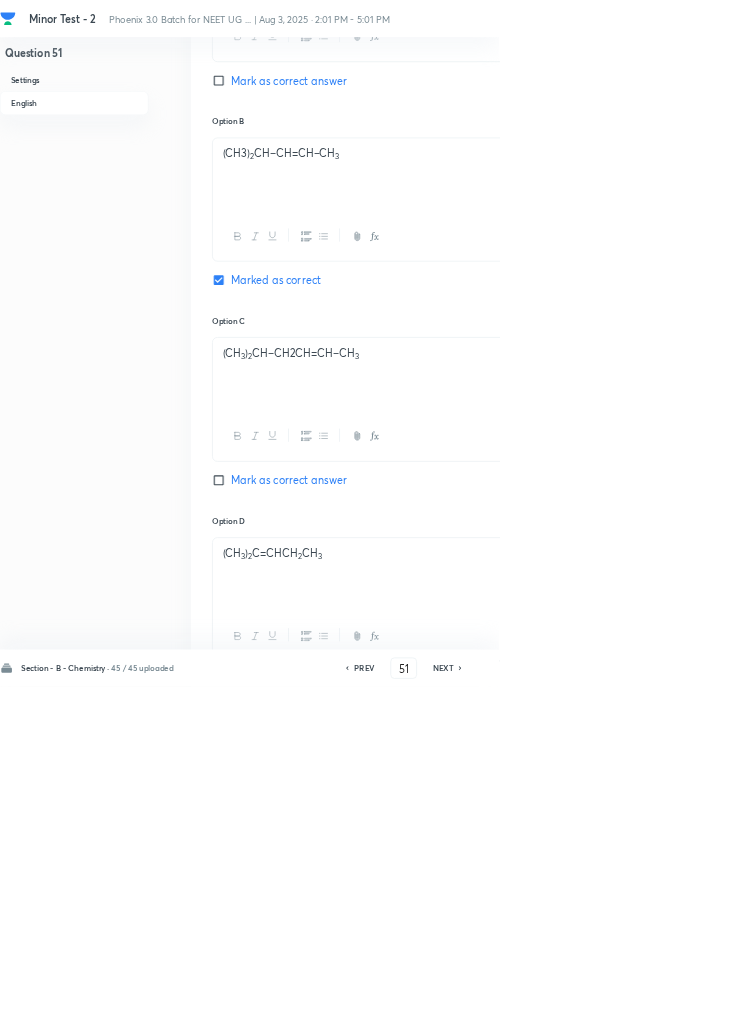 checkbox on "true" 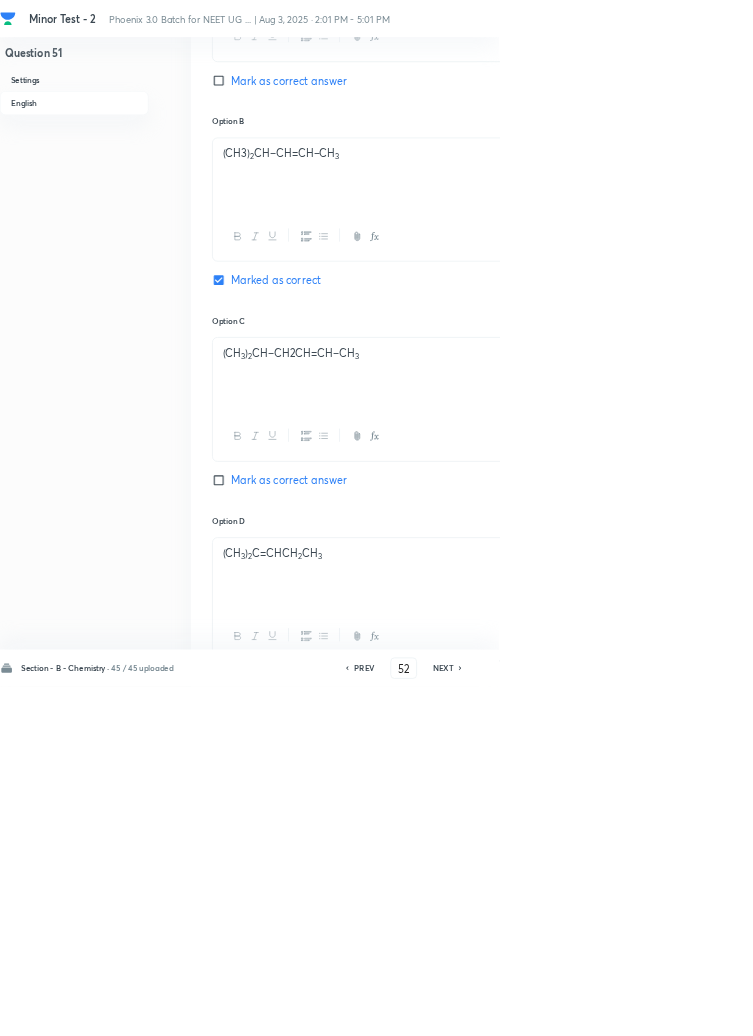 checkbox on "false" 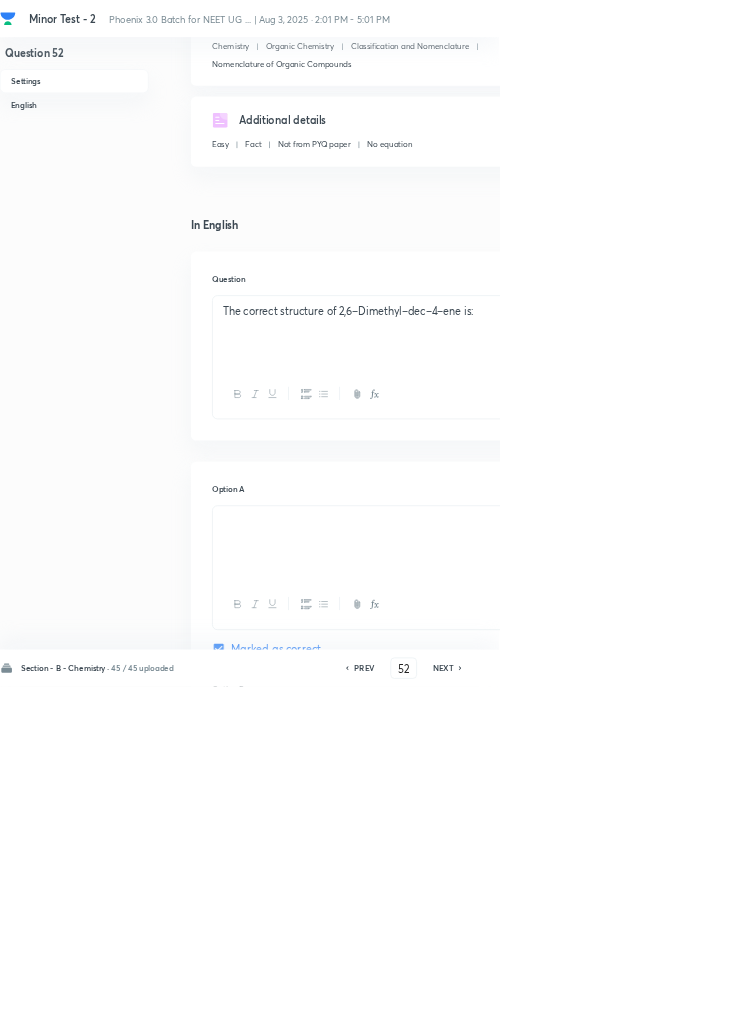 scroll, scrollTop: 981, scrollLeft: 0, axis: vertical 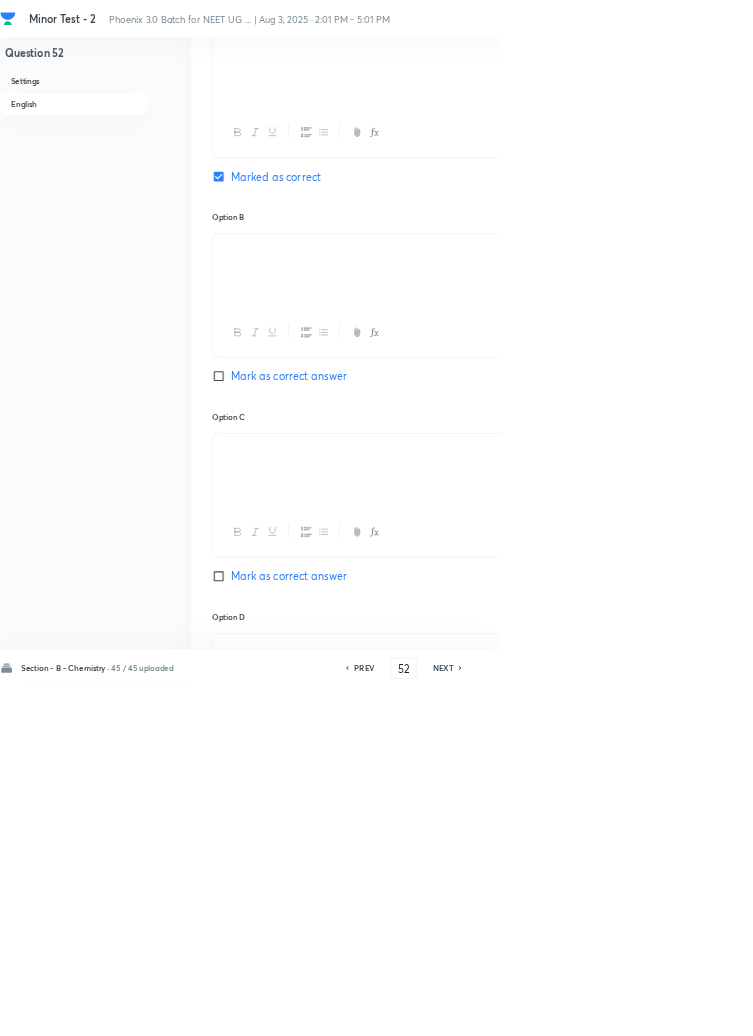 click on "Save" at bounding box center (1096, 1006) 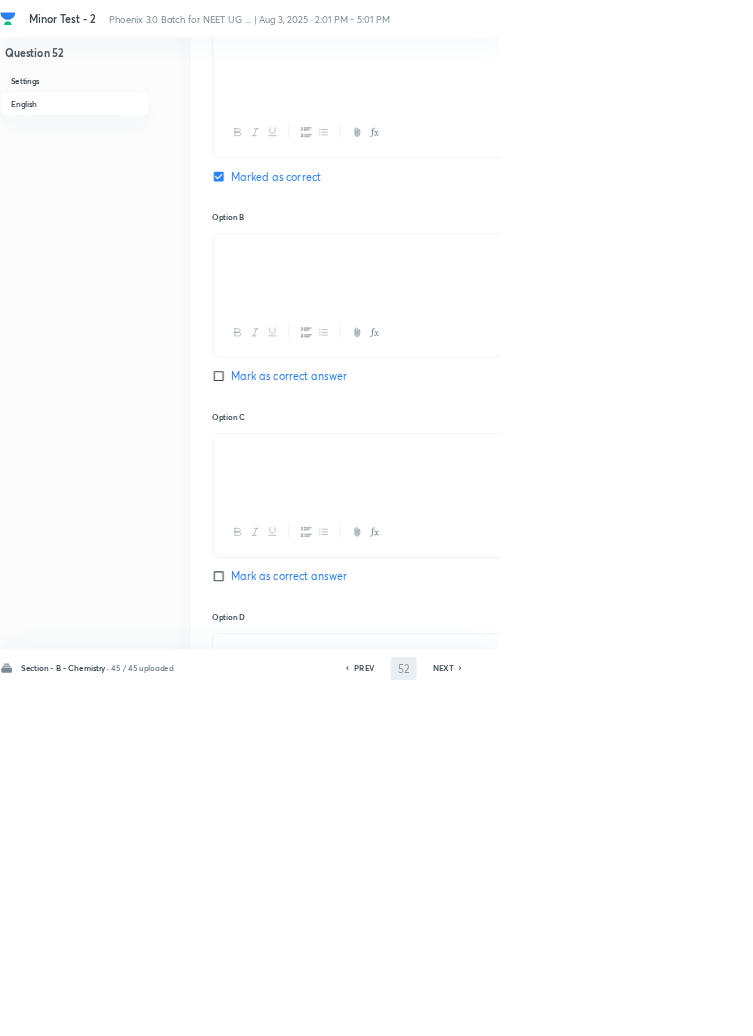 type on "53" 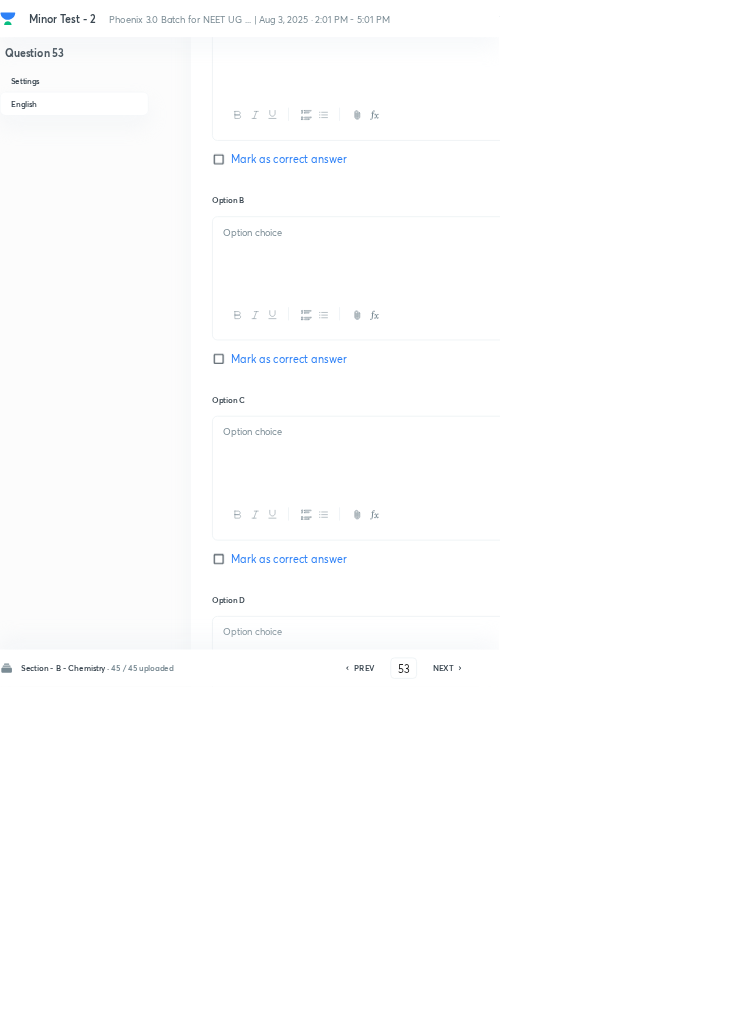 checkbox on "false" 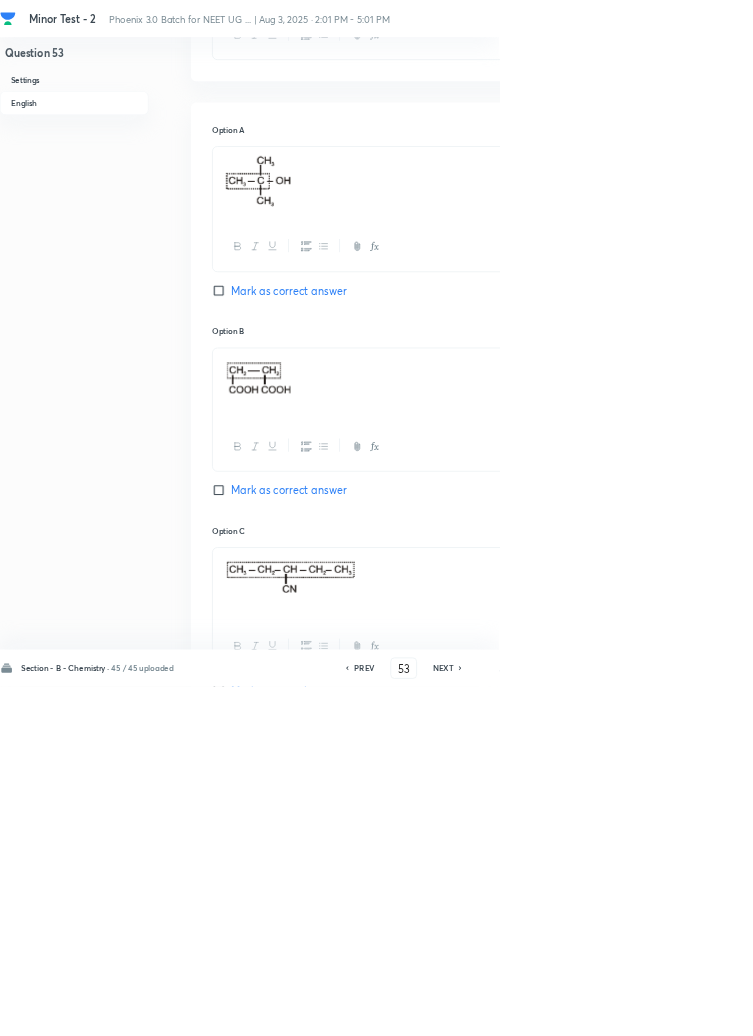 scroll, scrollTop: 956, scrollLeft: 0, axis: vertical 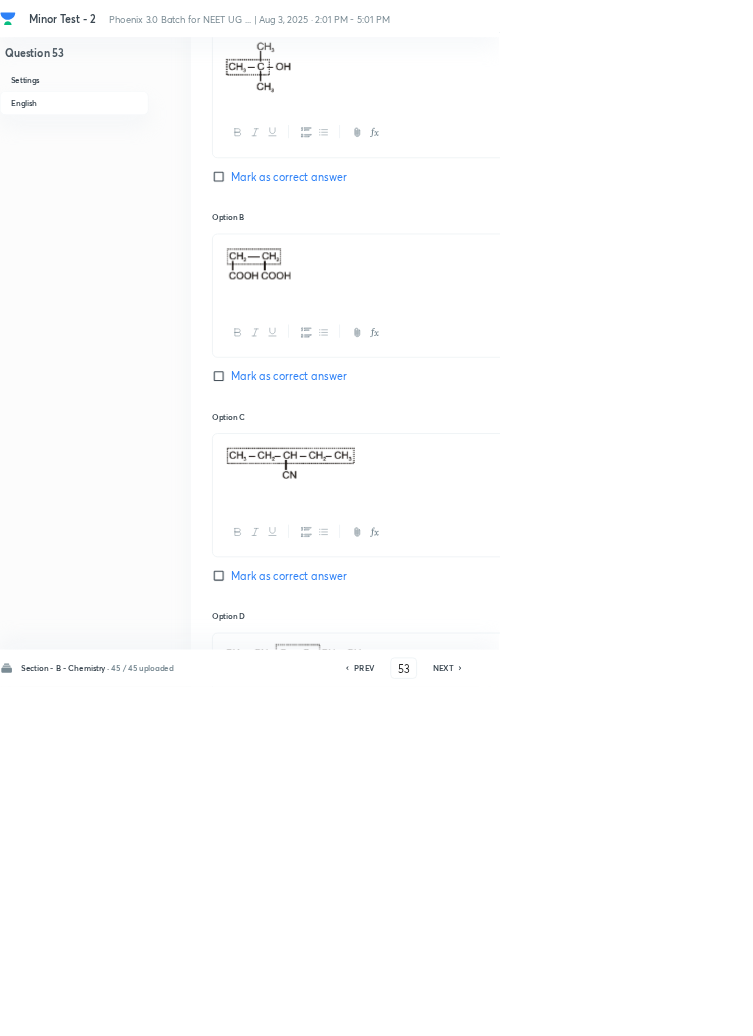 click at bounding box center (640, 1364) 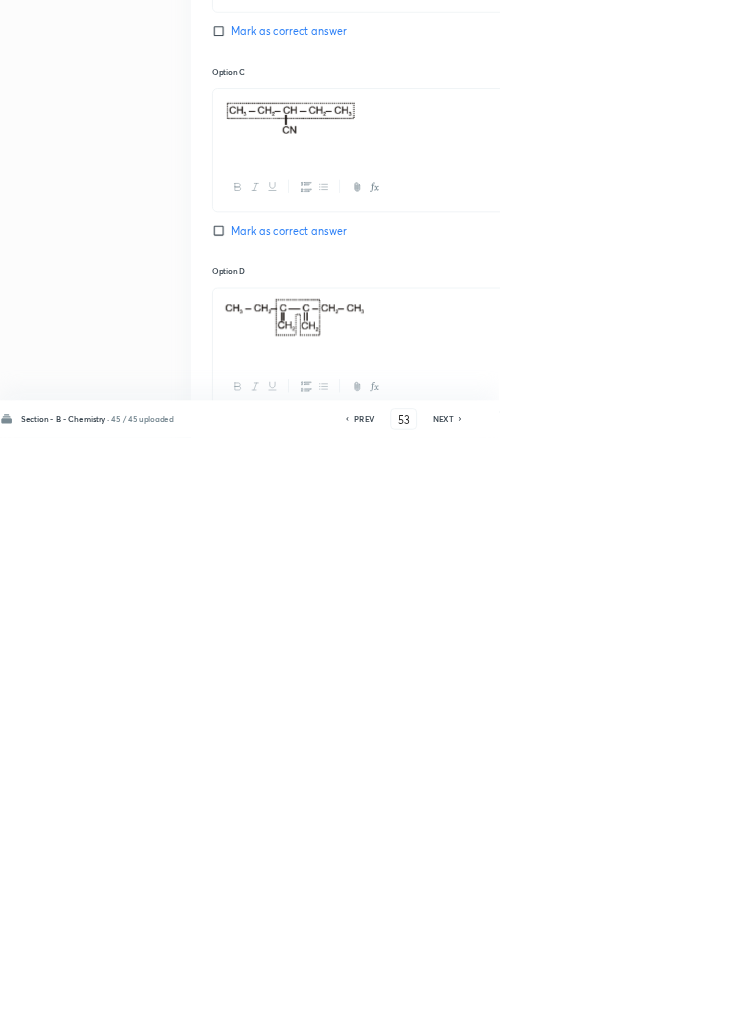 scroll, scrollTop: 1101, scrollLeft: 0, axis: vertical 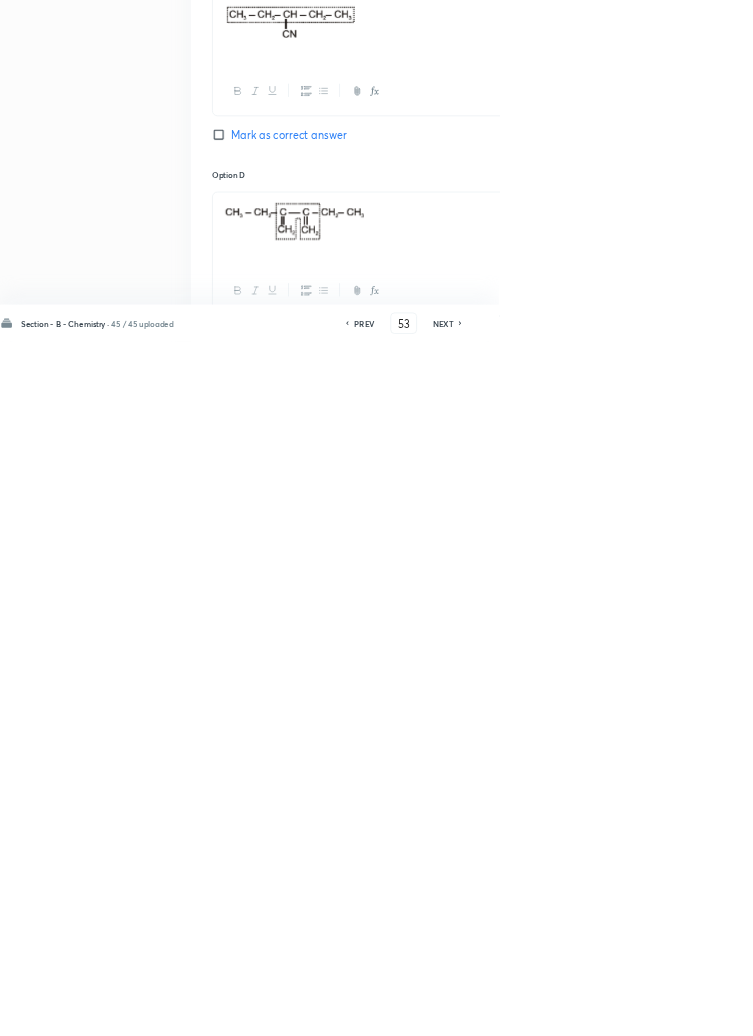 click 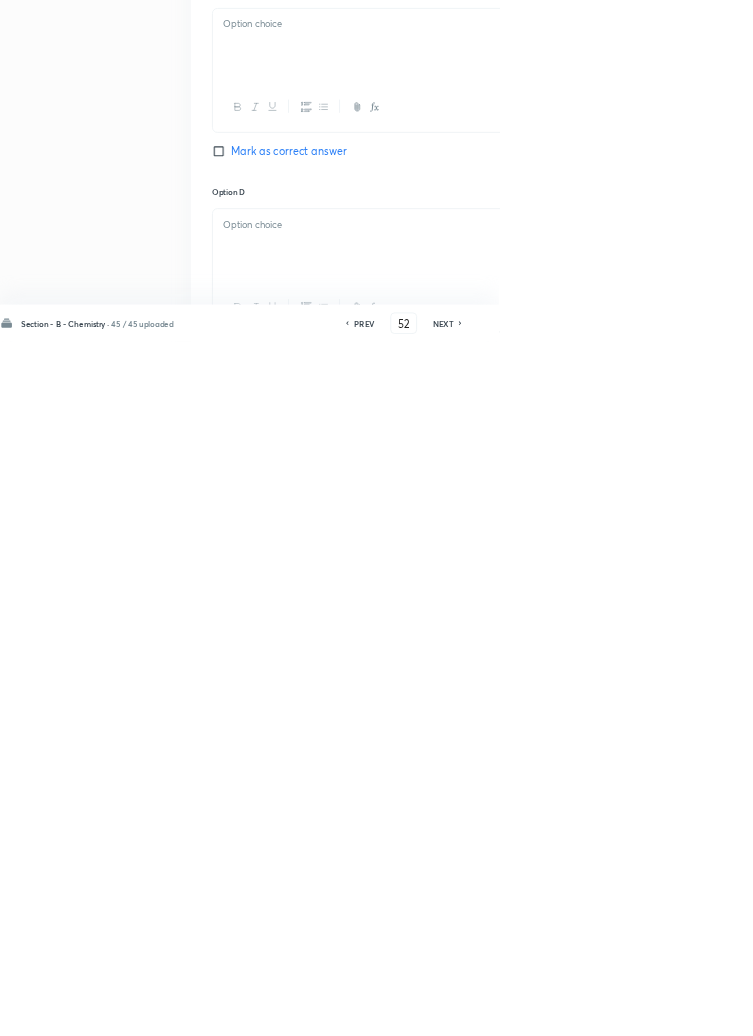 checkbox on "false" 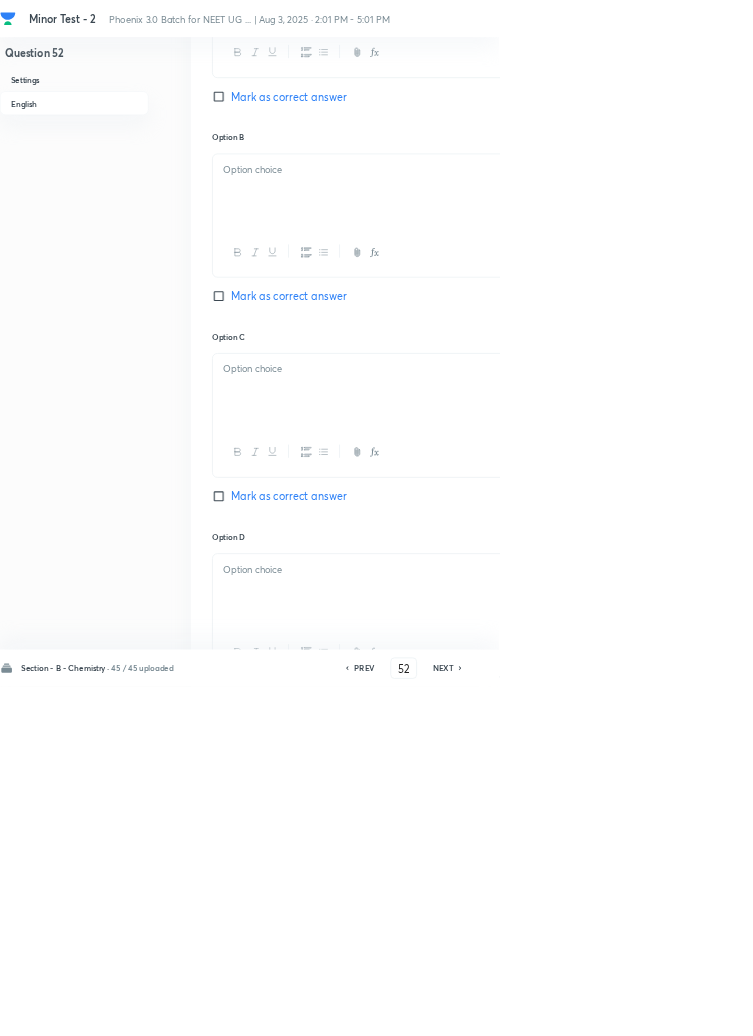 checkbox on "true" 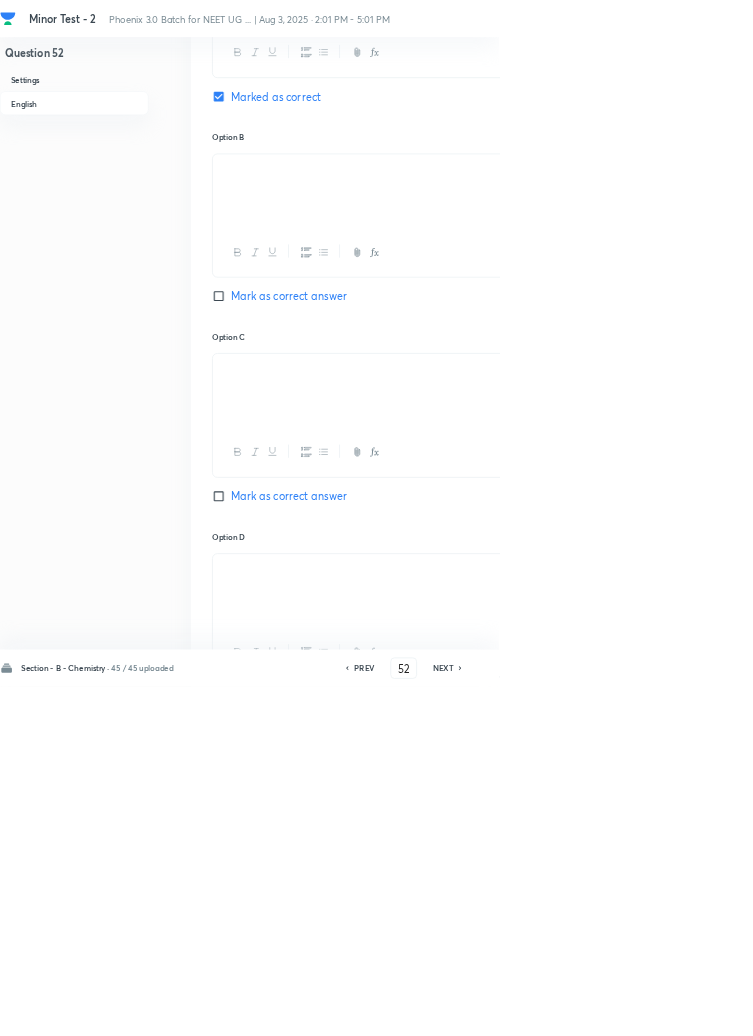 click 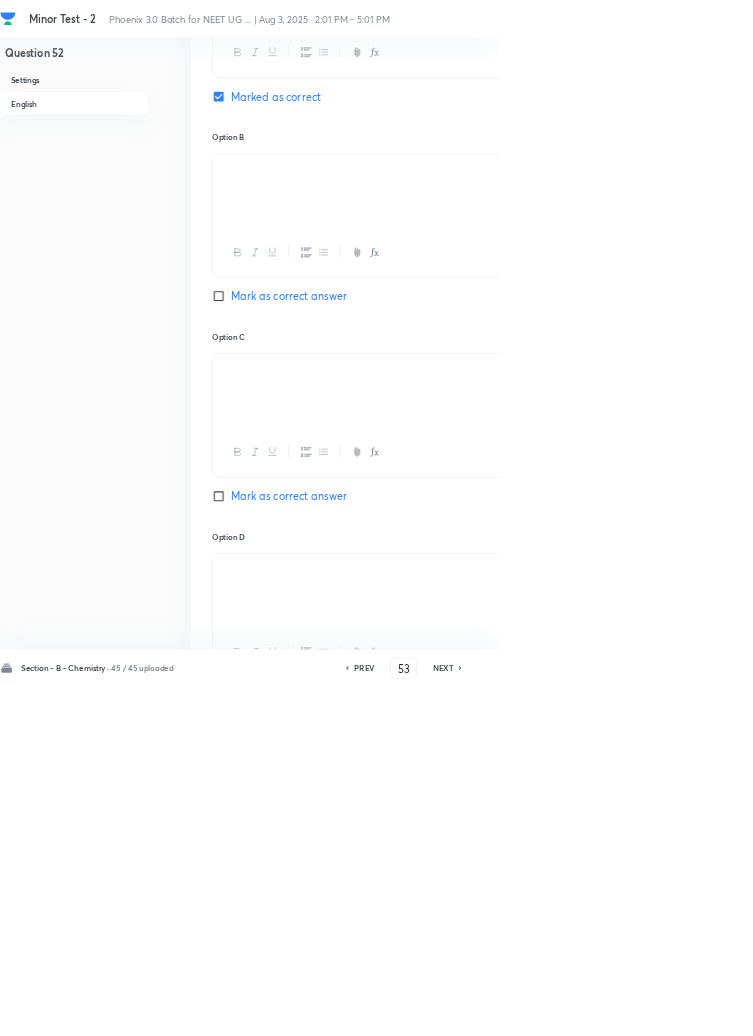 checkbox on "false" 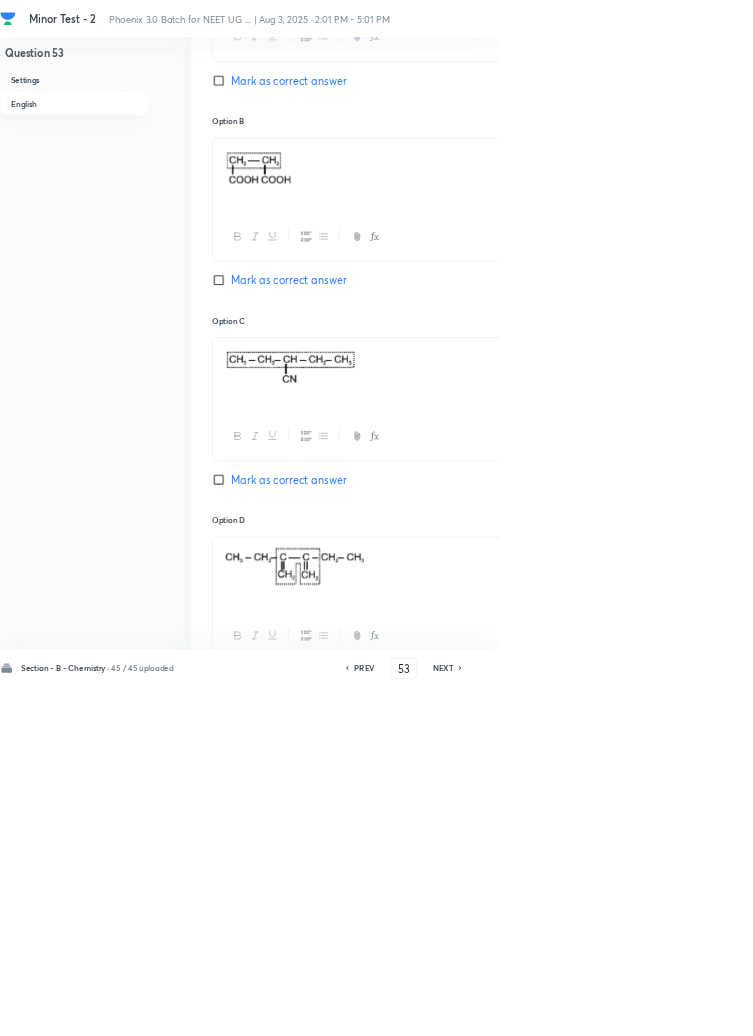 click at bounding box center [640, 1219] 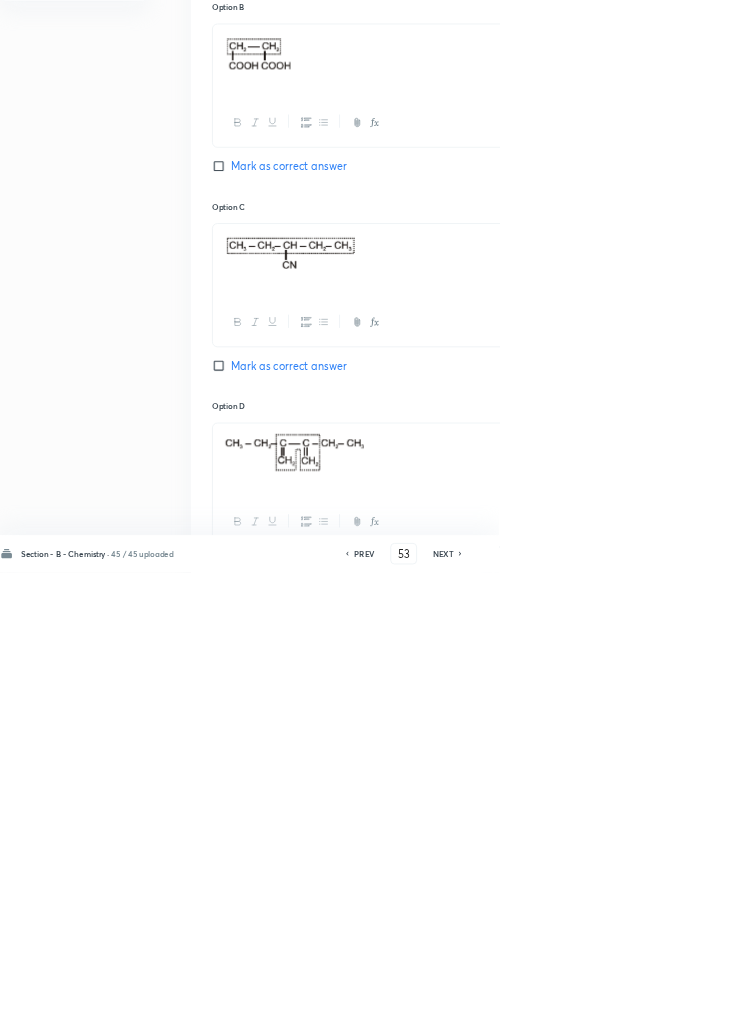 scroll, scrollTop: 1101, scrollLeft: 0, axis: vertical 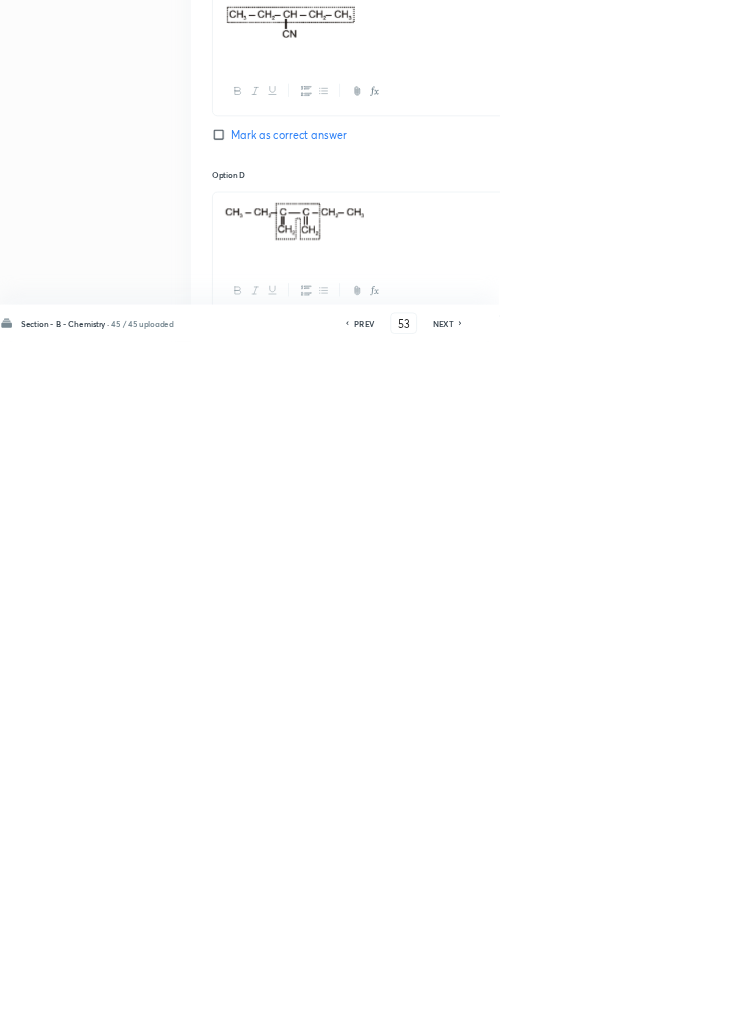 click on "principal functional group and multiple bond first" at bounding box center (640, 1219) 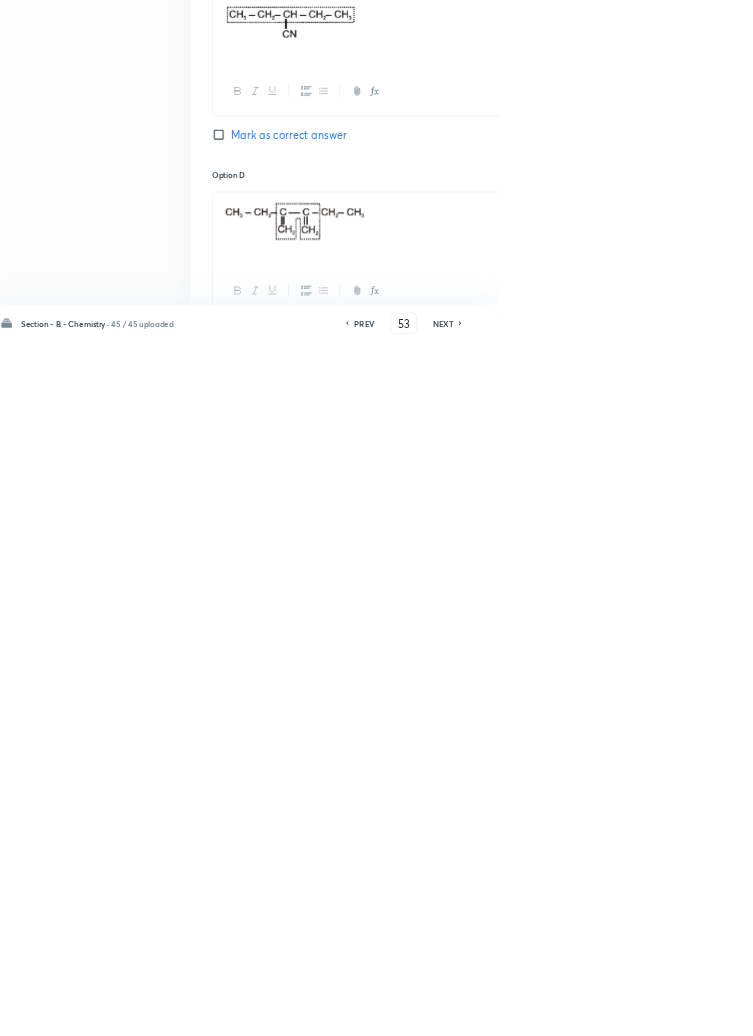 click on "Save" at bounding box center (1096, 1006) 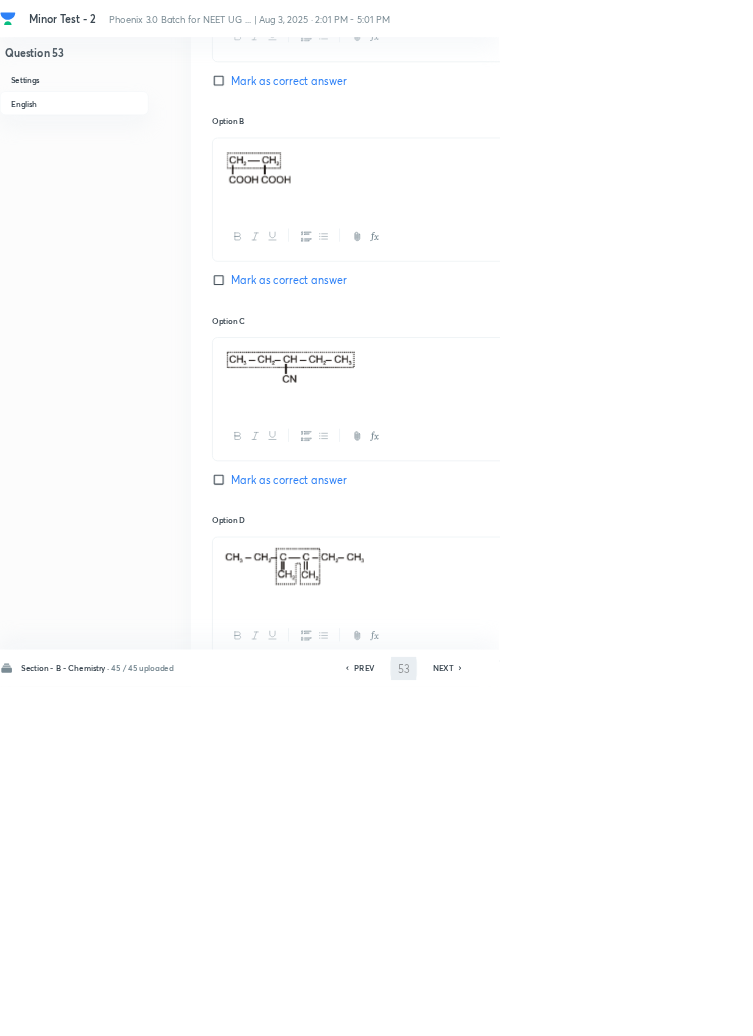 type on "54" 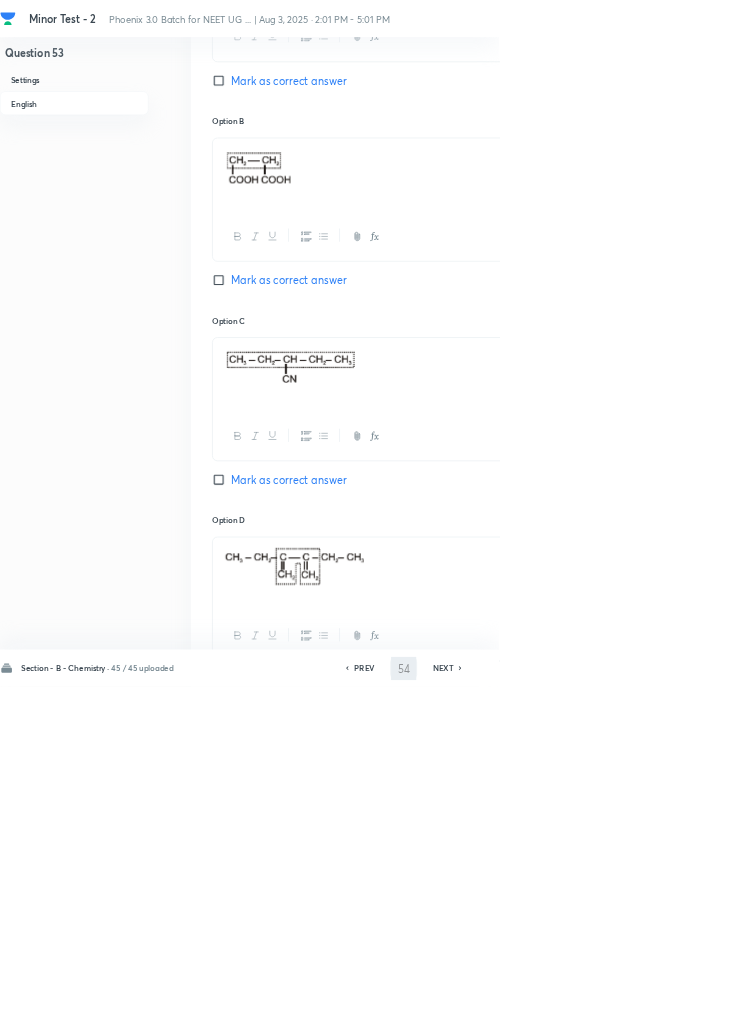 checkbox on "false" 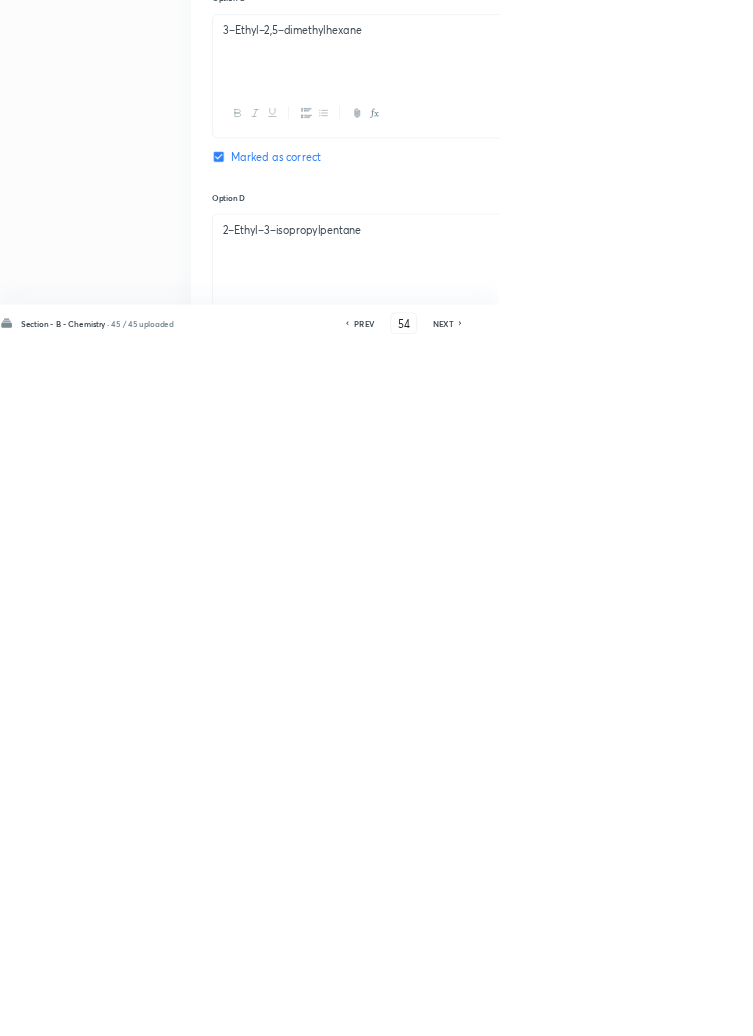 scroll, scrollTop: 1175, scrollLeft: 0, axis: vertical 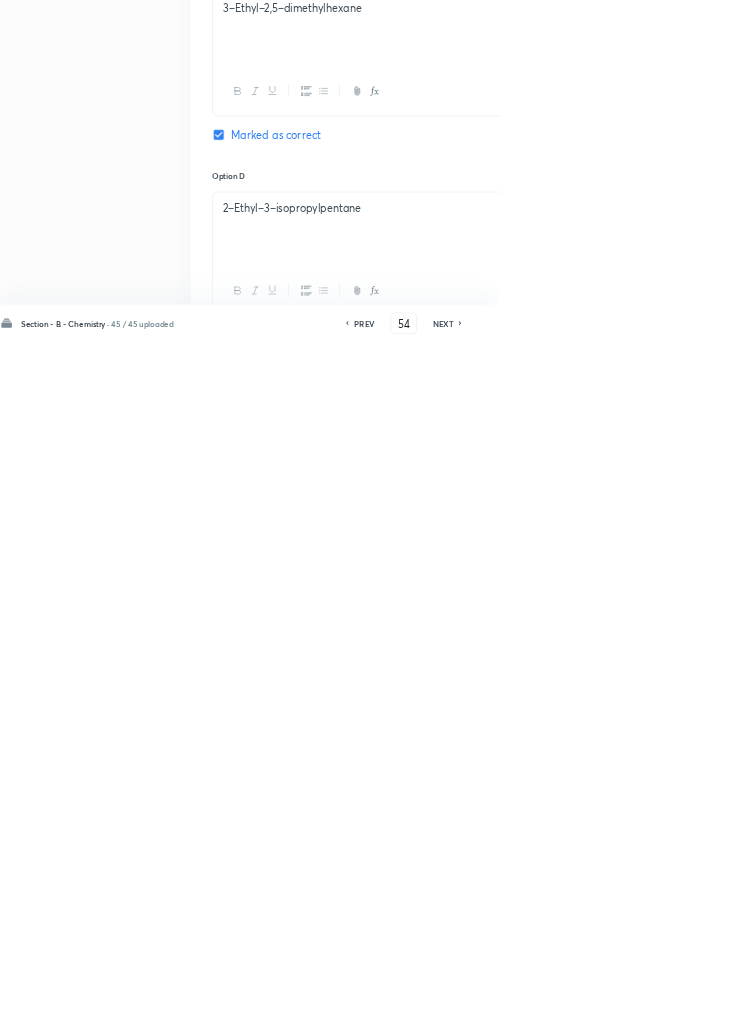 click on "3–Ethyl–2,5–dimethylhexane" at bounding box center (640, 1192) 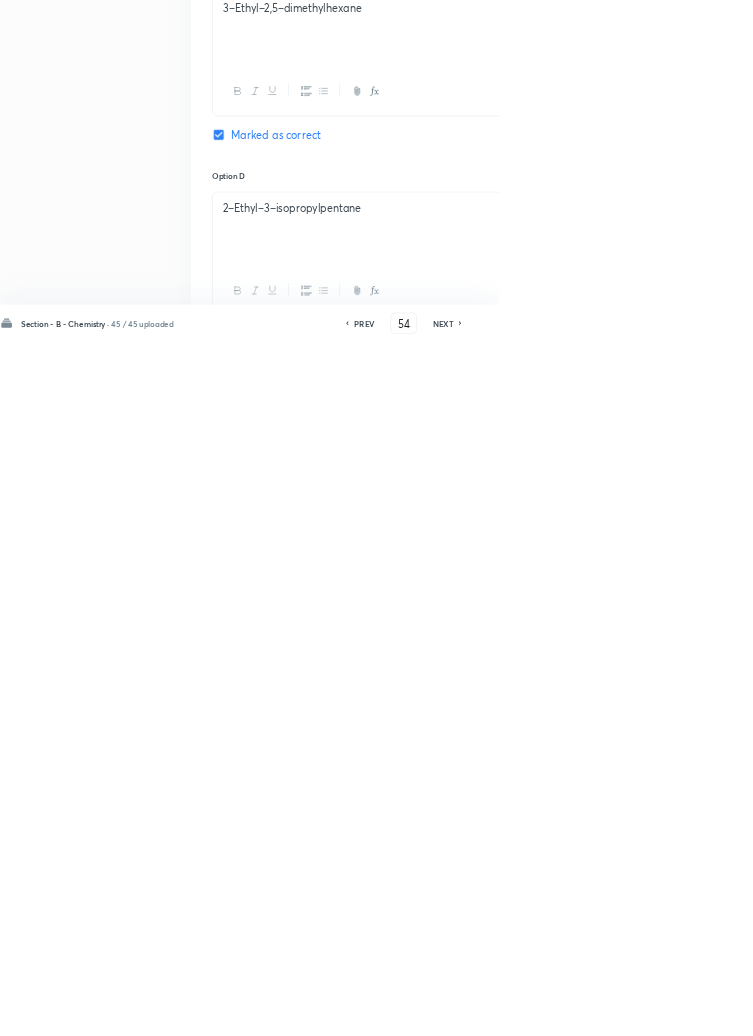 click on "The parent carbon chain will be selected wich have" at bounding box center (640, 1192) 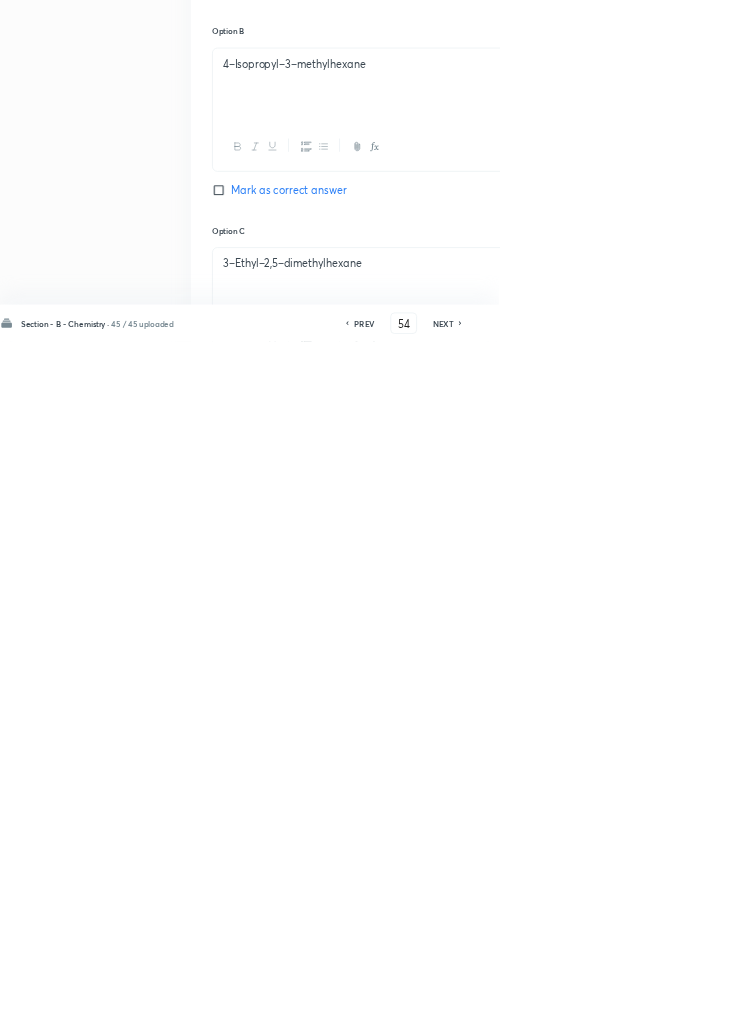 scroll, scrollTop: 1175, scrollLeft: 0, axis: vertical 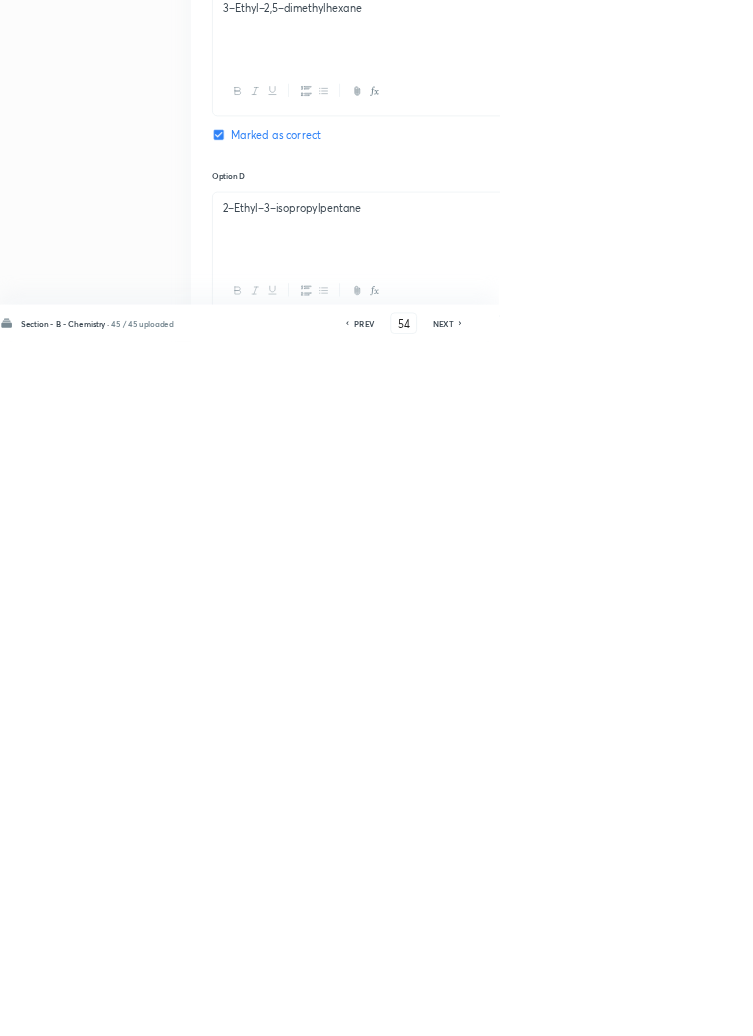 click on "Save" at bounding box center [1096, 1006] 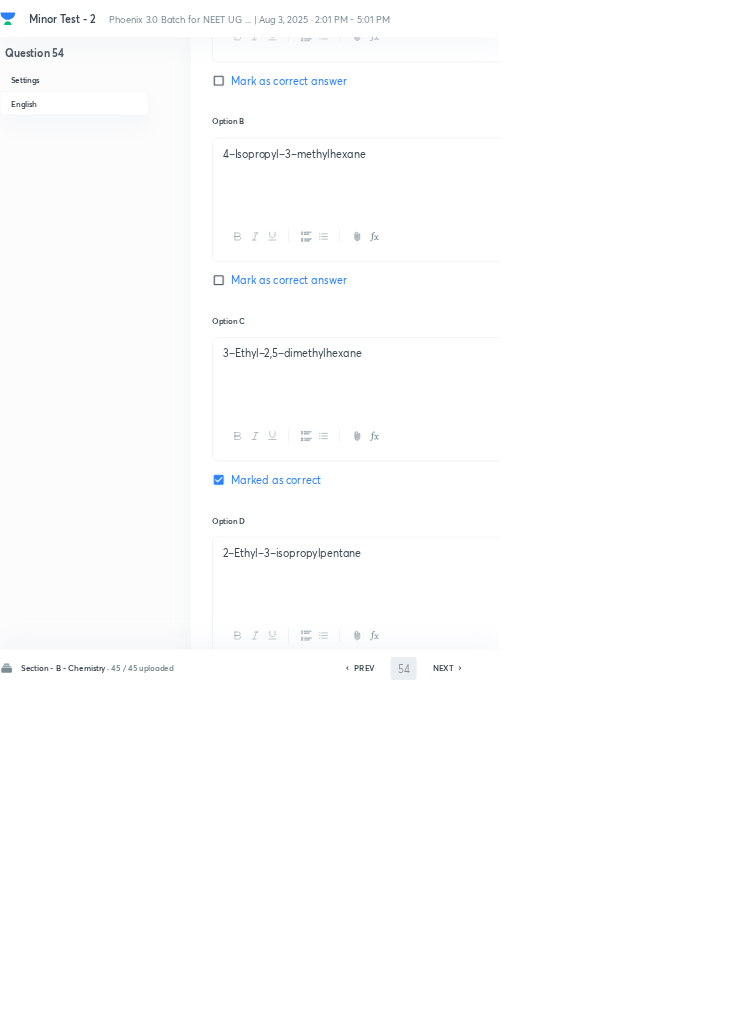 type on "55" 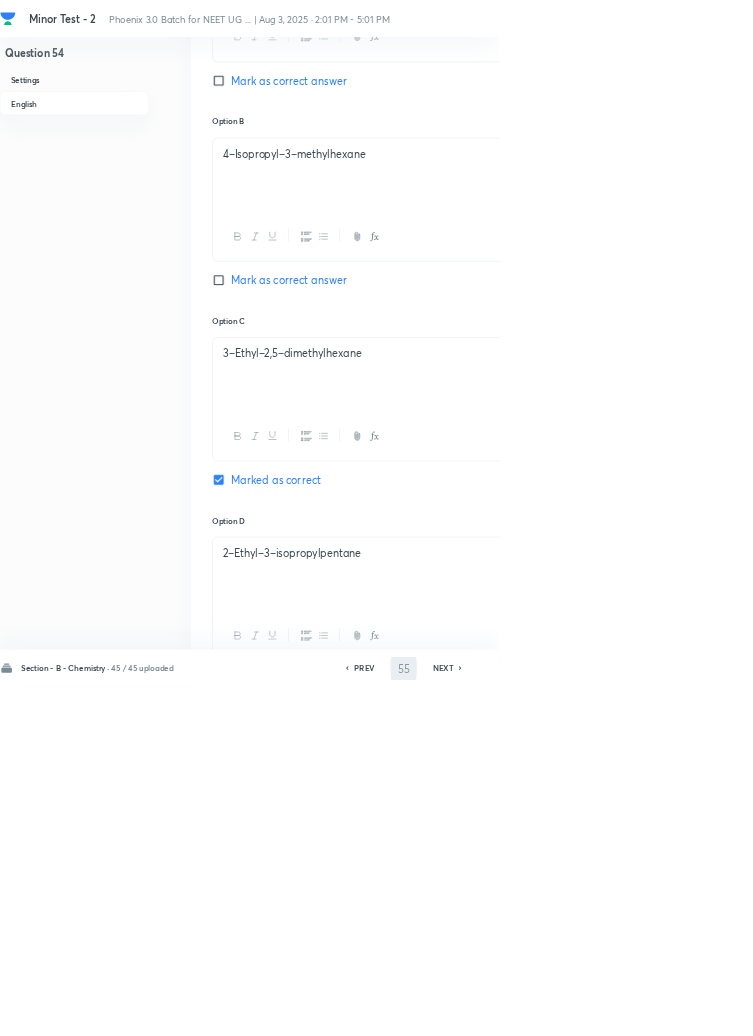 checkbox on "false" 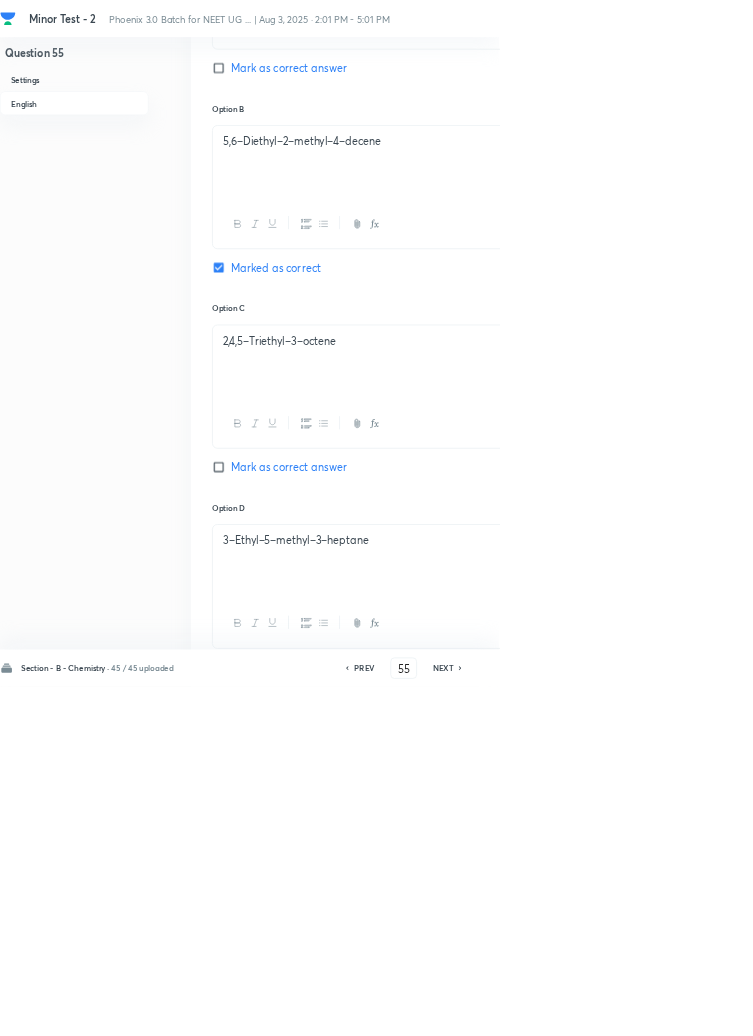 checkbox on "true" 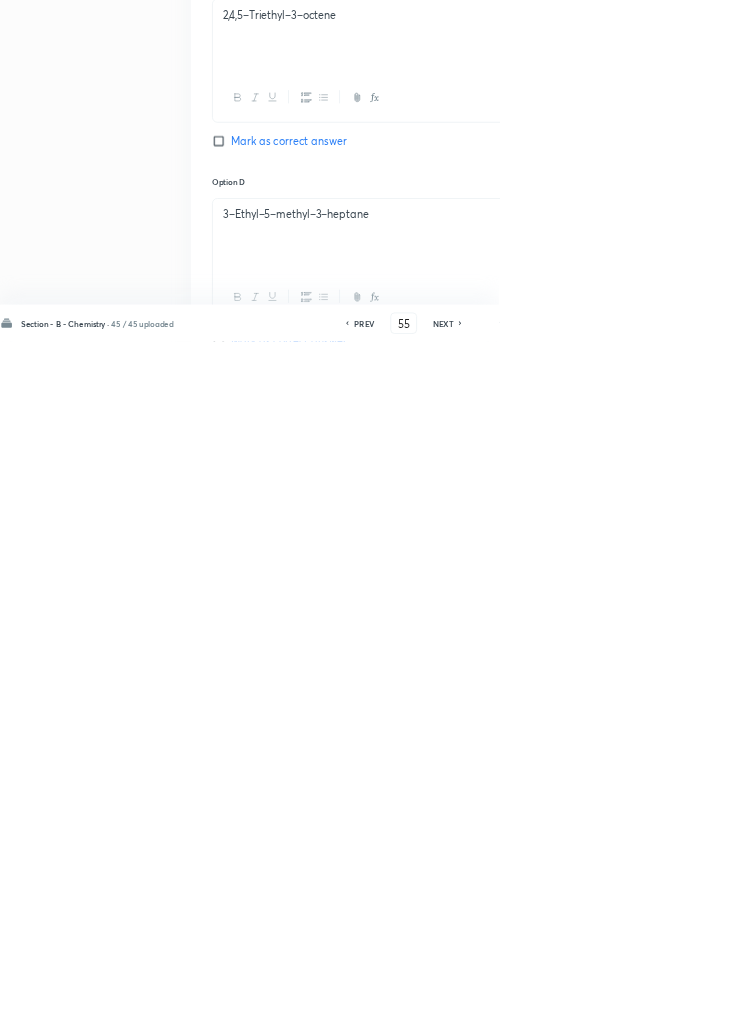 scroll, scrollTop: 1156, scrollLeft: 0, axis: vertical 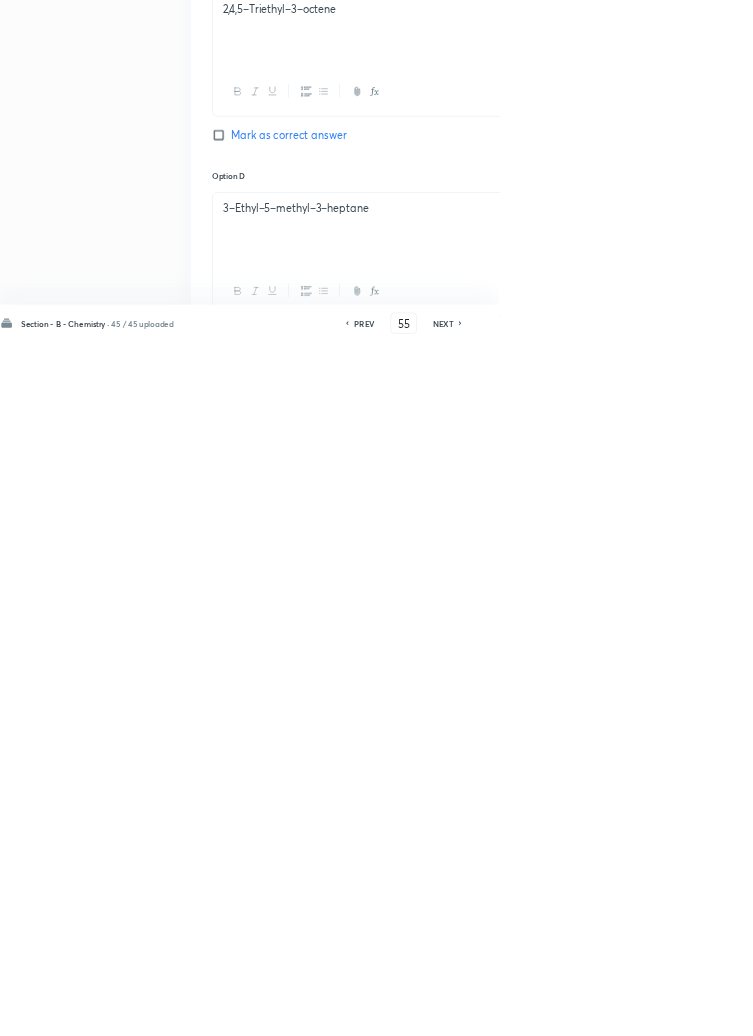 click on "5,6–Diethyl–2–methyl–4–decene" at bounding box center (640, 1192) 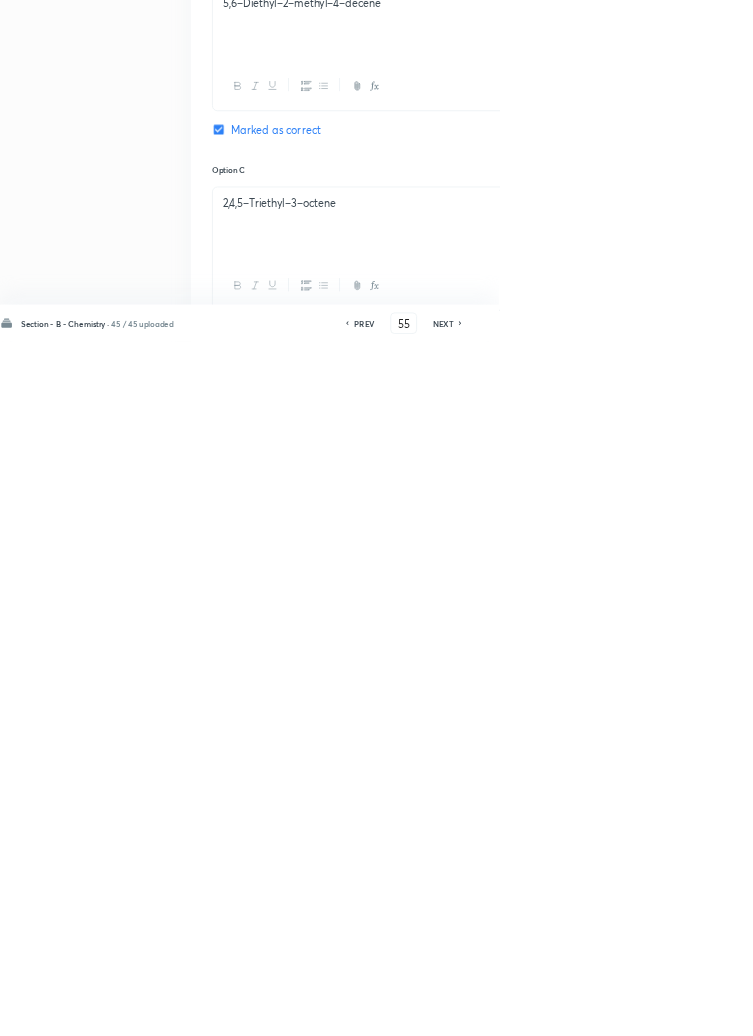 scroll, scrollTop: 1156, scrollLeft: 0, axis: vertical 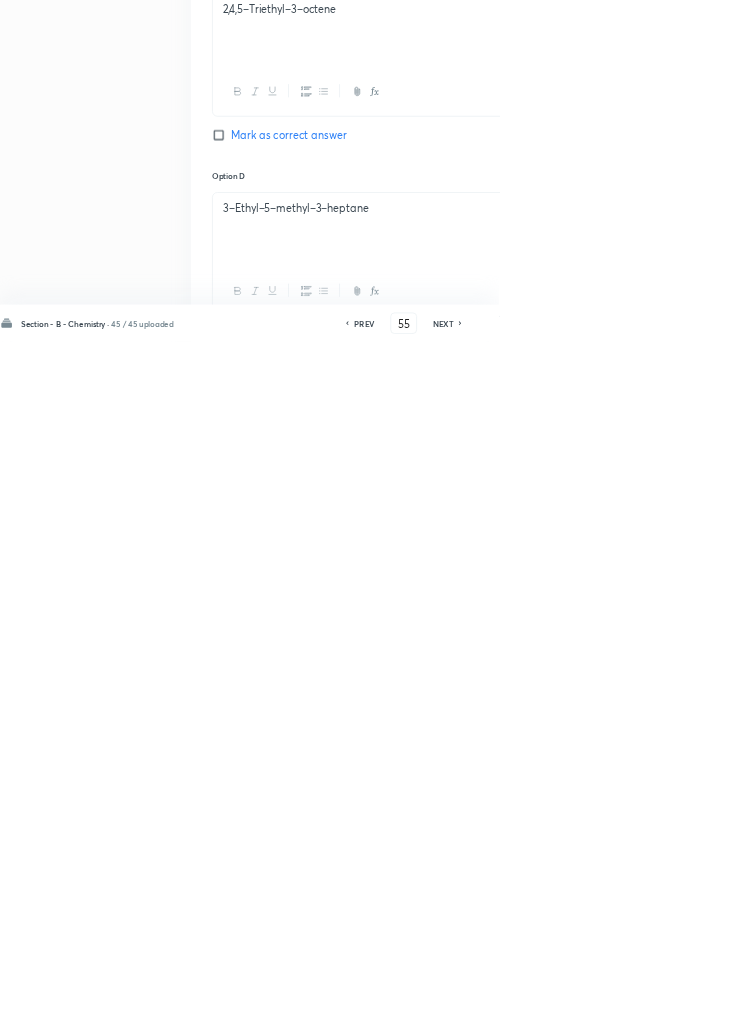 click on "Save" at bounding box center [1096, 1006] 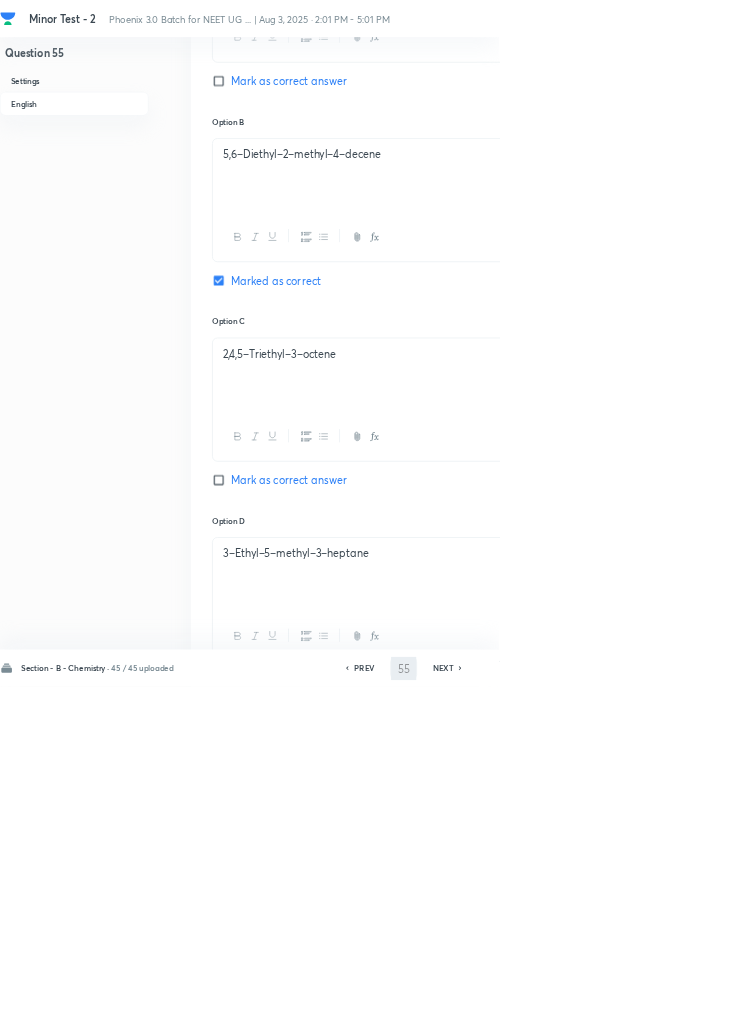 type on "56" 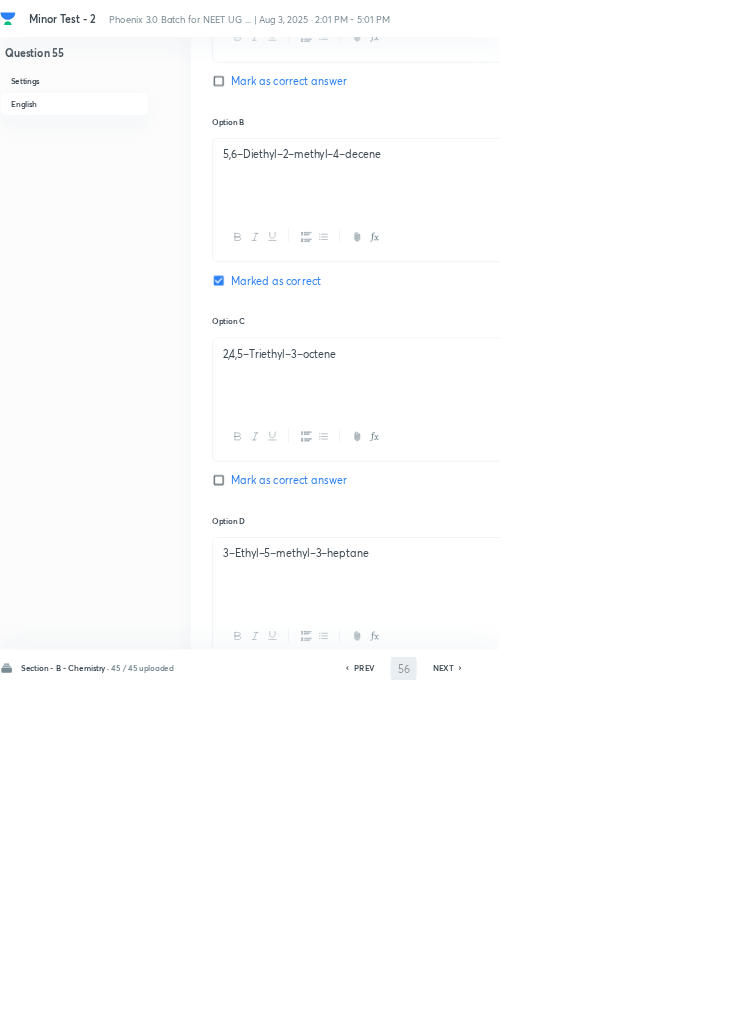 checkbox on "false" 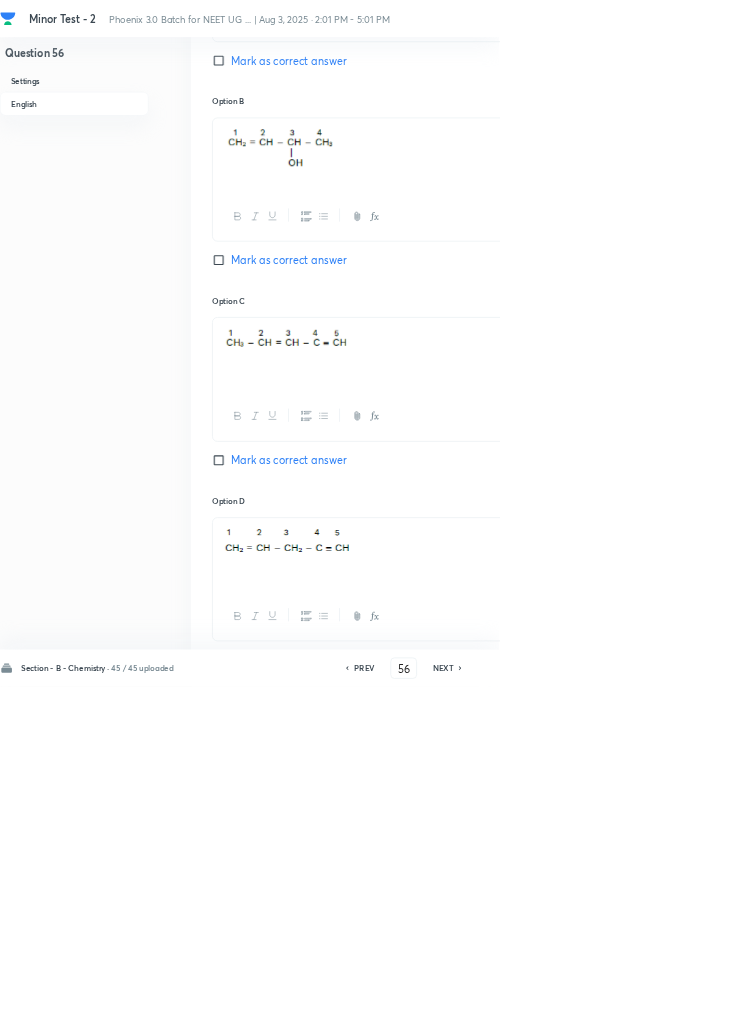checkbox on "true" 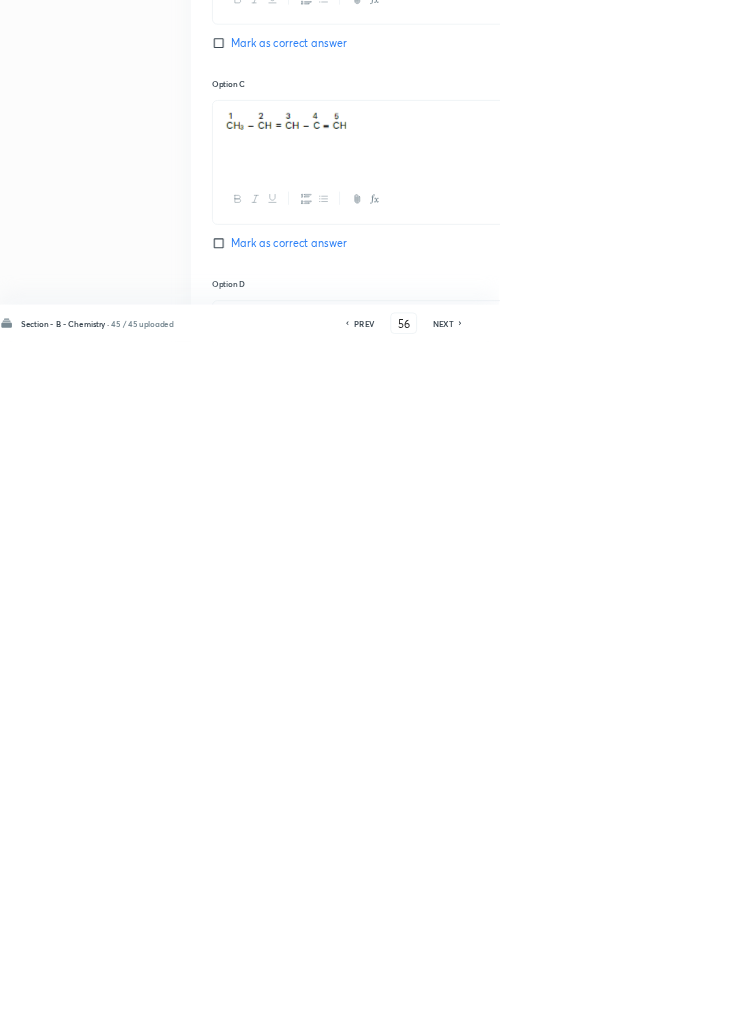 scroll, scrollTop: 965, scrollLeft: 0, axis: vertical 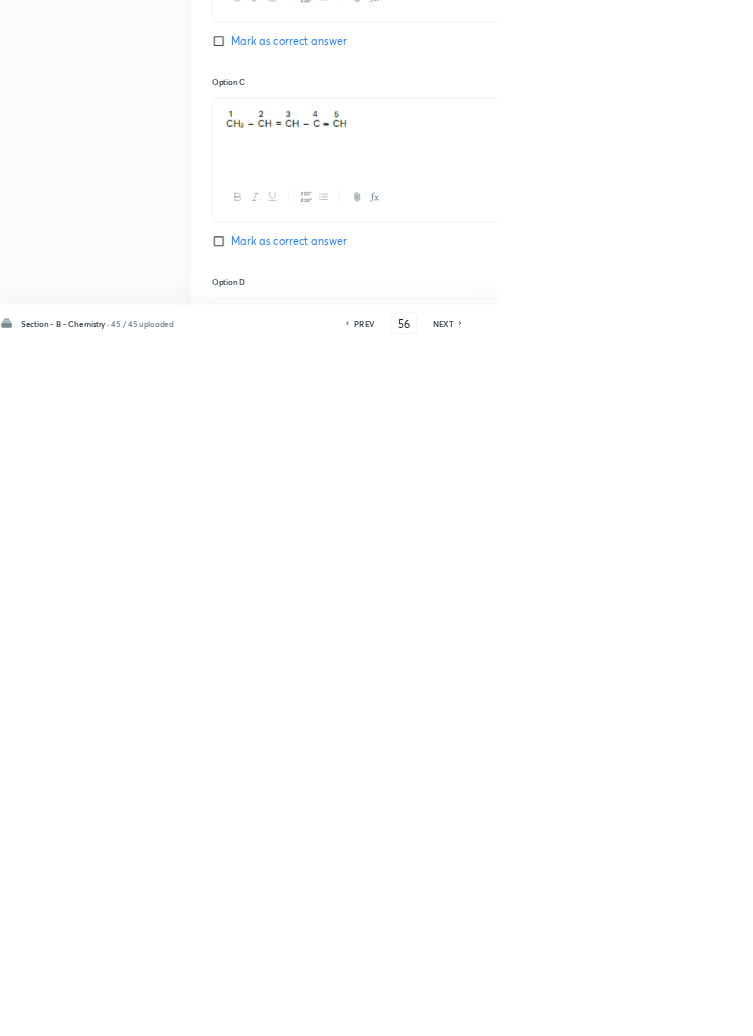 click at bounding box center [640, 1370] 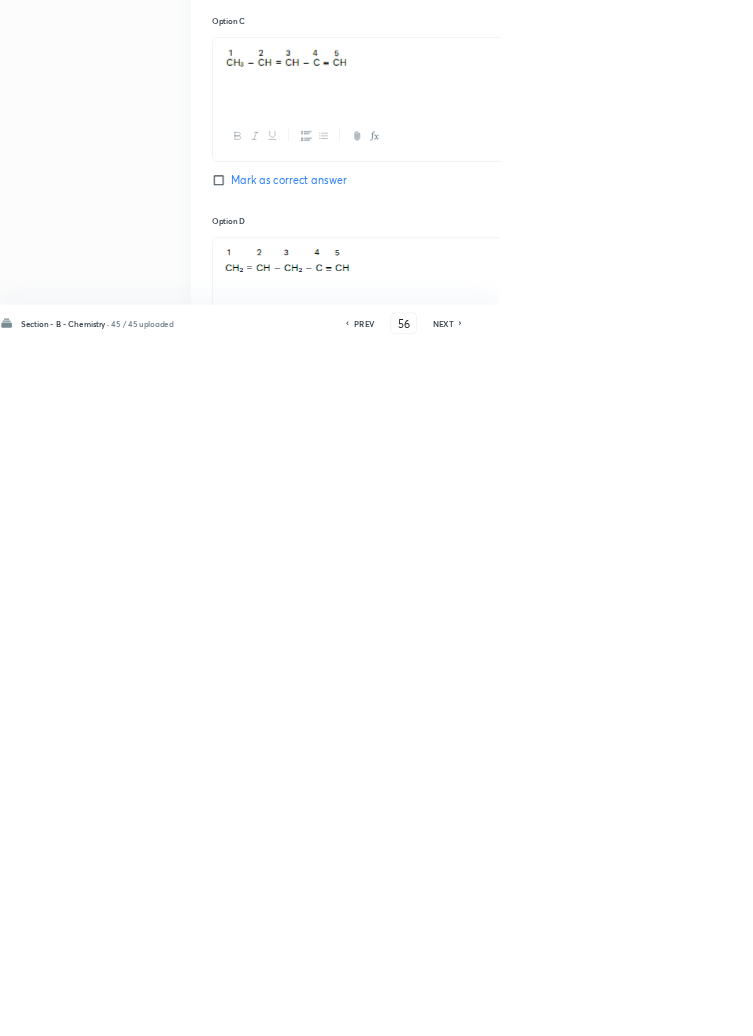 scroll, scrollTop: 1126, scrollLeft: 0, axis: vertical 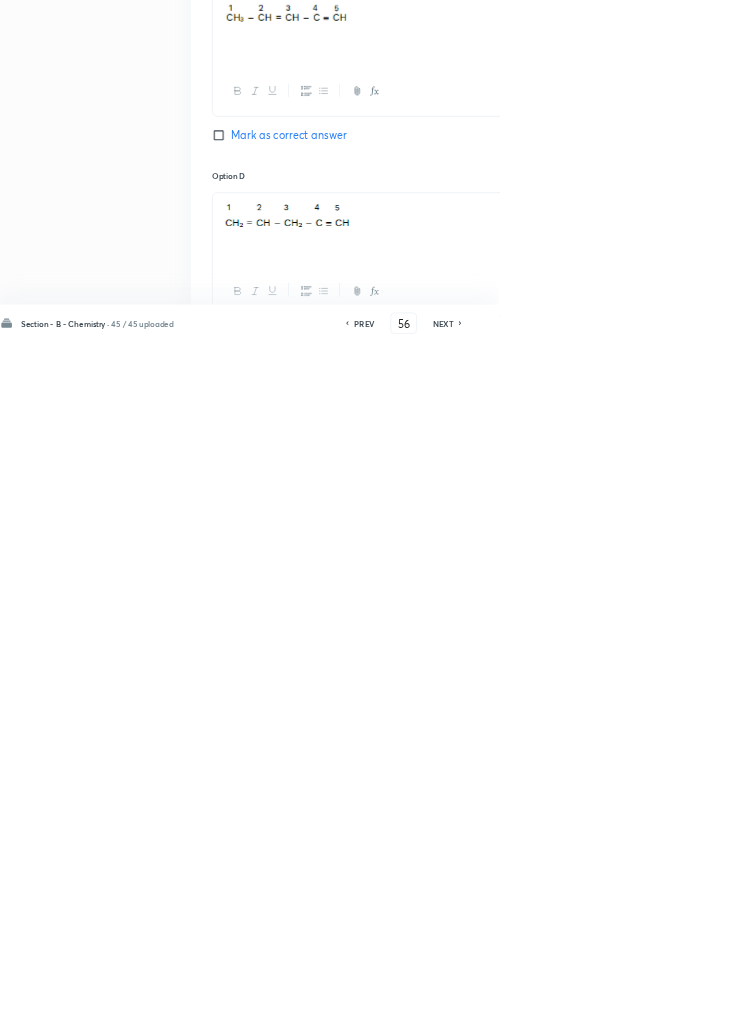 click on "Save" at bounding box center (1096, 1006) 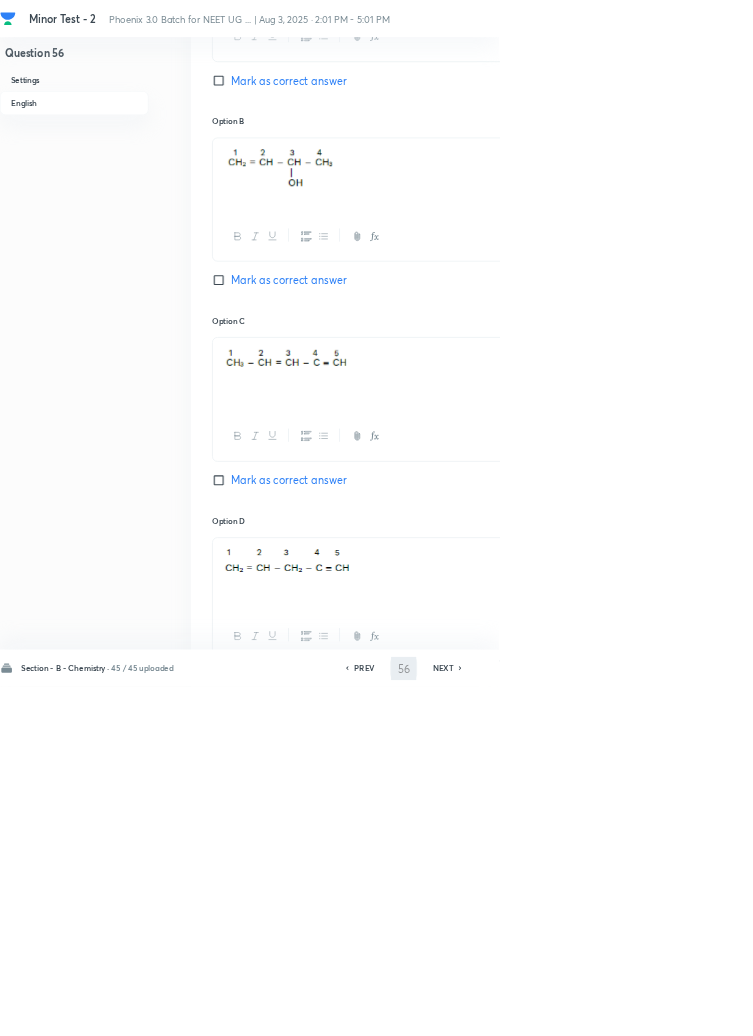 type on "57" 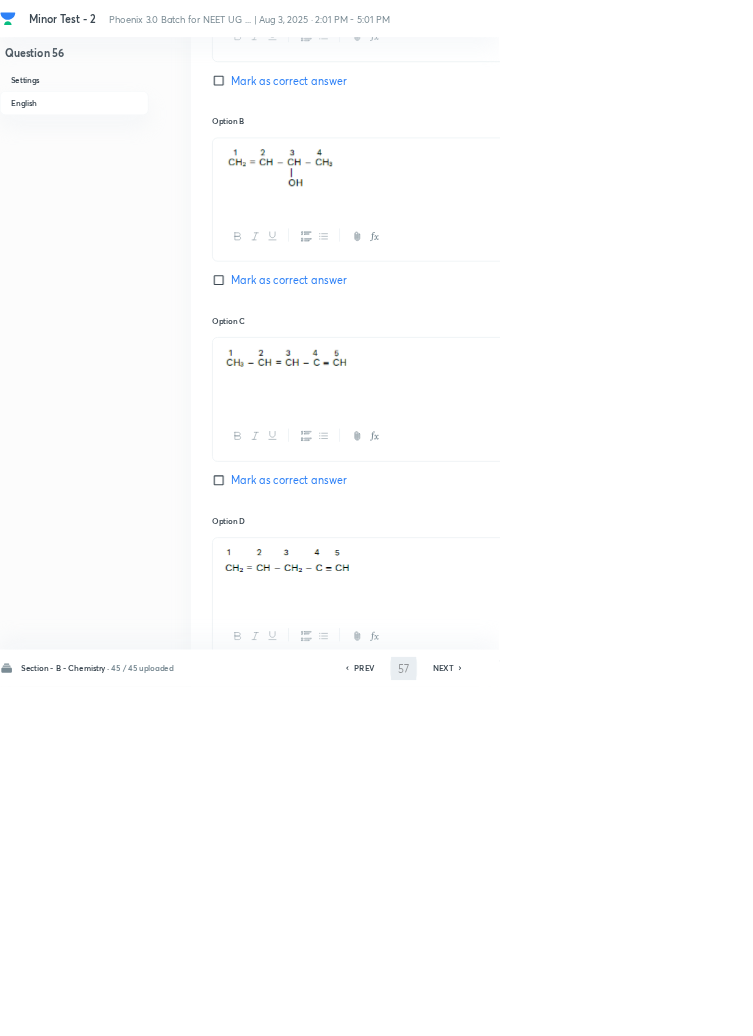 checkbox on "true" 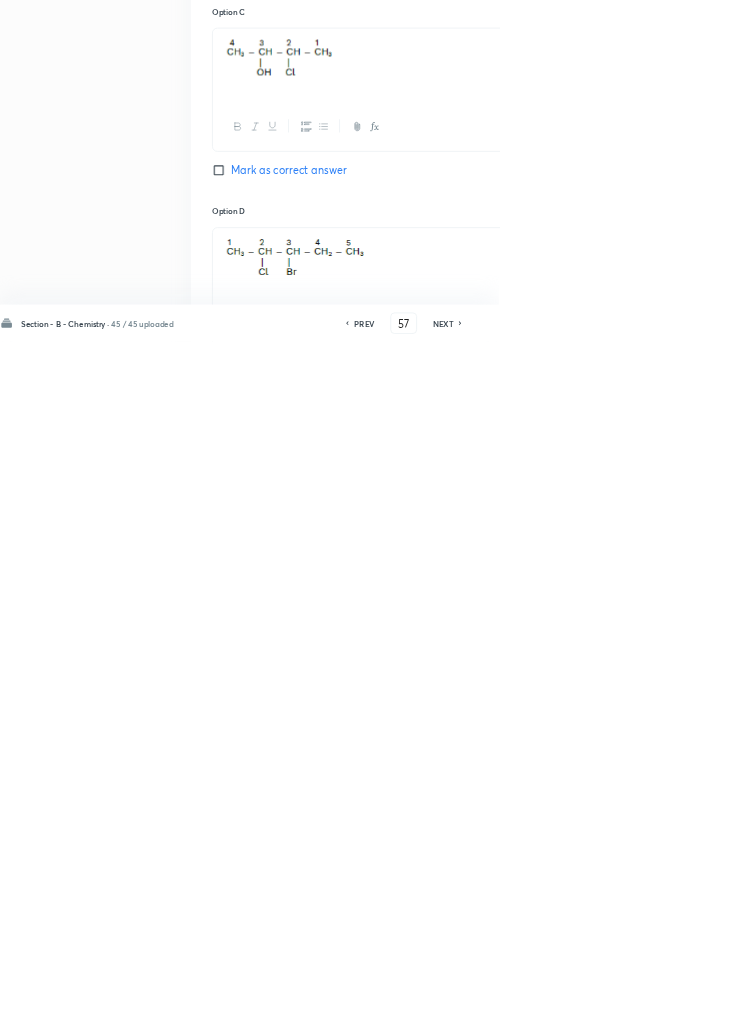 scroll, scrollTop: 1079, scrollLeft: 0, axis: vertical 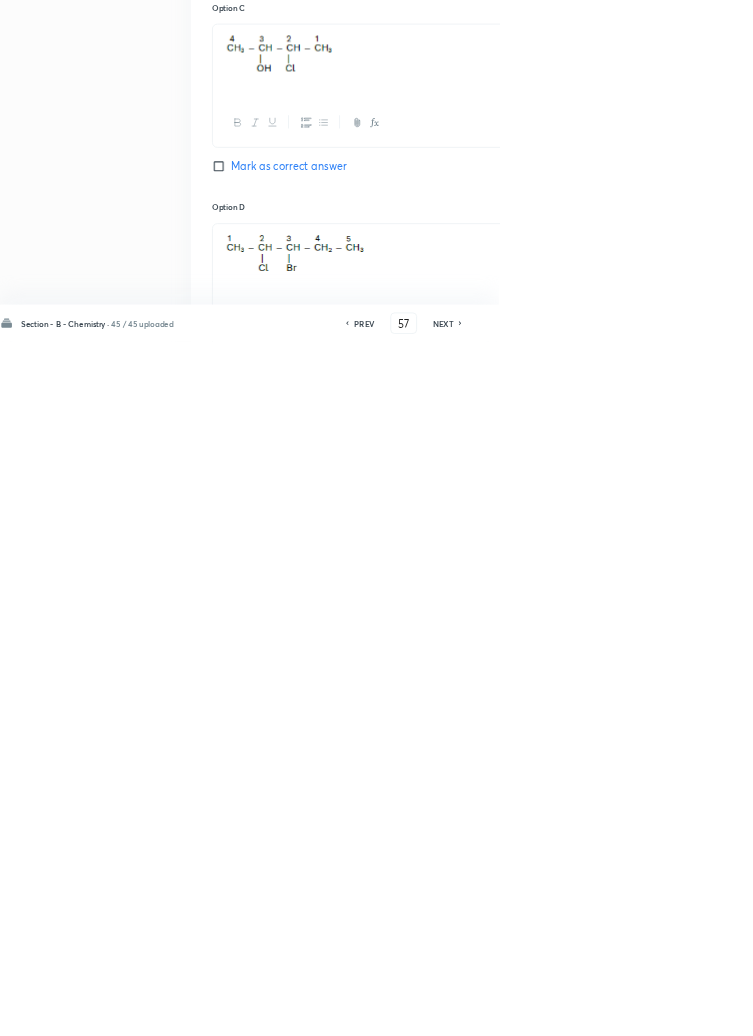 click at bounding box center [640, 1264] 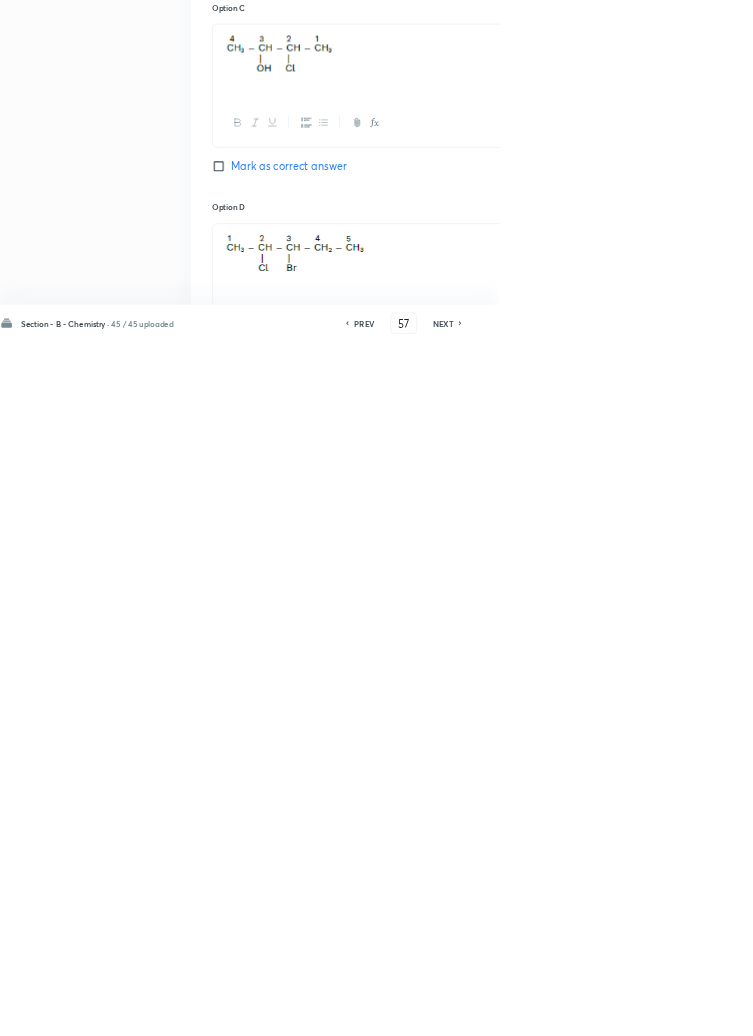 click on "Save" at bounding box center [1096, 1006] 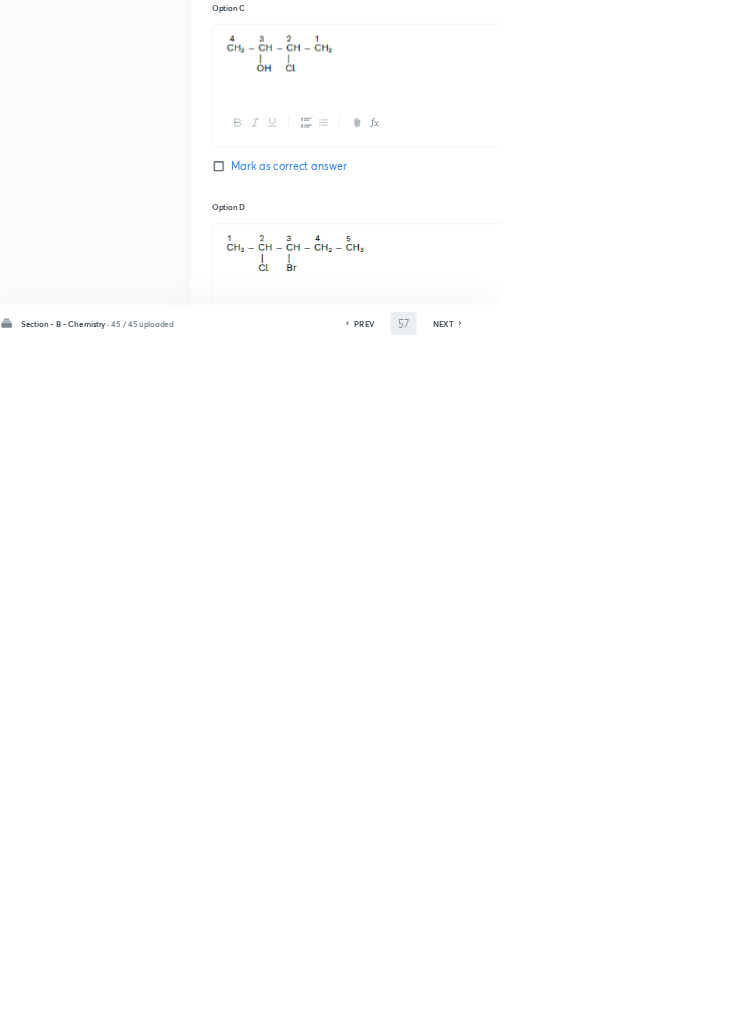 scroll, scrollTop: 1079, scrollLeft: 0, axis: vertical 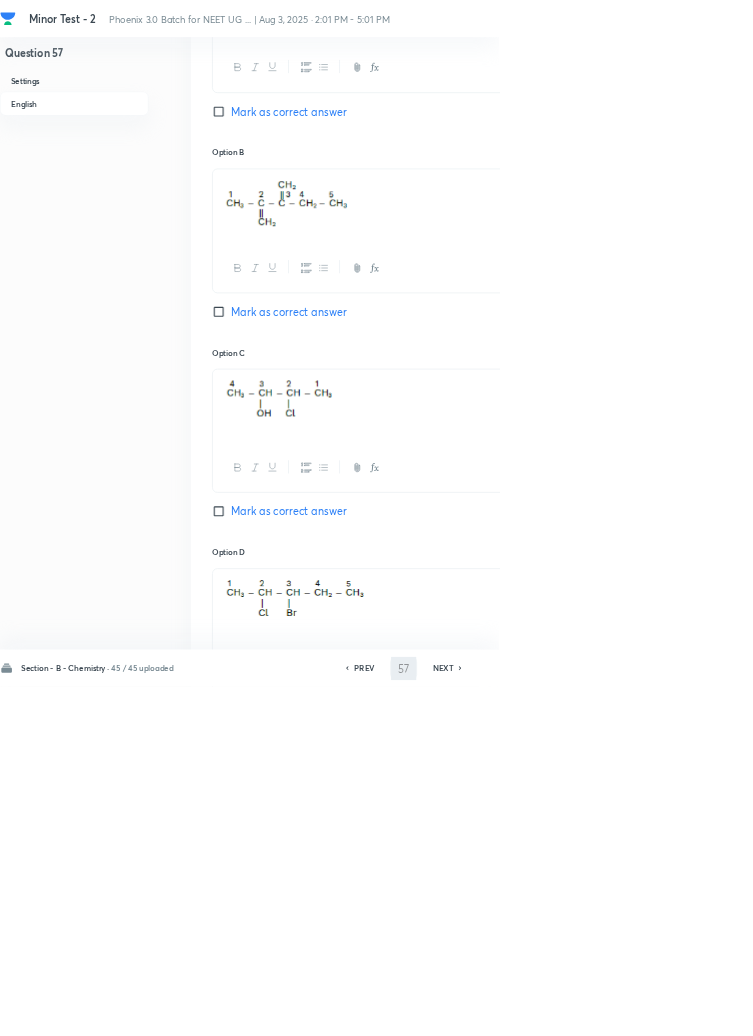 type on "58" 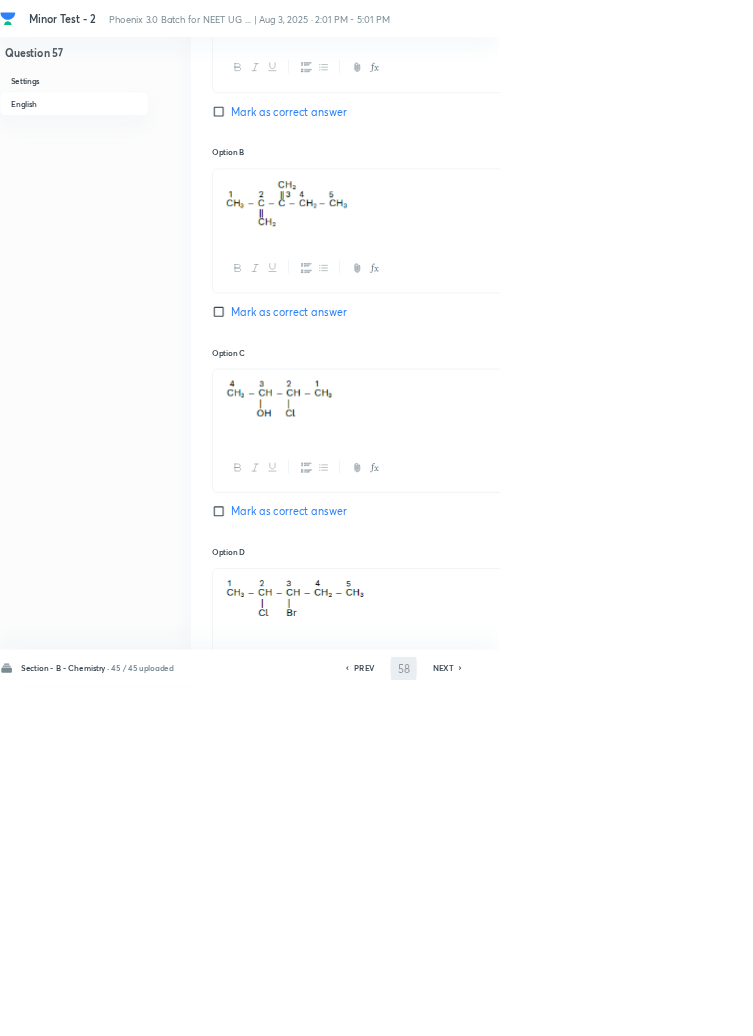 checkbox on "false" 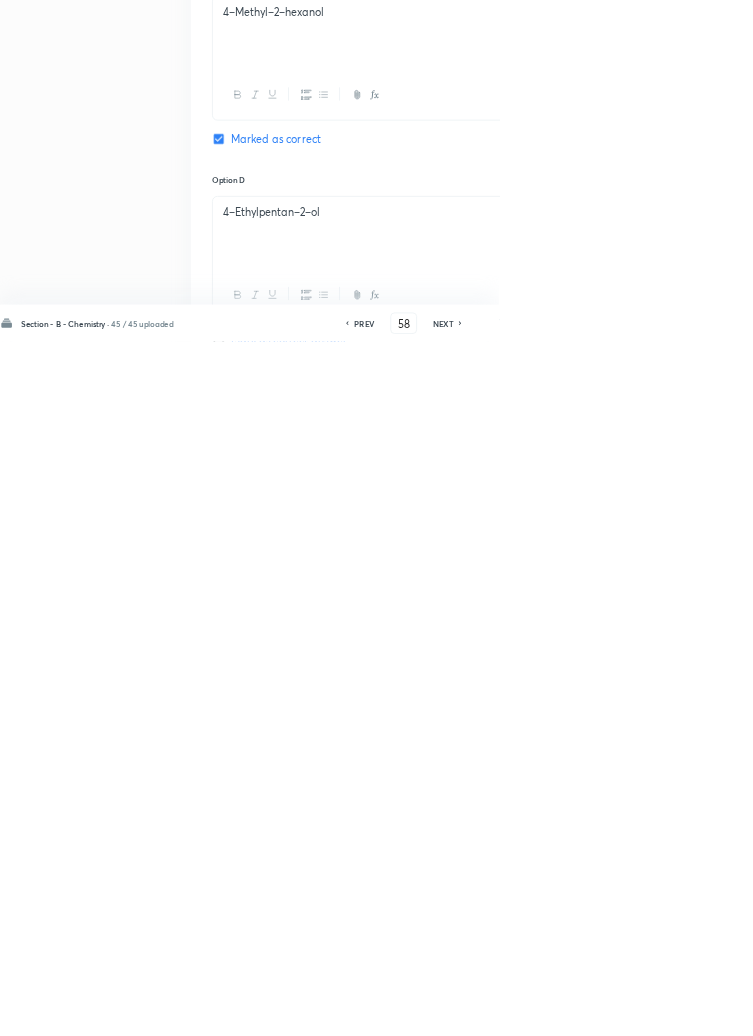 scroll, scrollTop: 1099, scrollLeft: 0, axis: vertical 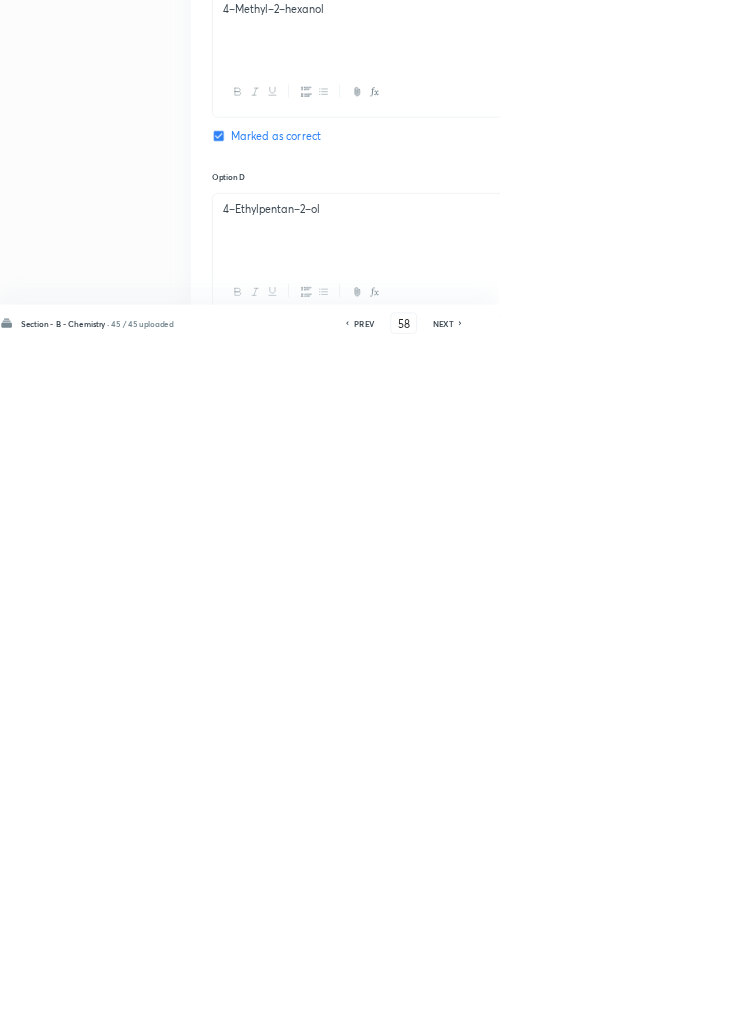 click on "4–Methyl–2–hexanol." at bounding box center [640, 1192] 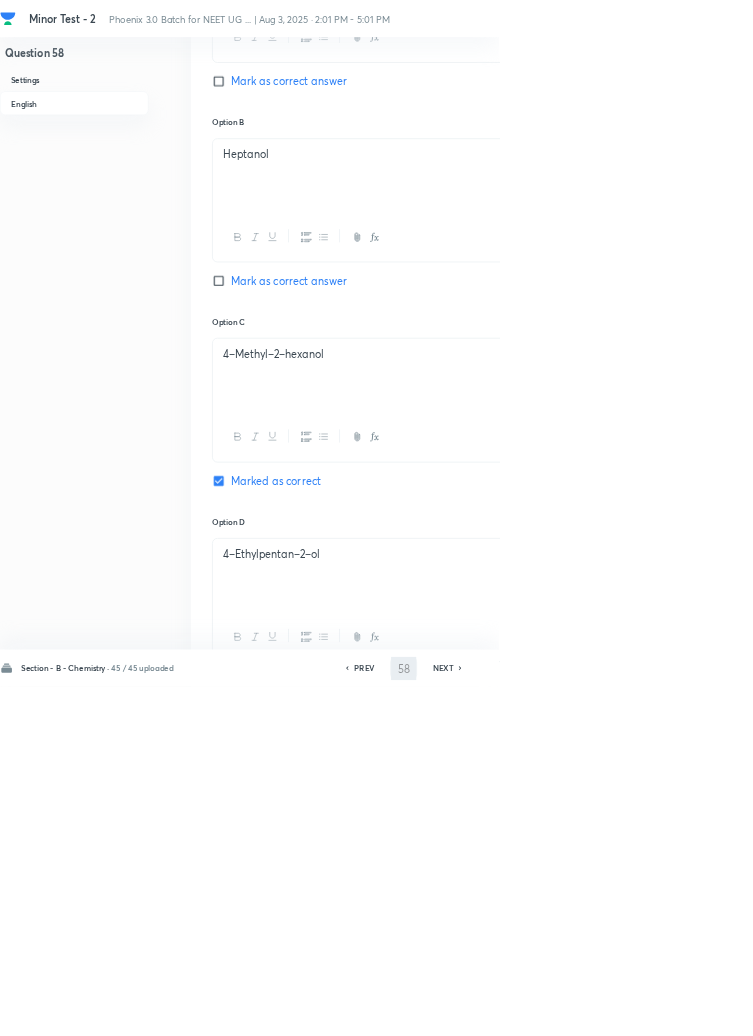 type on "59" 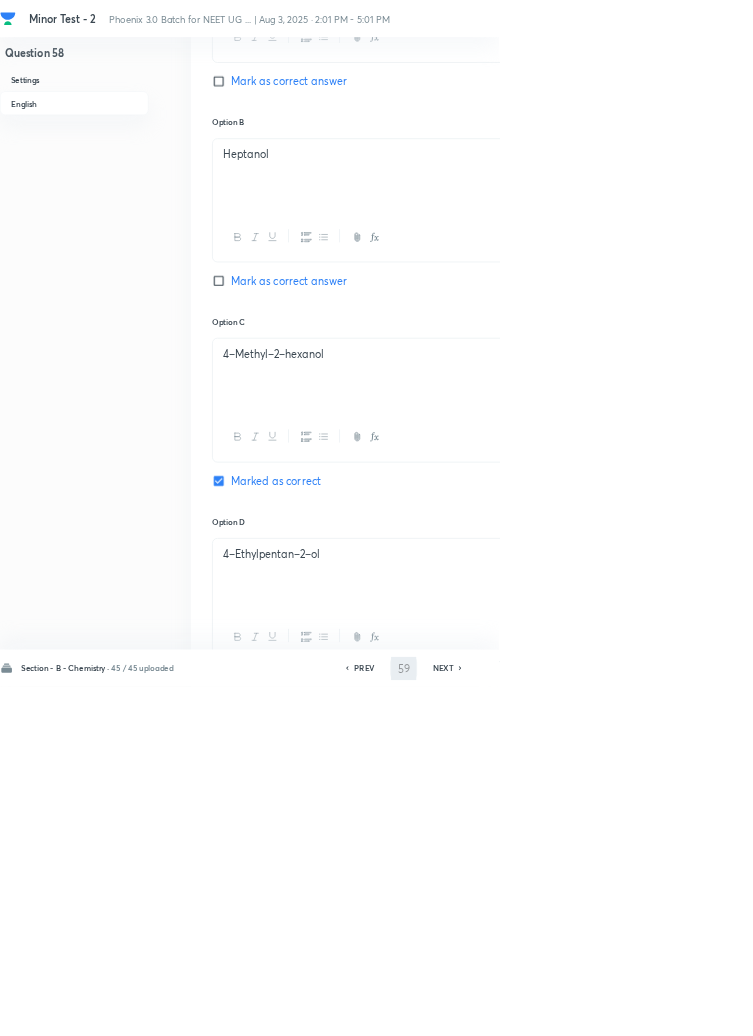 checkbox on "false" 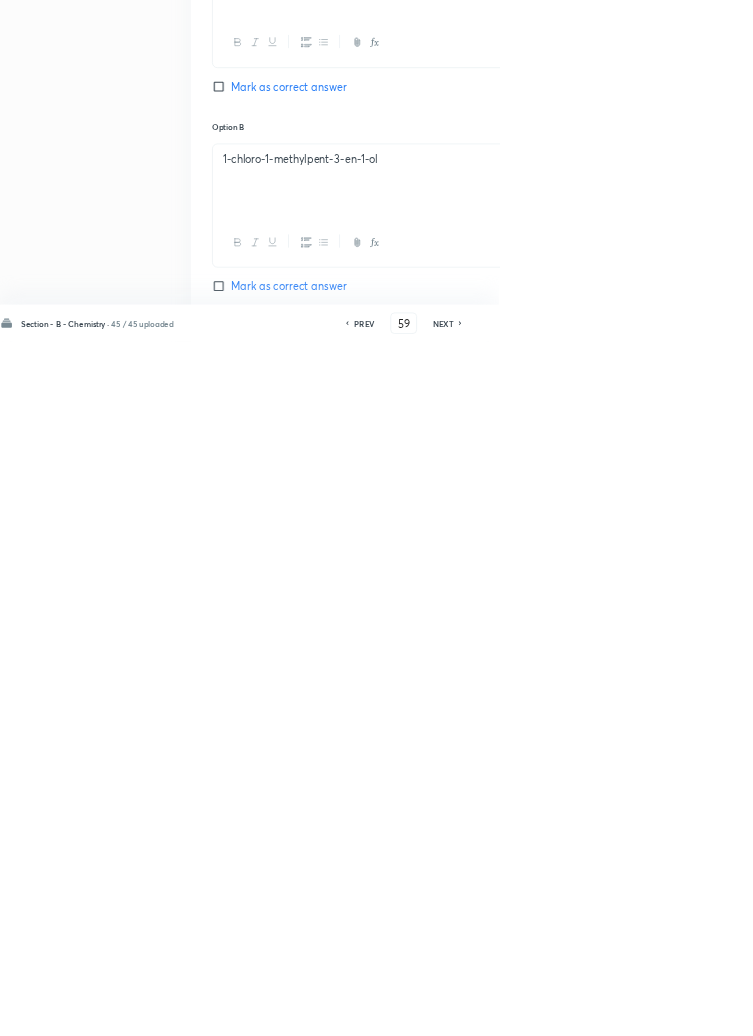 scroll, scrollTop: 1126, scrollLeft: 0, axis: vertical 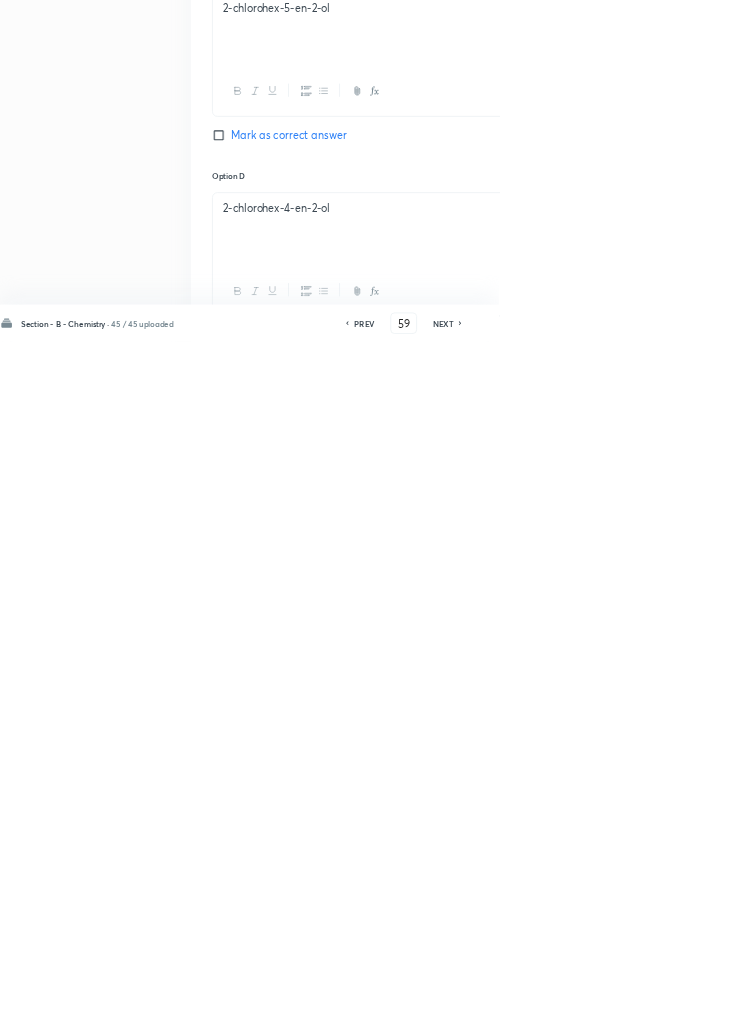 click on "2-chlorohex-4-en-2-ol." at bounding box center [640, 1191] 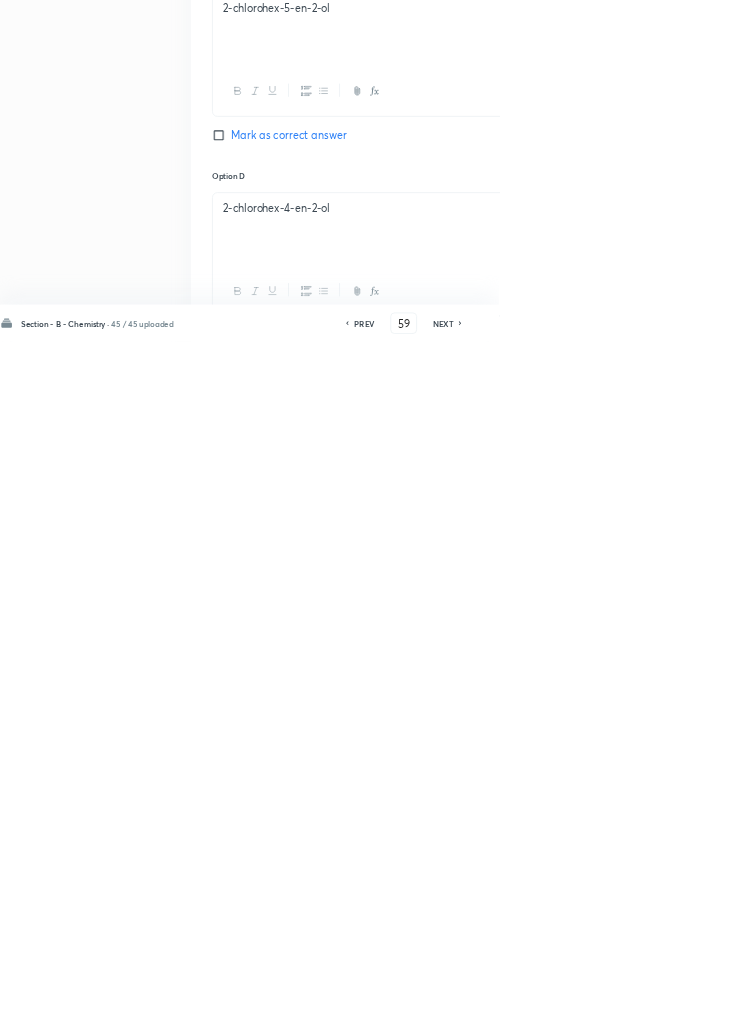 click on "Save" at bounding box center [1096, 1006] 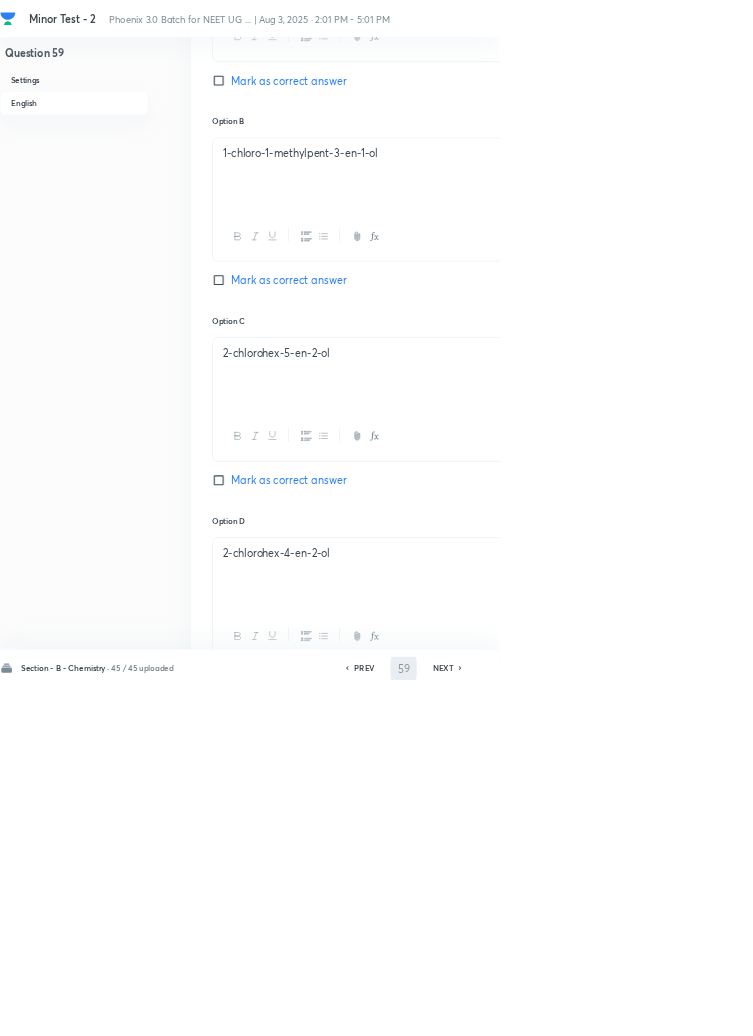 type on "60" 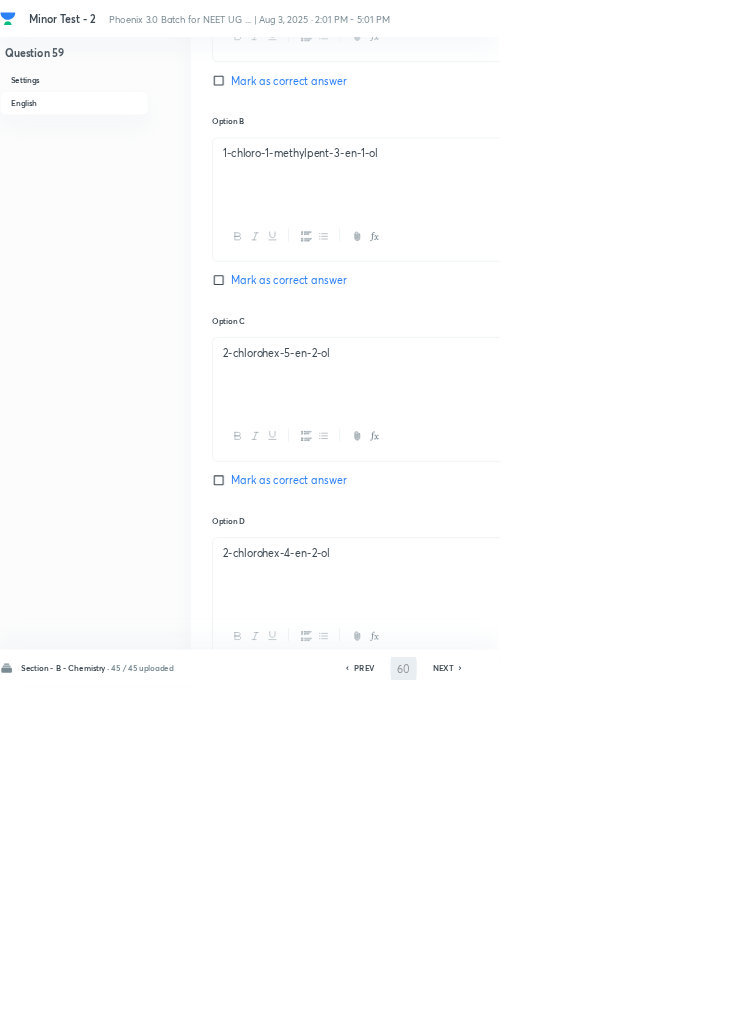 checkbox on "false" 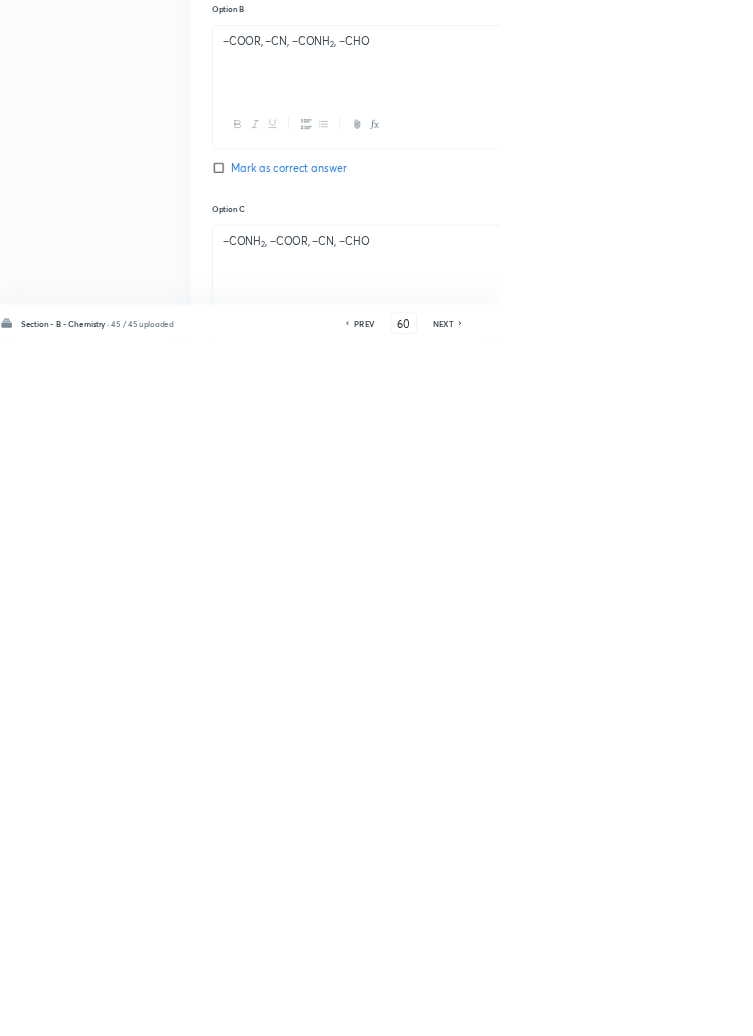 scroll, scrollTop: 757, scrollLeft: 0, axis: vertical 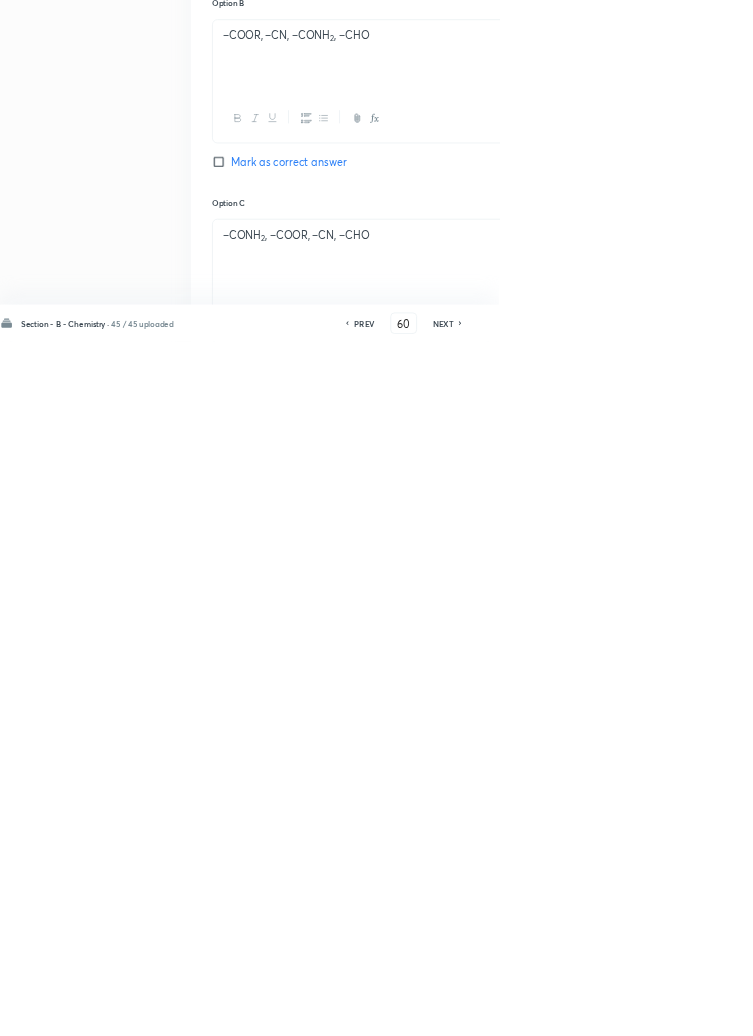 click on "Mark as correct answer" at bounding box center [334, 1368] 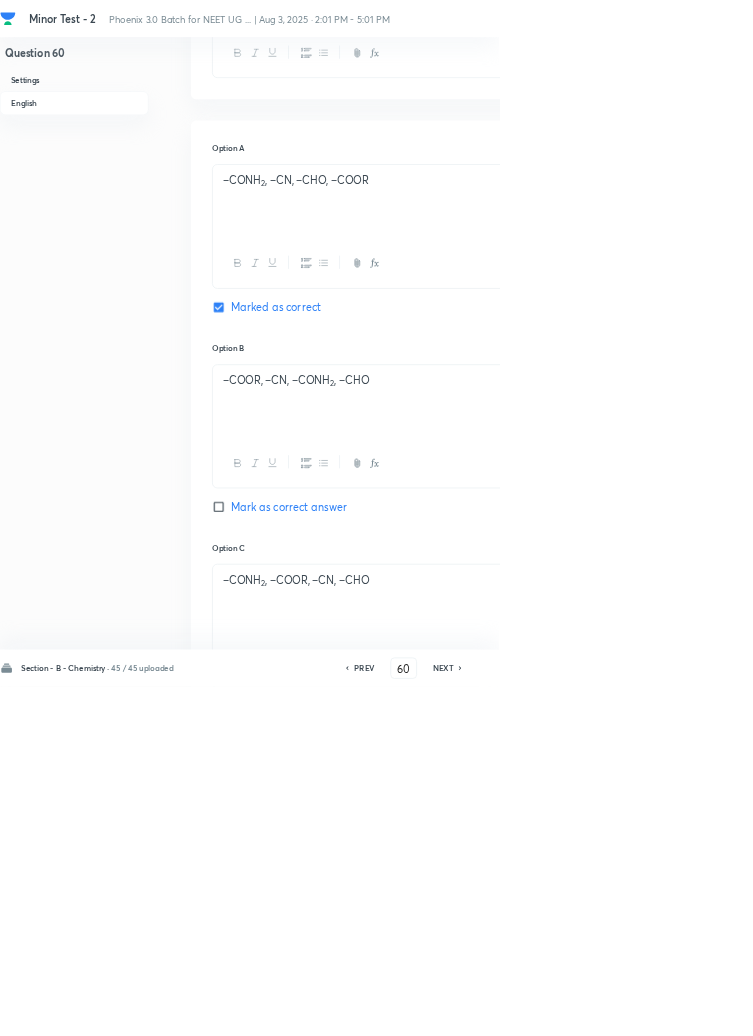checkbox on "false" 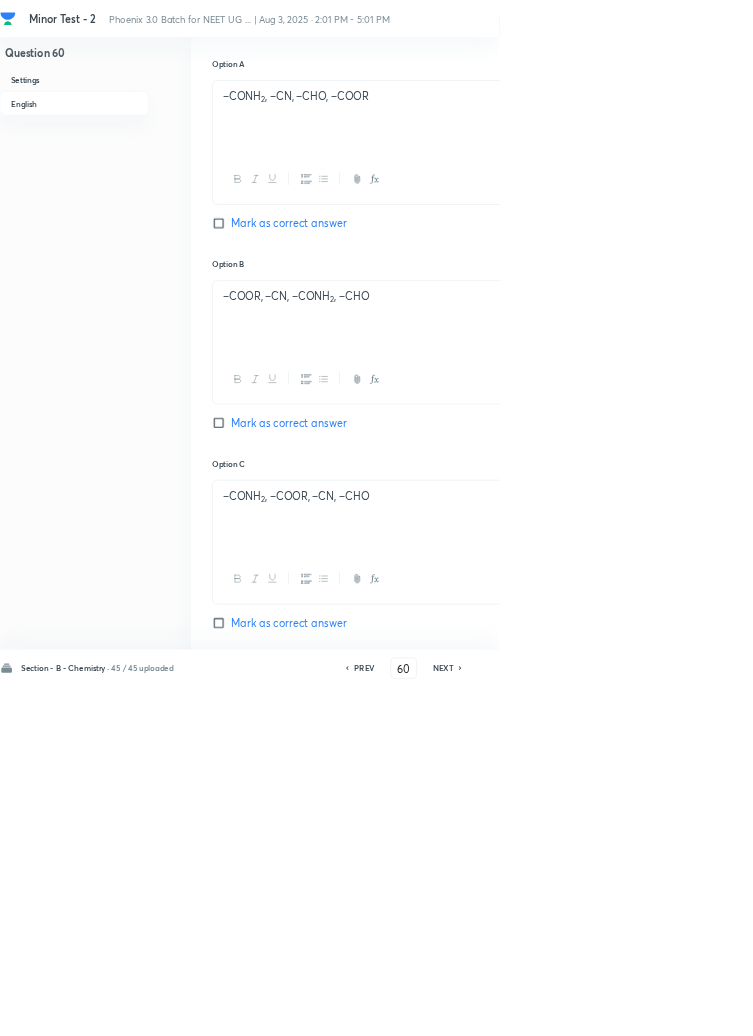scroll, scrollTop: 954, scrollLeft: 0, axis: vertical 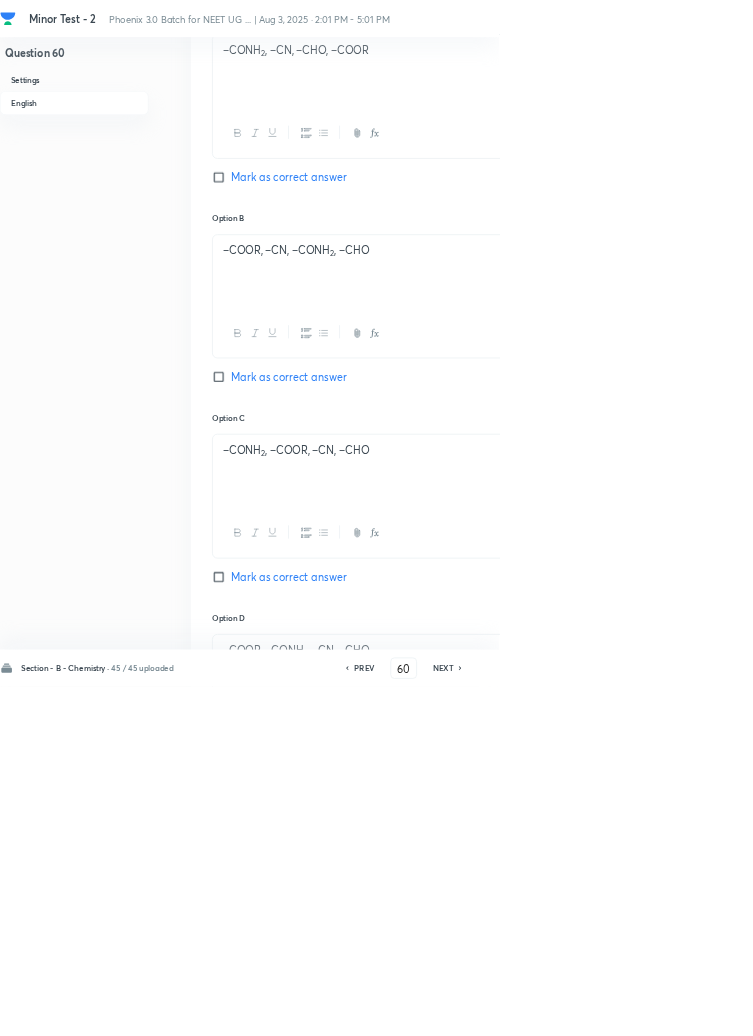 click on "Save" at bounding box center (1096, 1006) 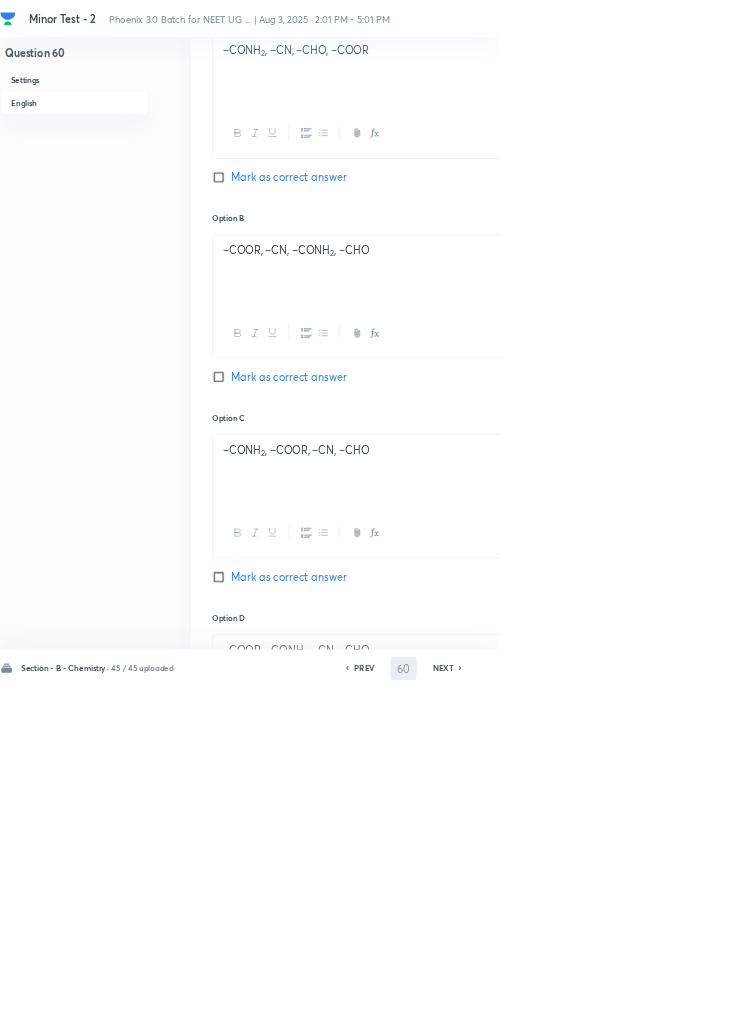 type on "61" 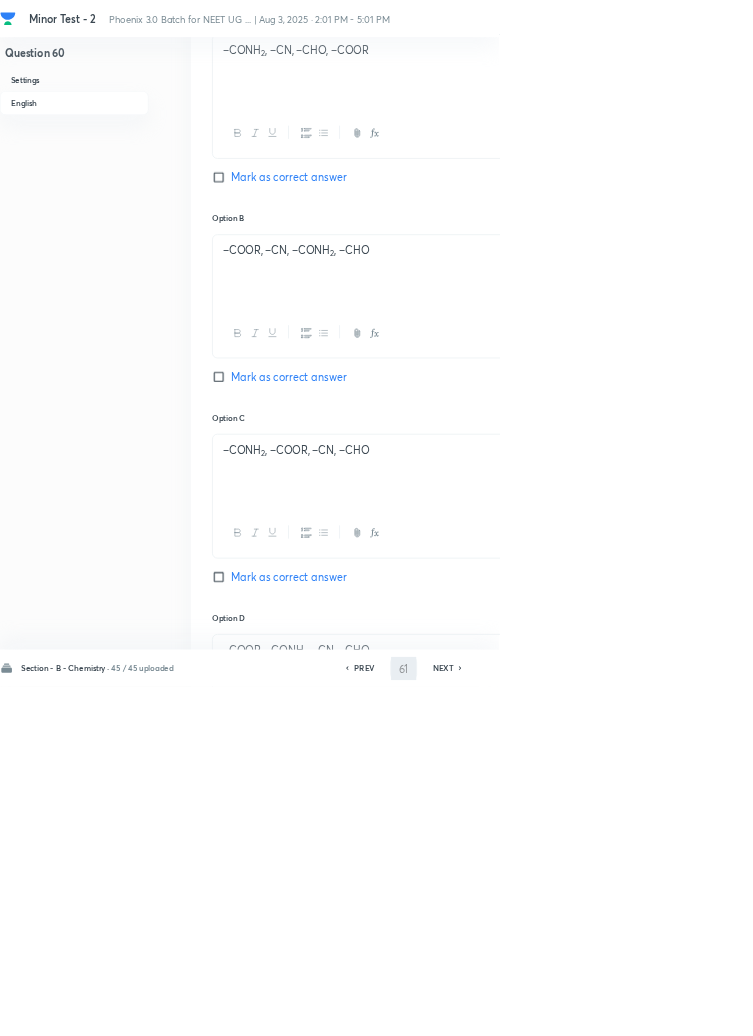 checkbox on "false" 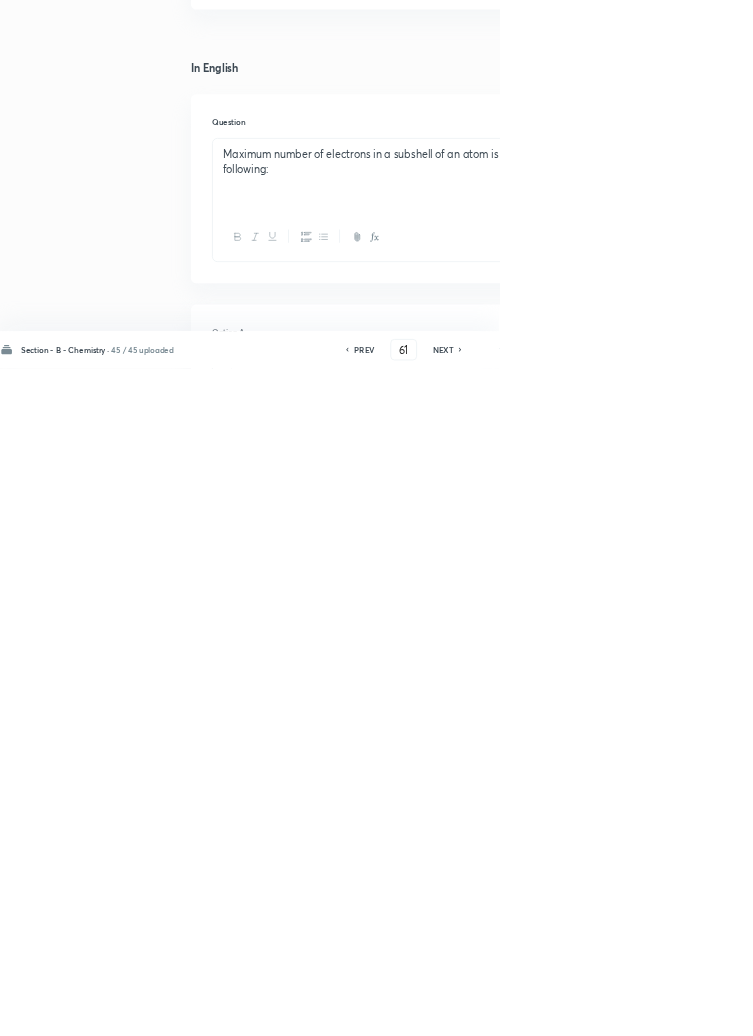 scroll, scrollTop: 1099, scrollLeft: 0, axis: vertical 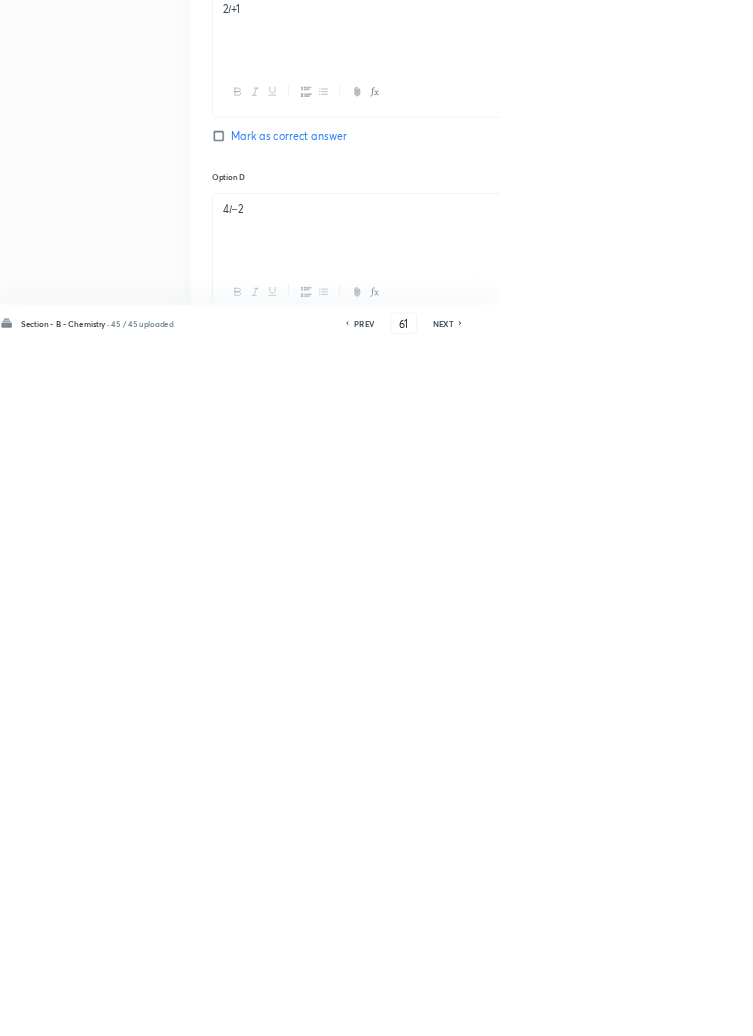 click on "PREV" at bounding box center (549, 1008) 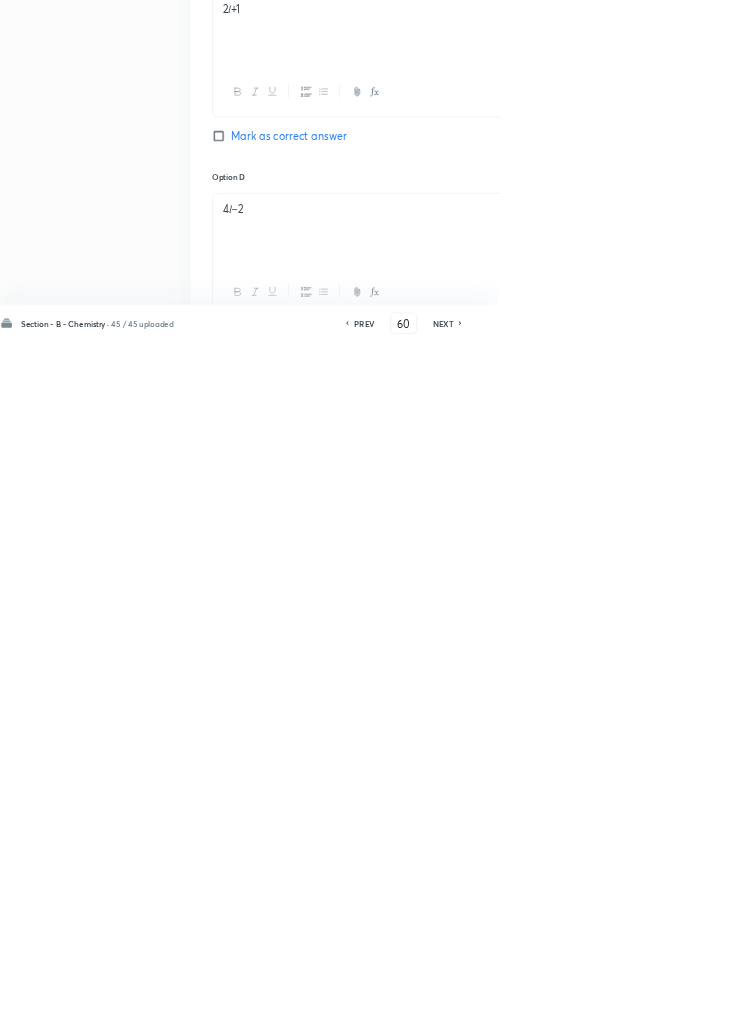checkbox on "false" 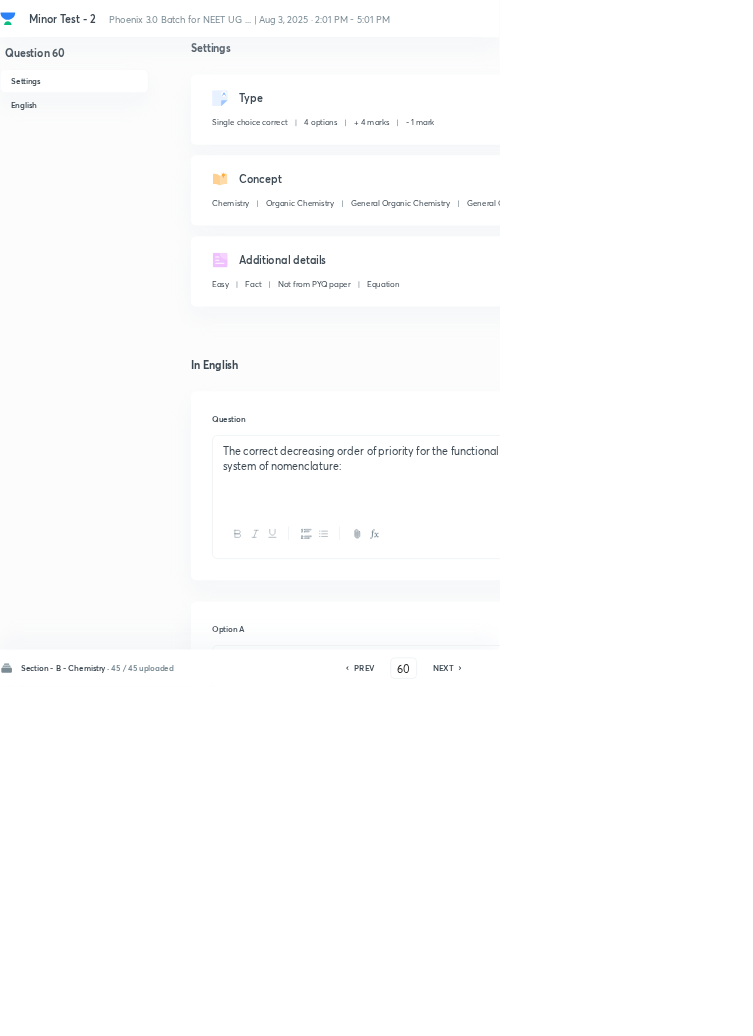 scroll, scrollTop: 0, scrollLeft: 0, axis: both 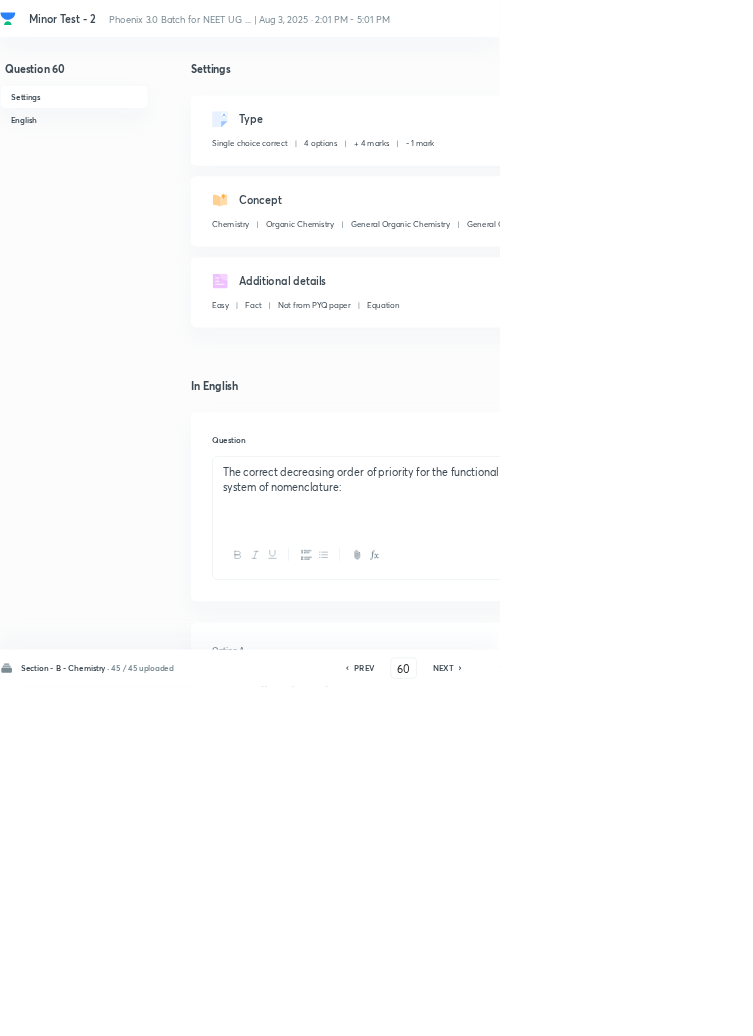click on "3" at bounding box center (899, 18) 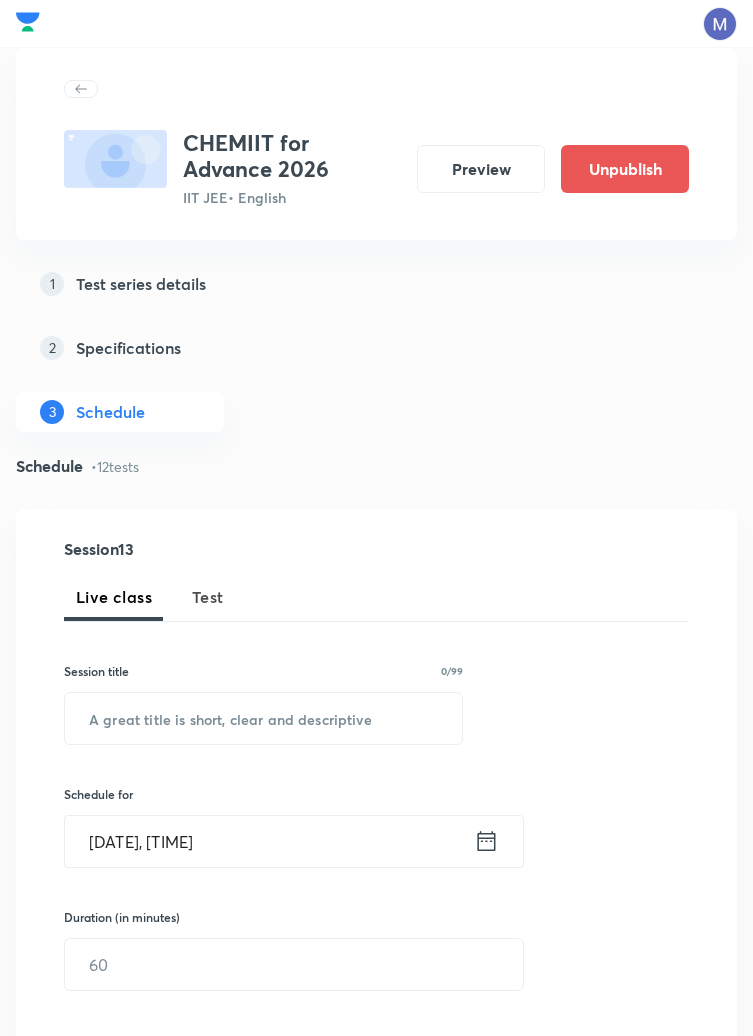 scroll, scrollTop: 872, scrollLeft: 0, axis: vertical 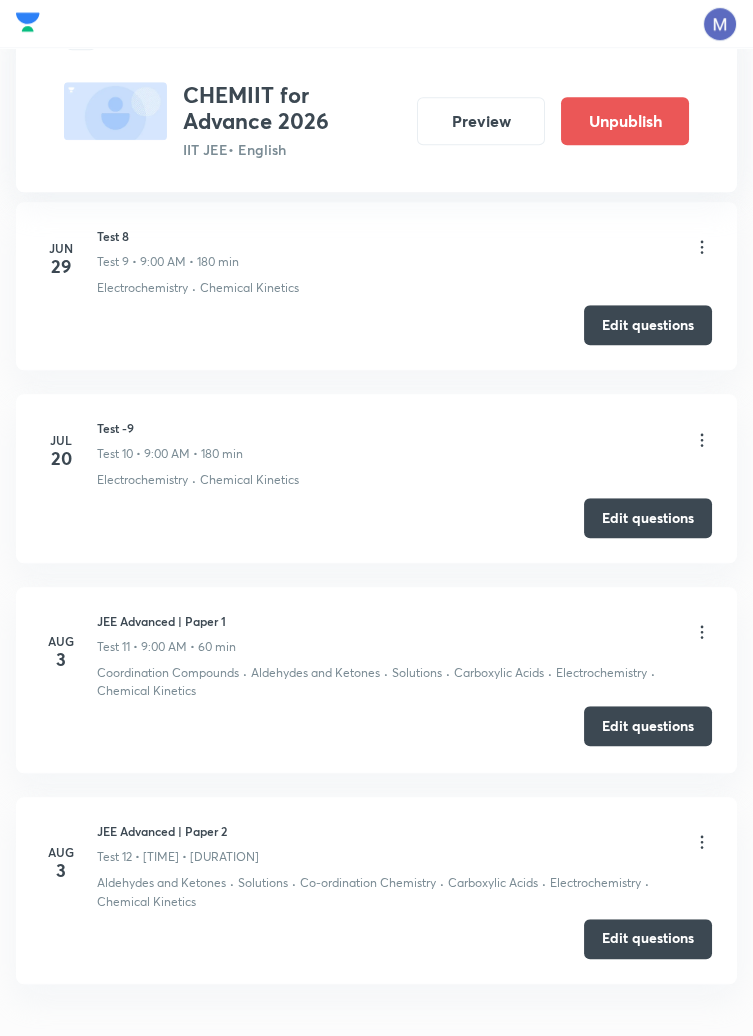 click on "Edit questions" at bounding box center [648, 726] 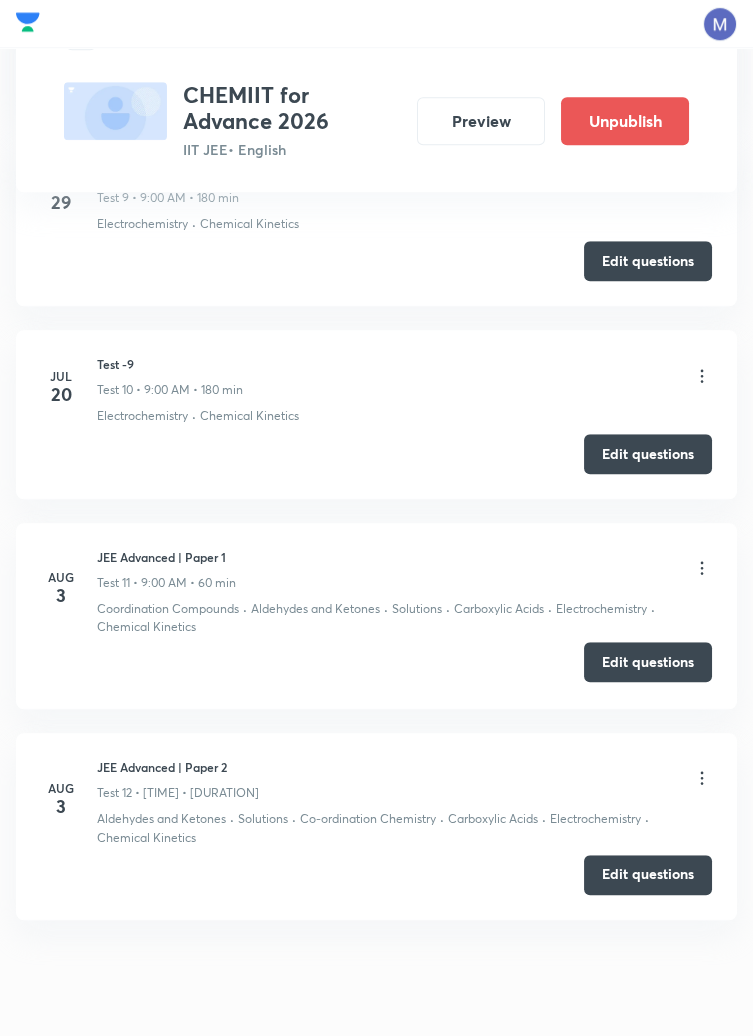 scroll, scrollTop: 2691, scrollLeft: 0, axis: vertical 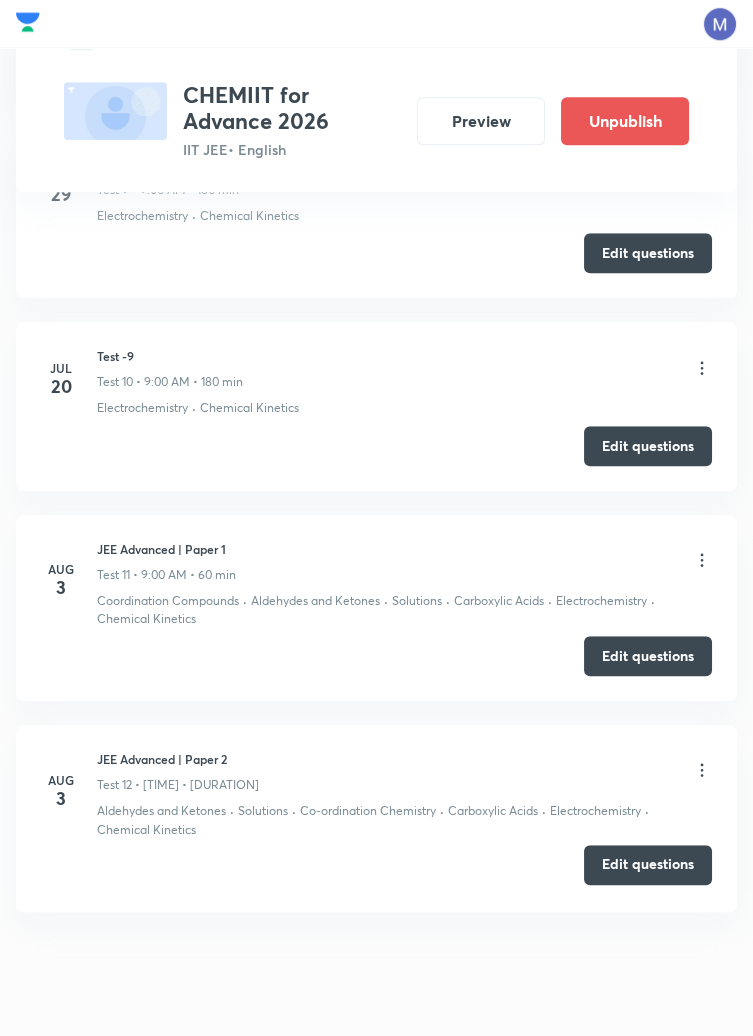 click on "Edit questions" at bounding box center (648, 865) 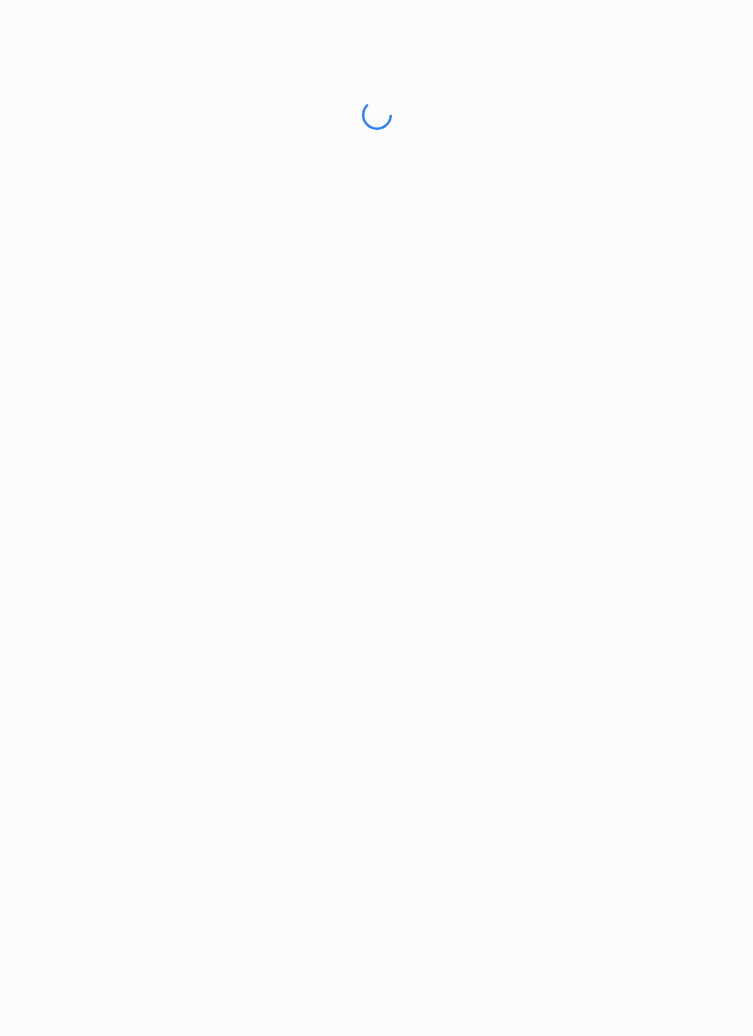 scroll, scrollTop: 0, scrollLeft: 0, axis: both 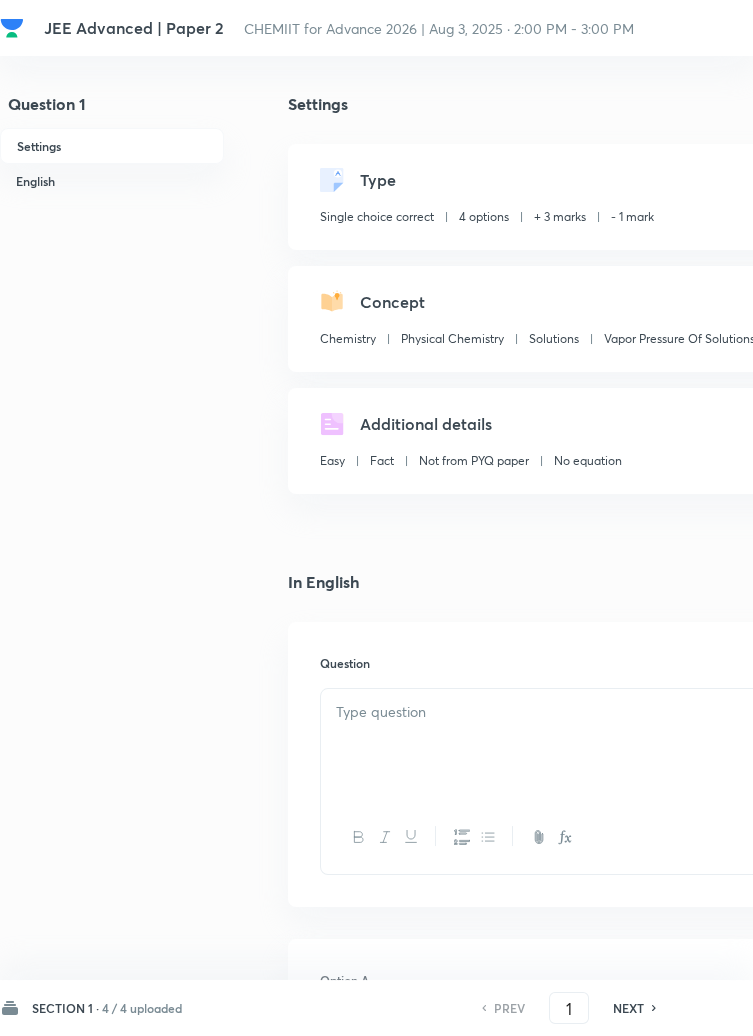 checkbox on "true" 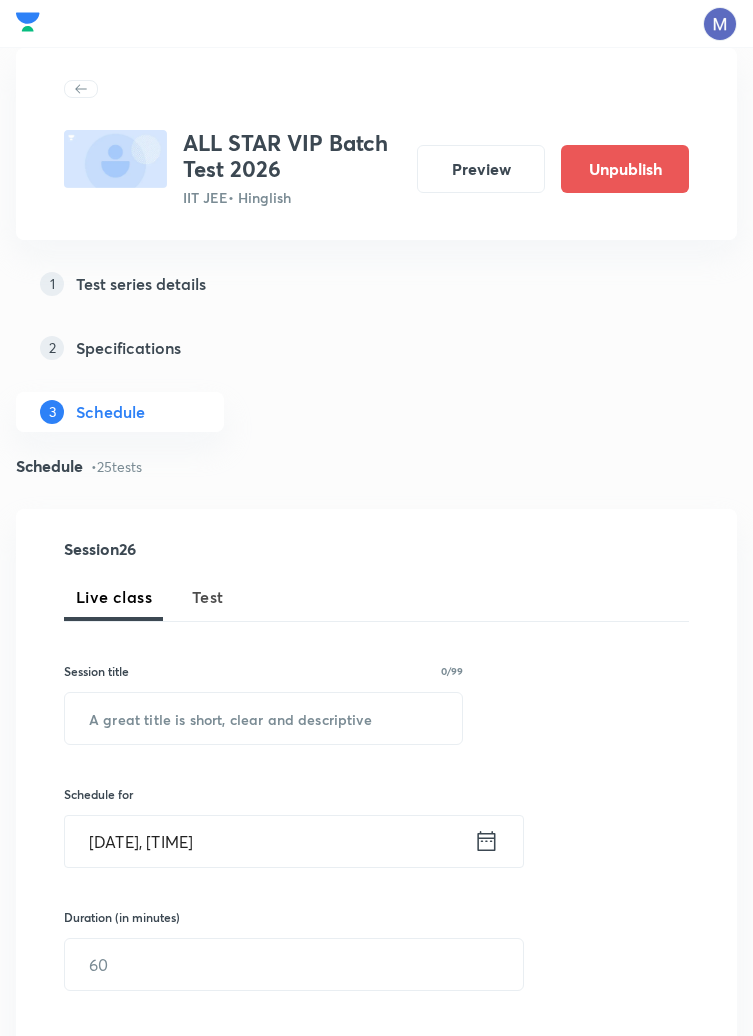 scroll, scrollTop: 1704, scrollLeft: 0, axis: vertical 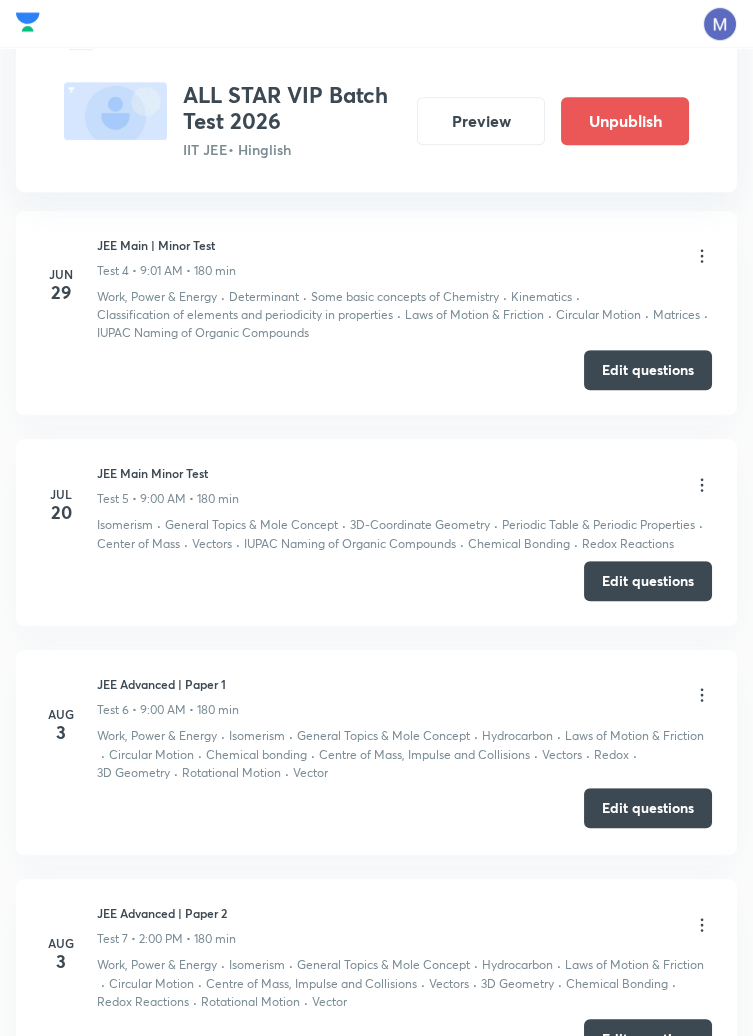 click on "Edit questions" at bounding box center (648, 808) 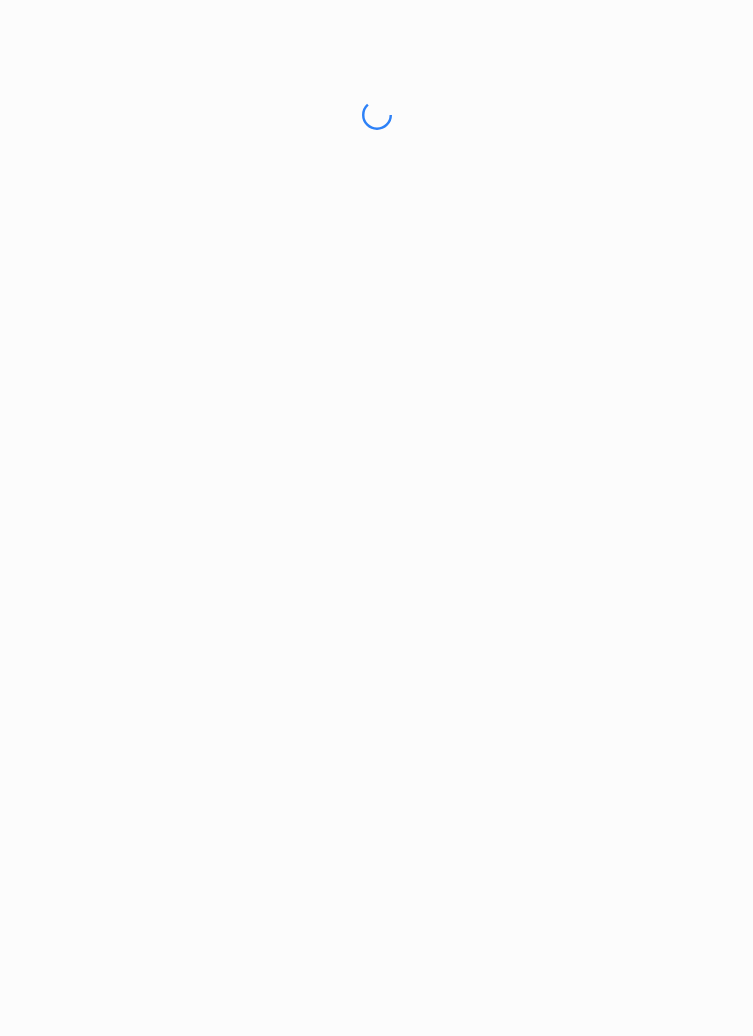 scroll, scrollTop: 0, scrollLeft: 0, axis: both 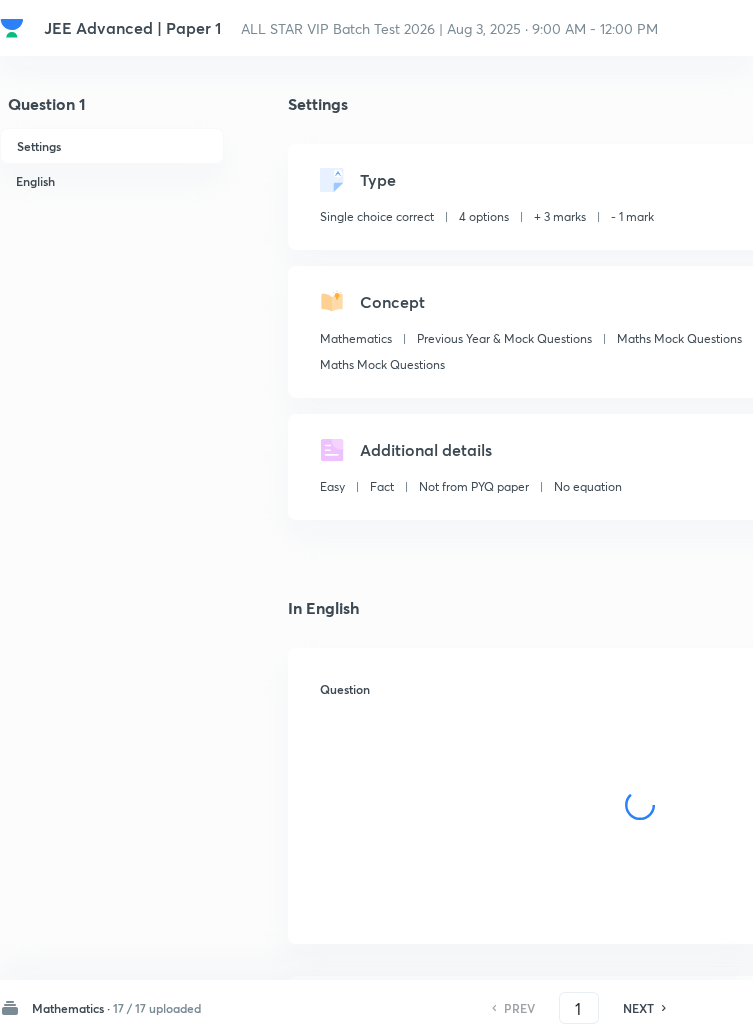 checkbox on "true" 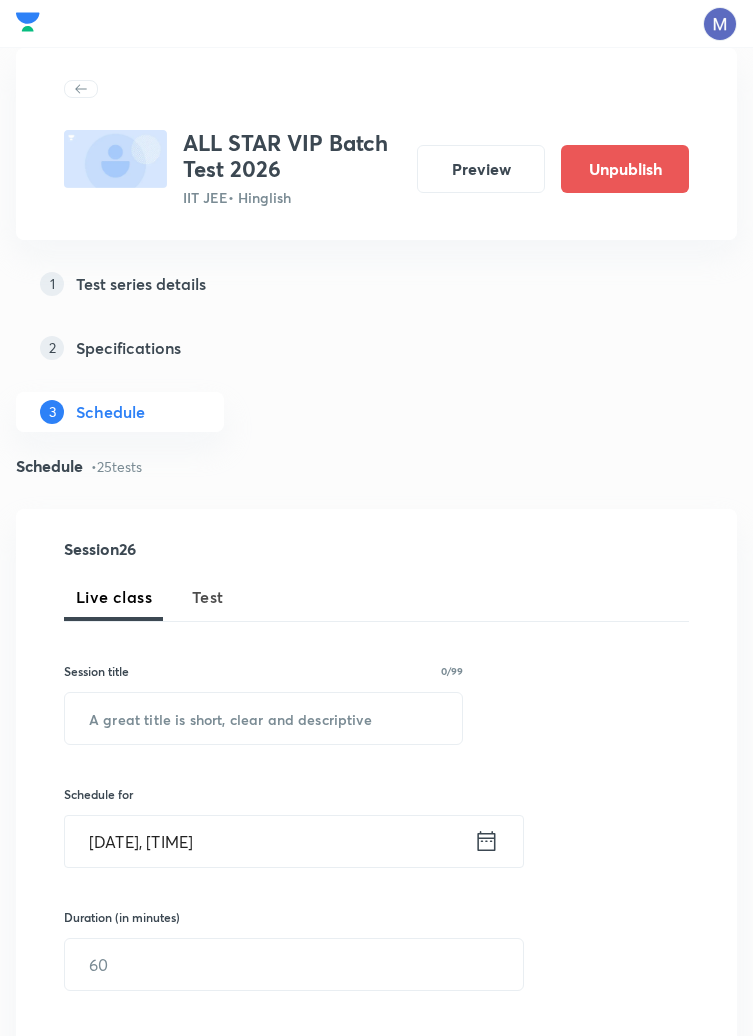 scroll, scrollTop: 1168, scrollLeft: 0, axis: vertical 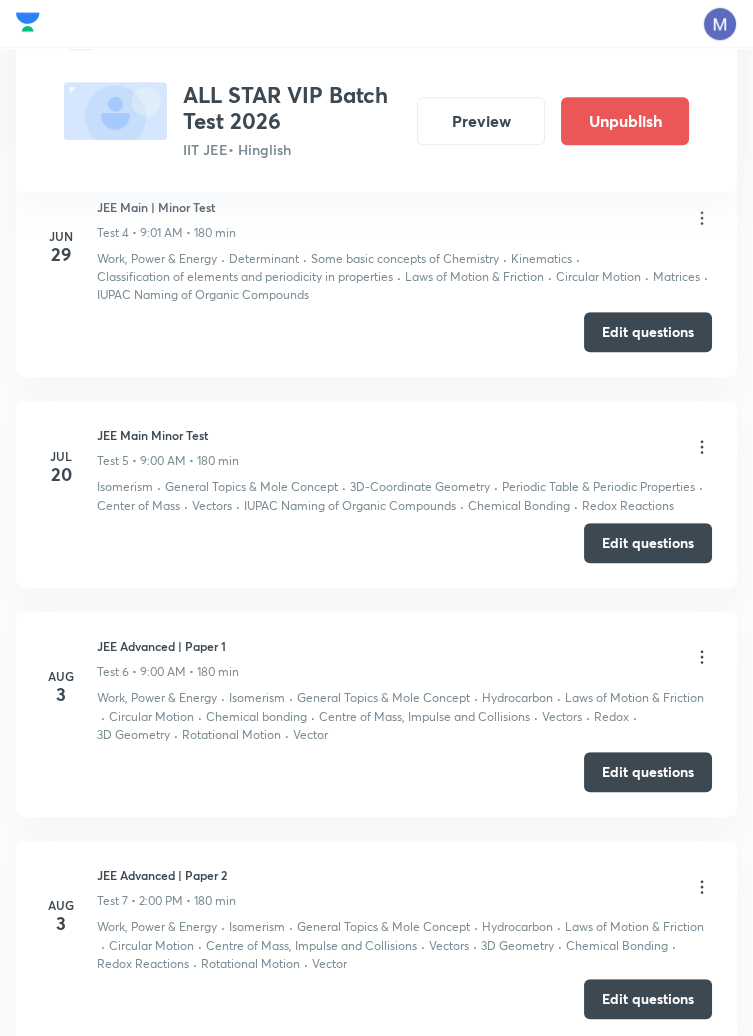 click on "Edit questions" at bounding box center [648, 999] 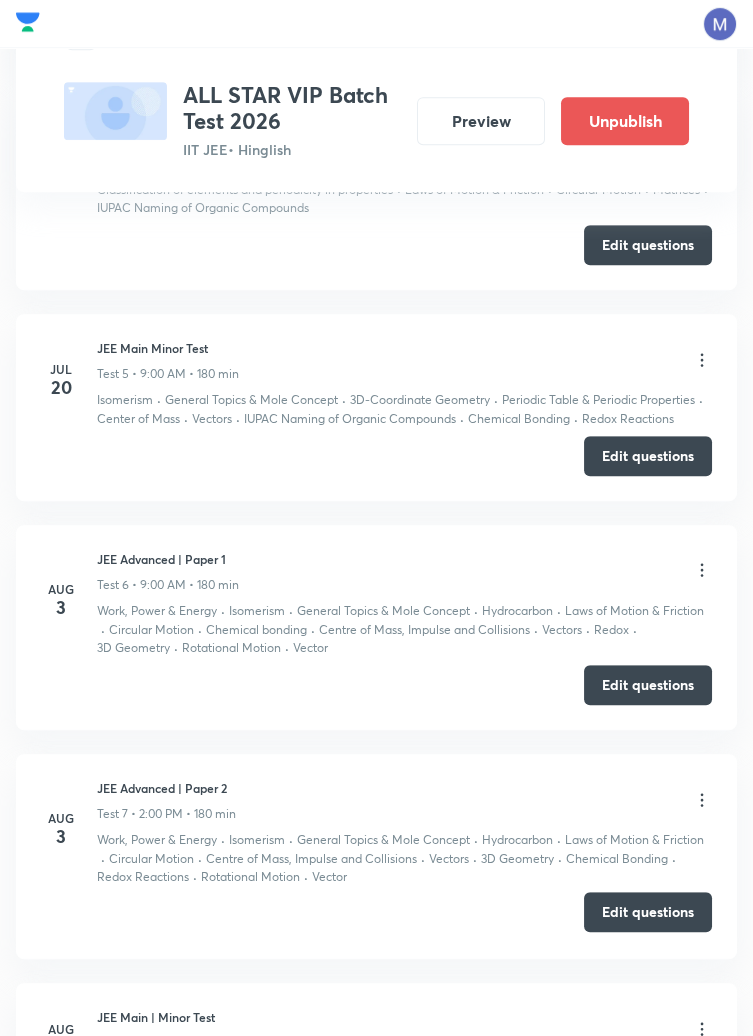 scroll, scrollTop: 1838, scrollLeft: 0, axis: vertical 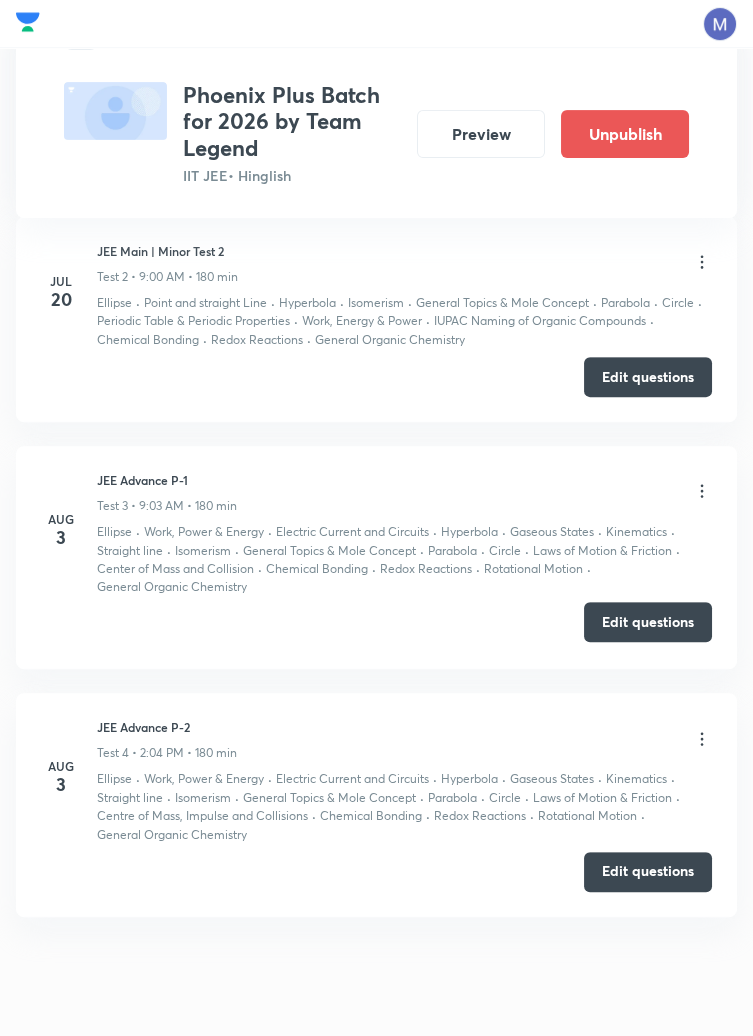 click on "Edit questions" at bounding box center [648, 622] 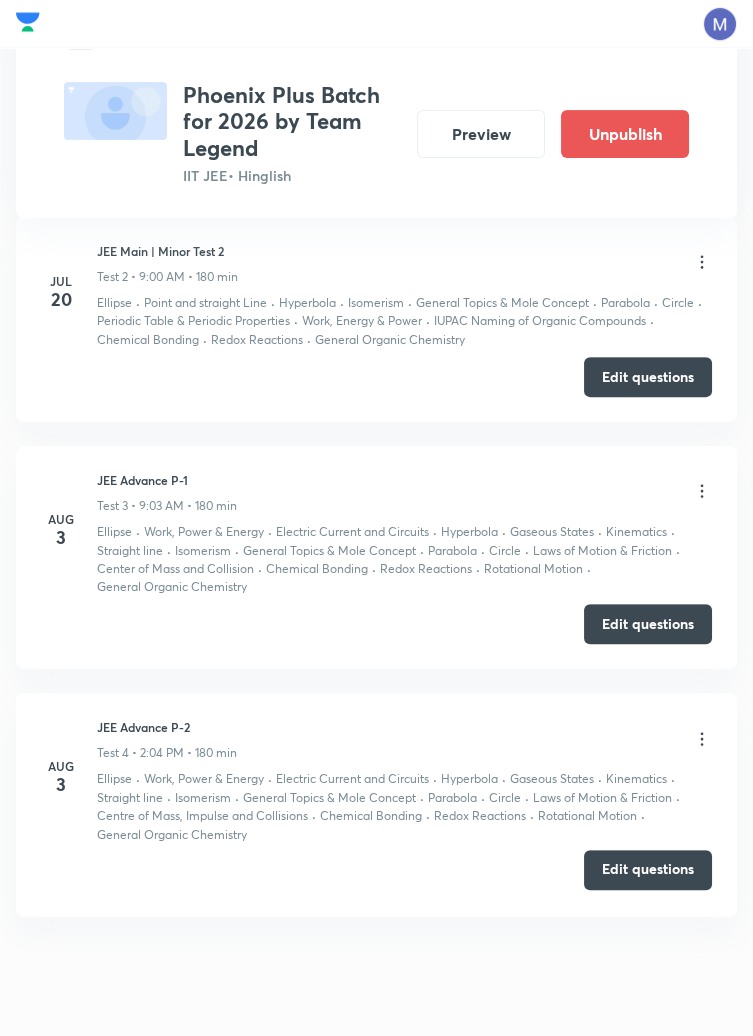 click on "Edit questions" at bounding box center [648, 870] 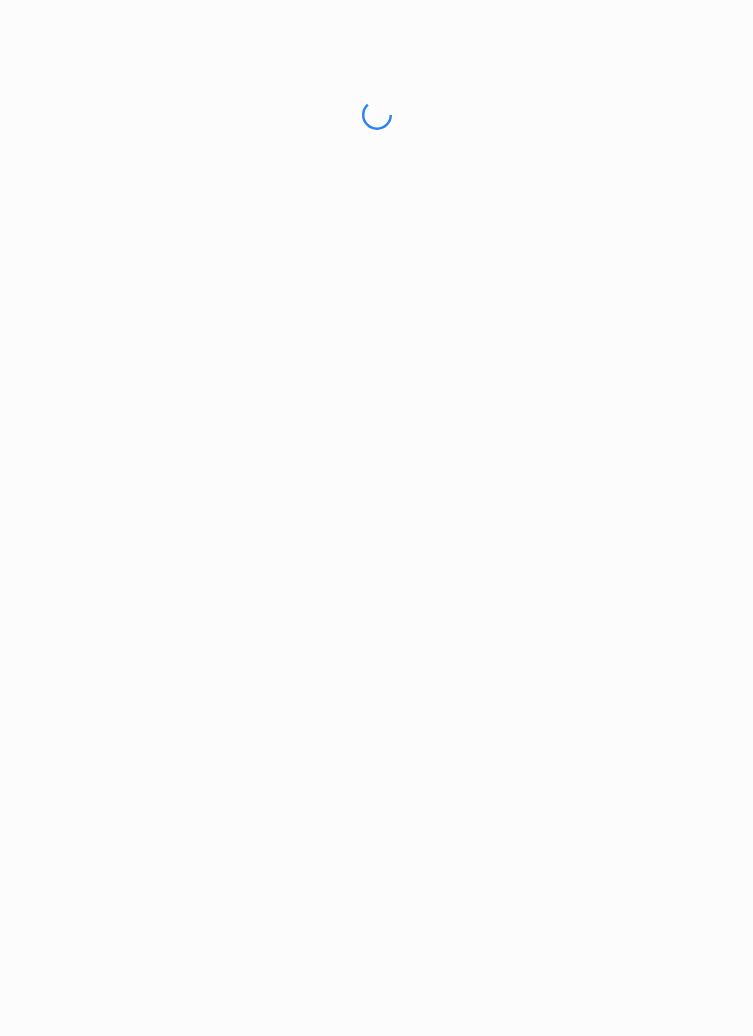scroll, scrollTop: 0, scrollLeft: 0, axis: both 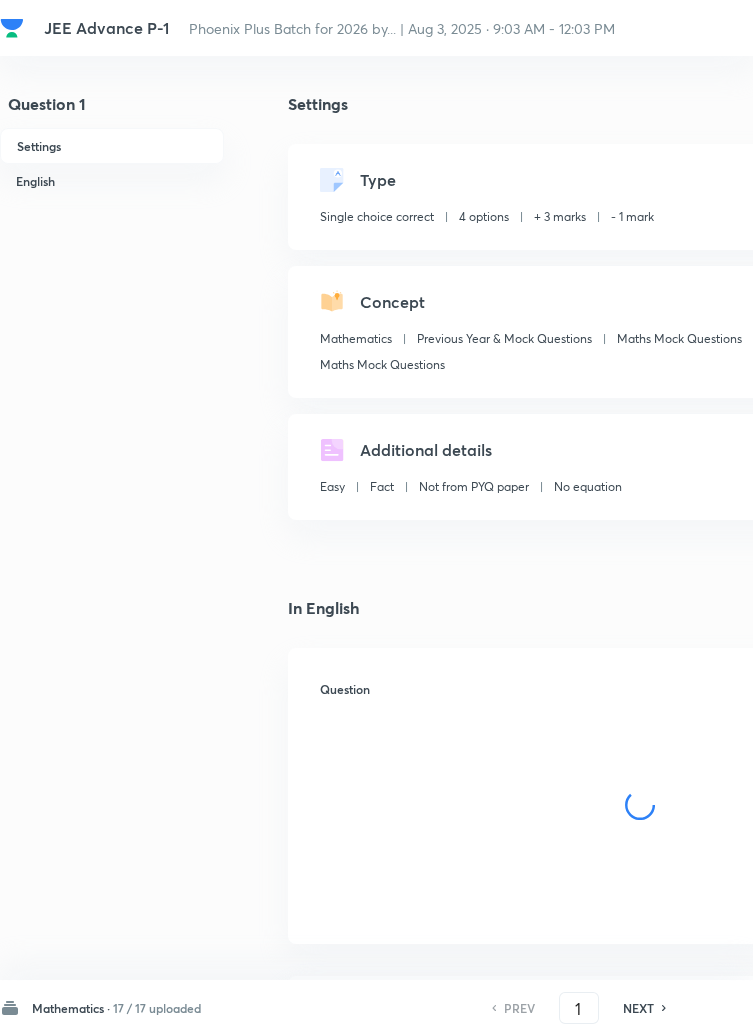 checkbox on "true" 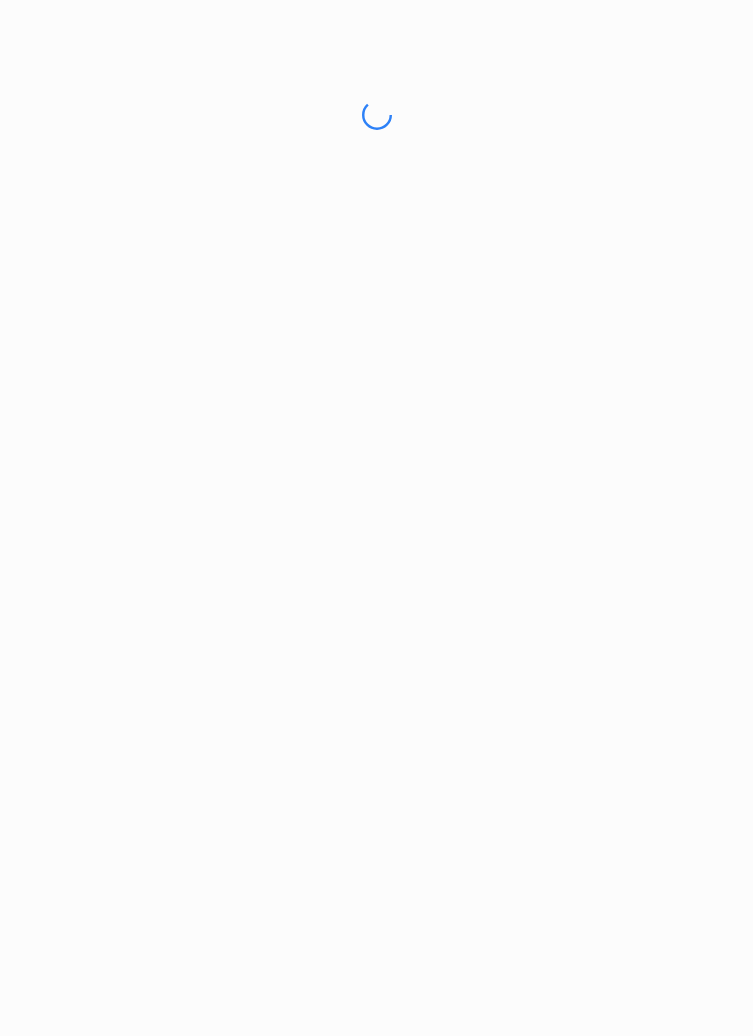 scroll, scrollTop: 0, scrollLeft: 0, axis: both 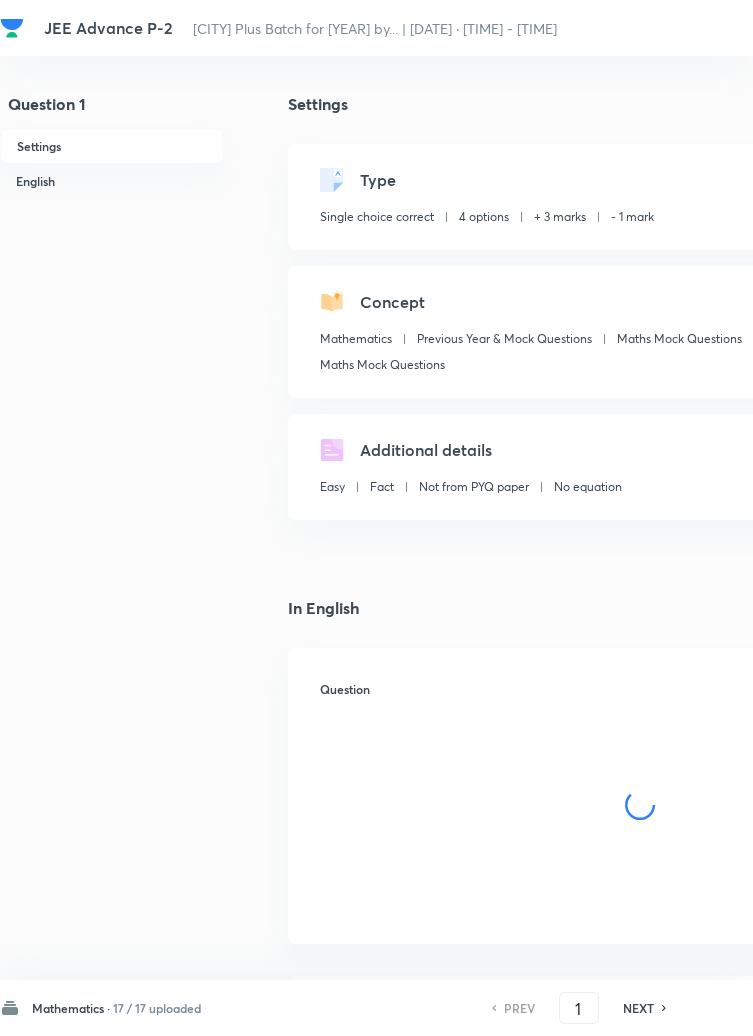 checkbox on "true" 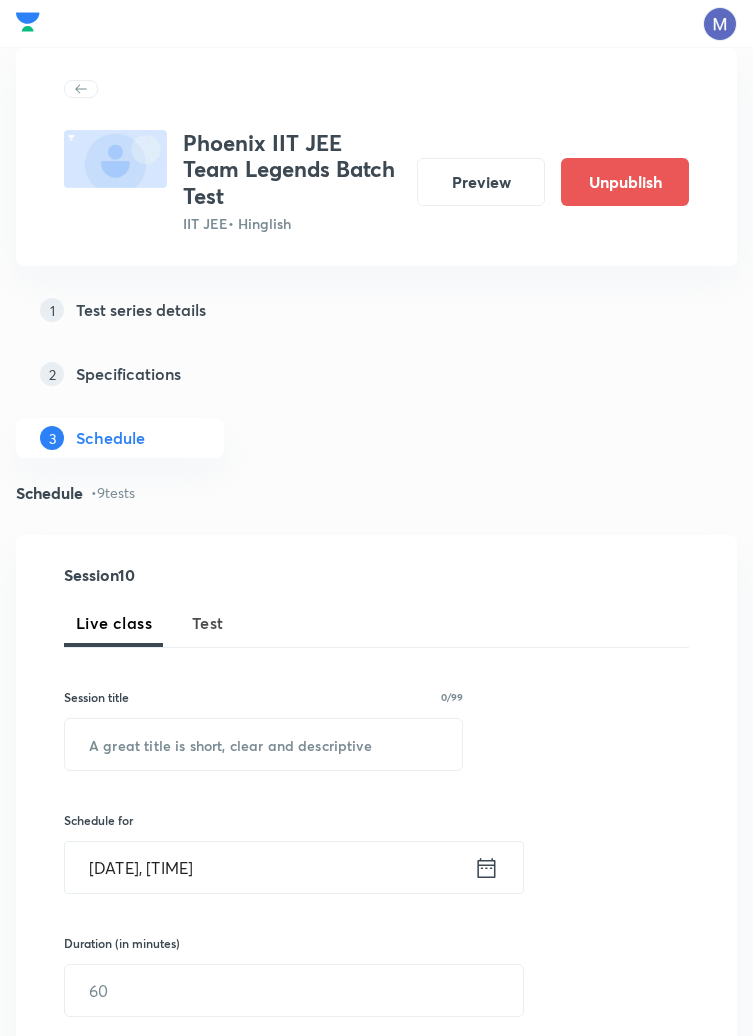scroll, scrollTop: 1264, scrollLeft: 0, axis: vertical 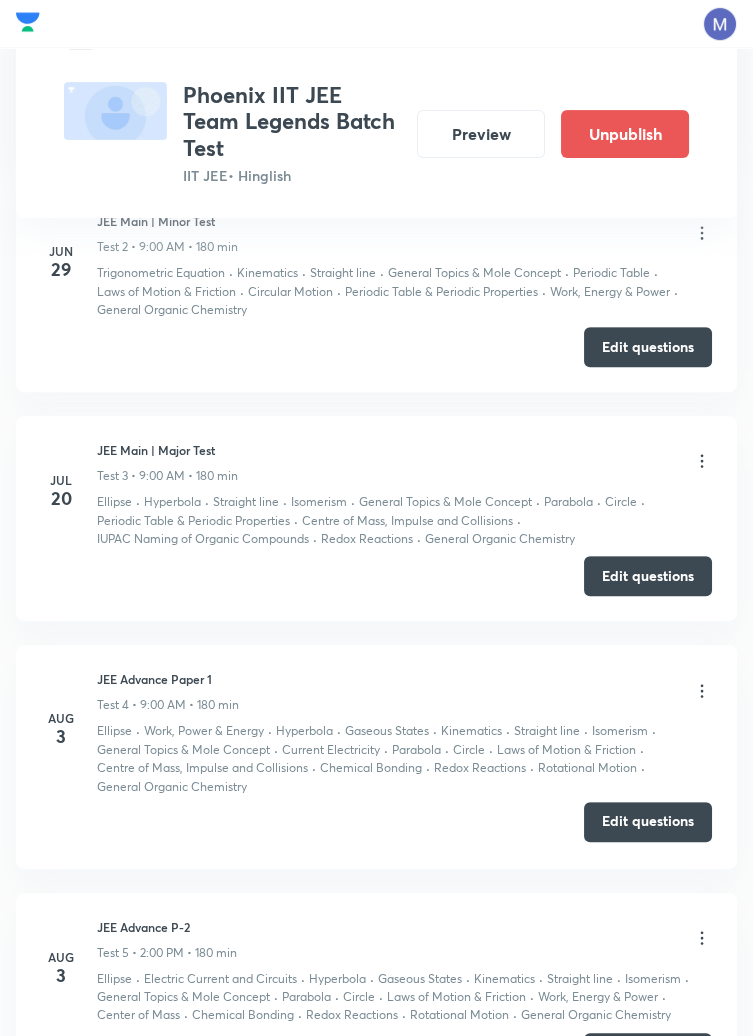 click on "Edit questions" at bounding box center (648, 822) 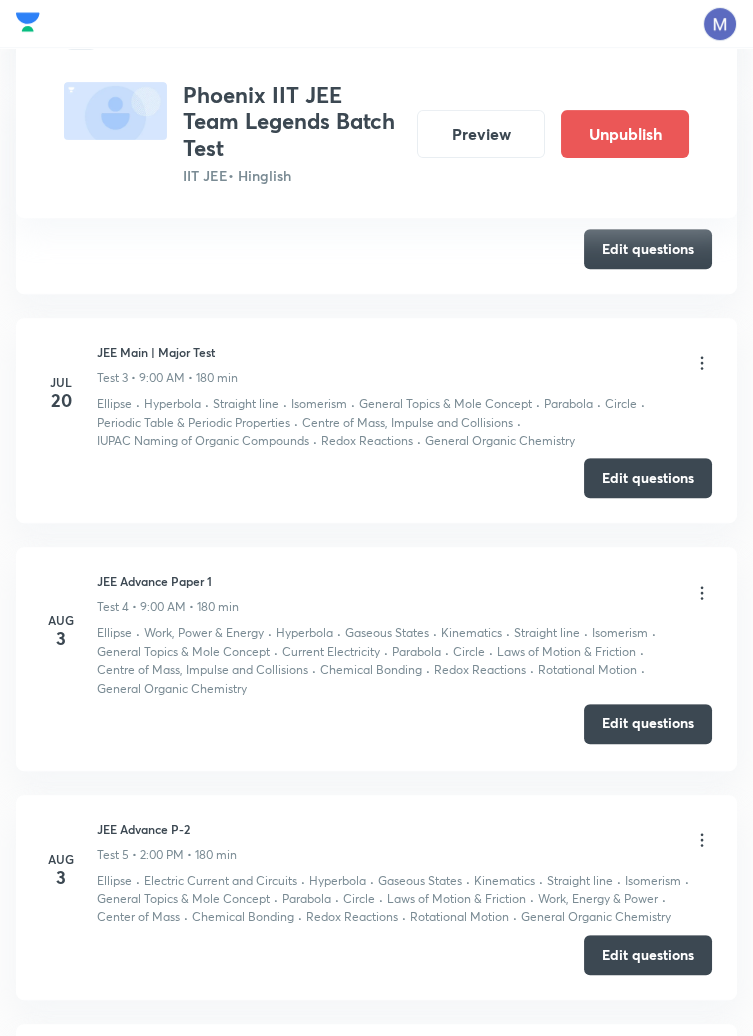 scroll, scrollTop: 1514, scrollLeft: 0, axis: vertical 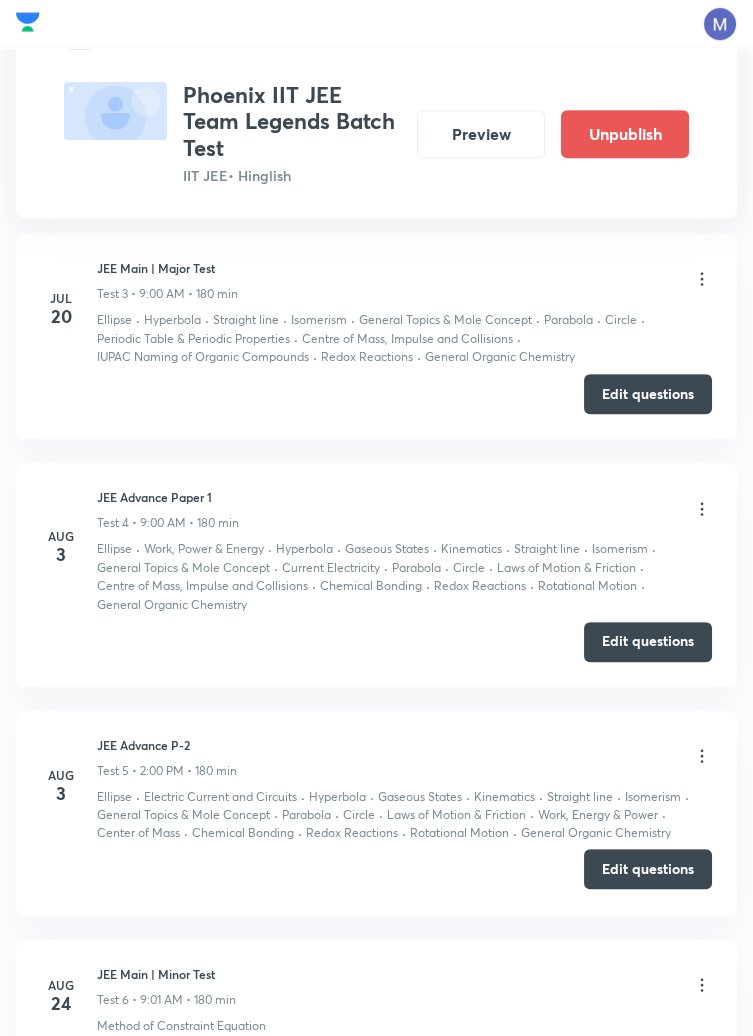 click on "Edit questions" at bounding box center (648, 869) 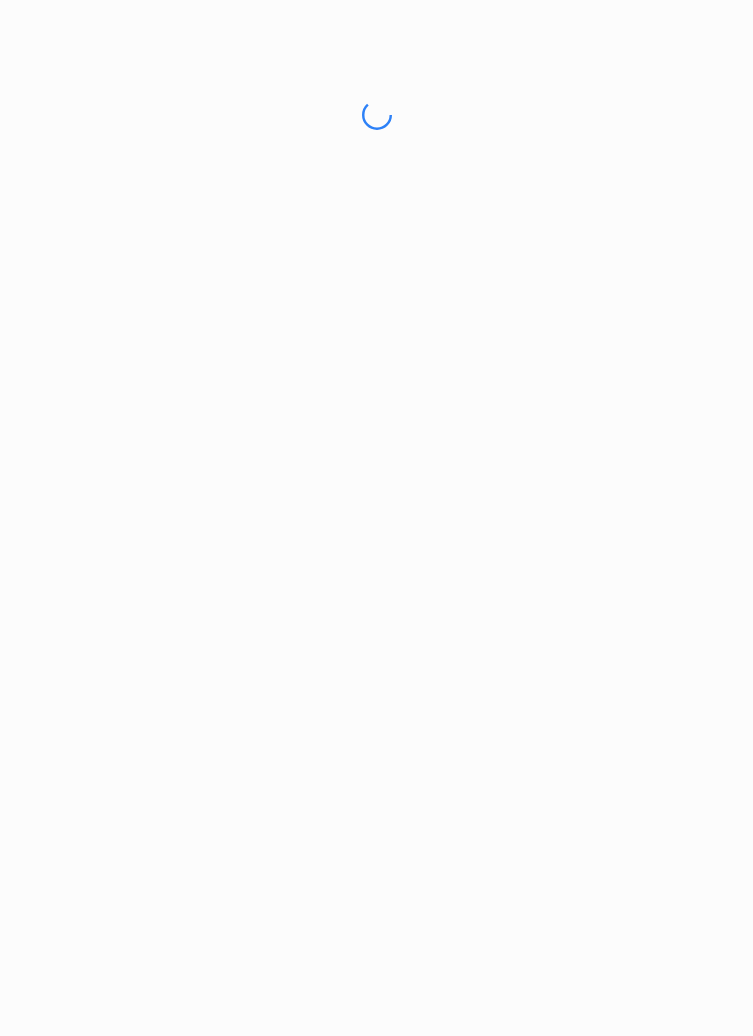 scroll, scrollTop: 0, scrollLeft: 0, axis: both 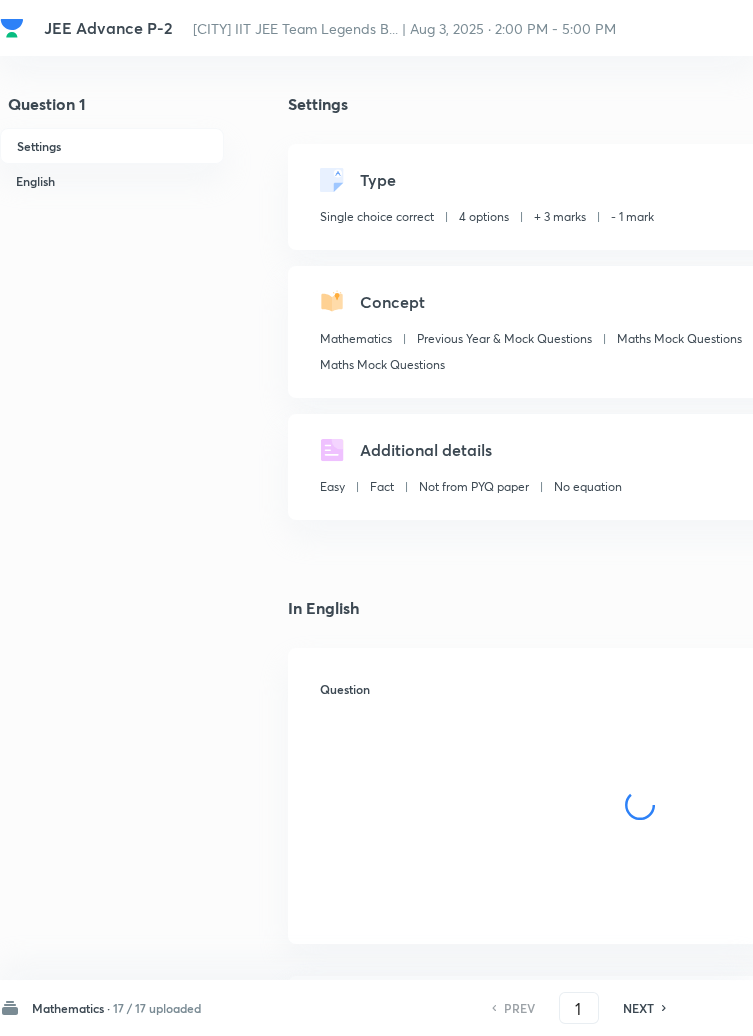 checkbox on "true" 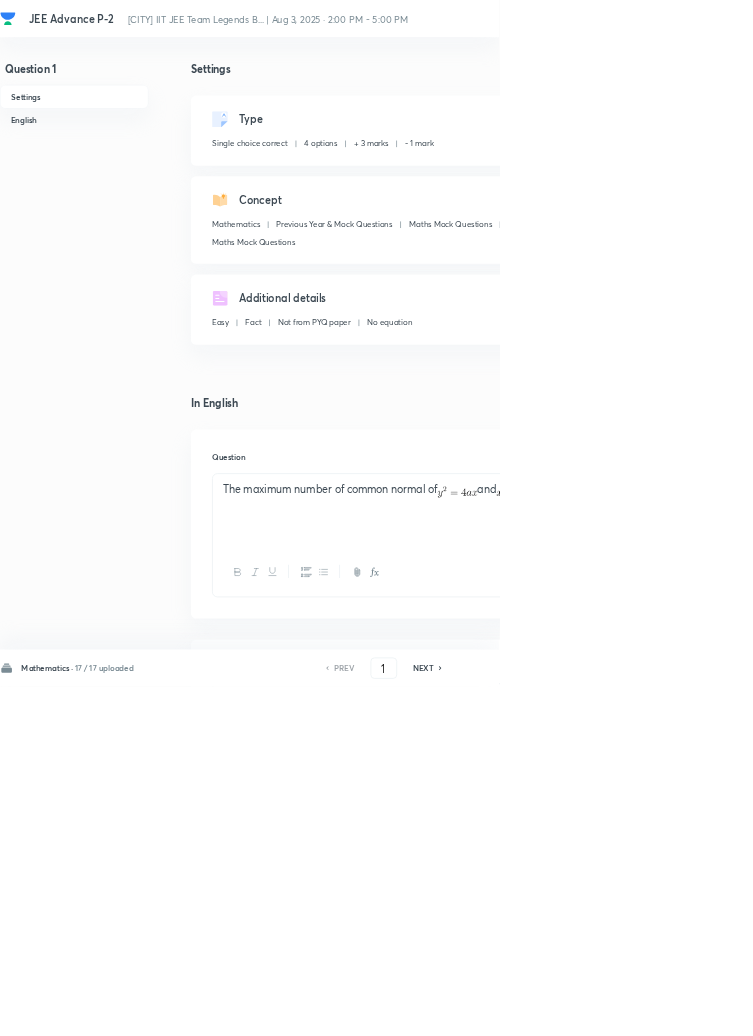 scroll, scrollTop: 3, scrollLeft: 0, axis: vertical 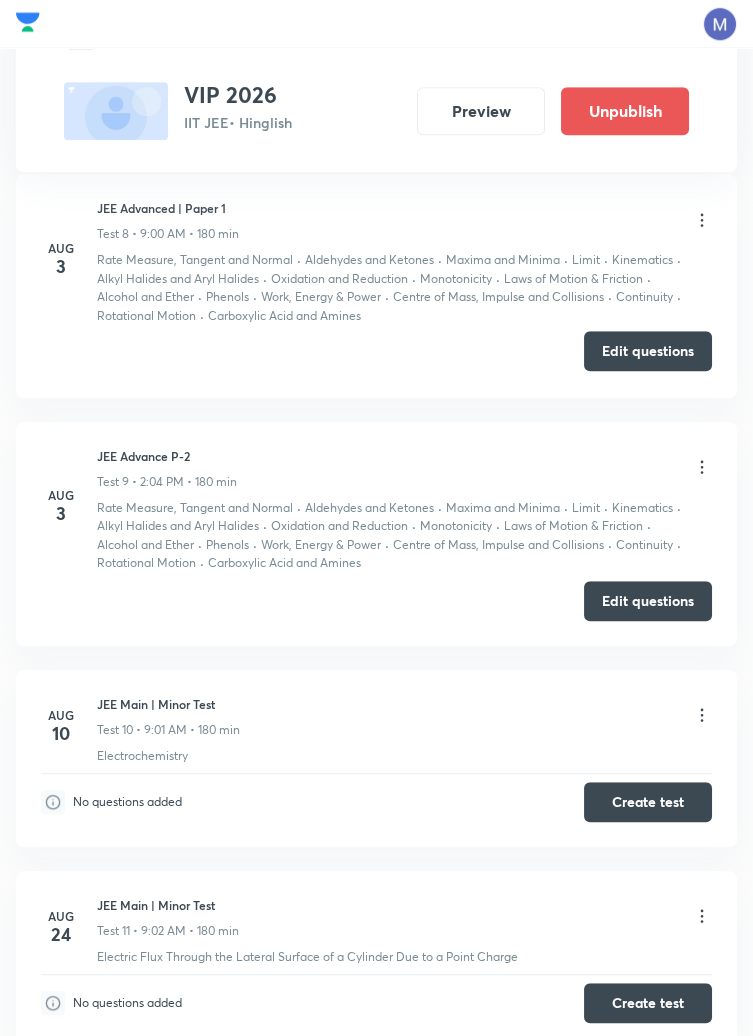 click on "Edit questions" at bounding box center [648, 351] 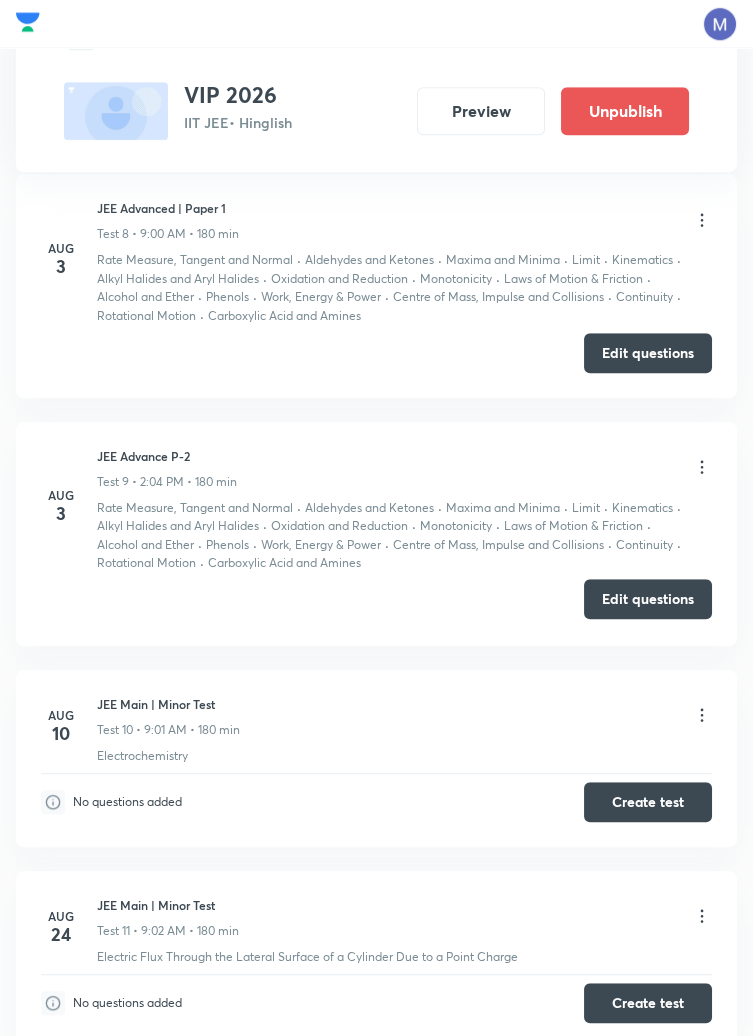 click on "Edit questions" at bounding box center (648, 599) 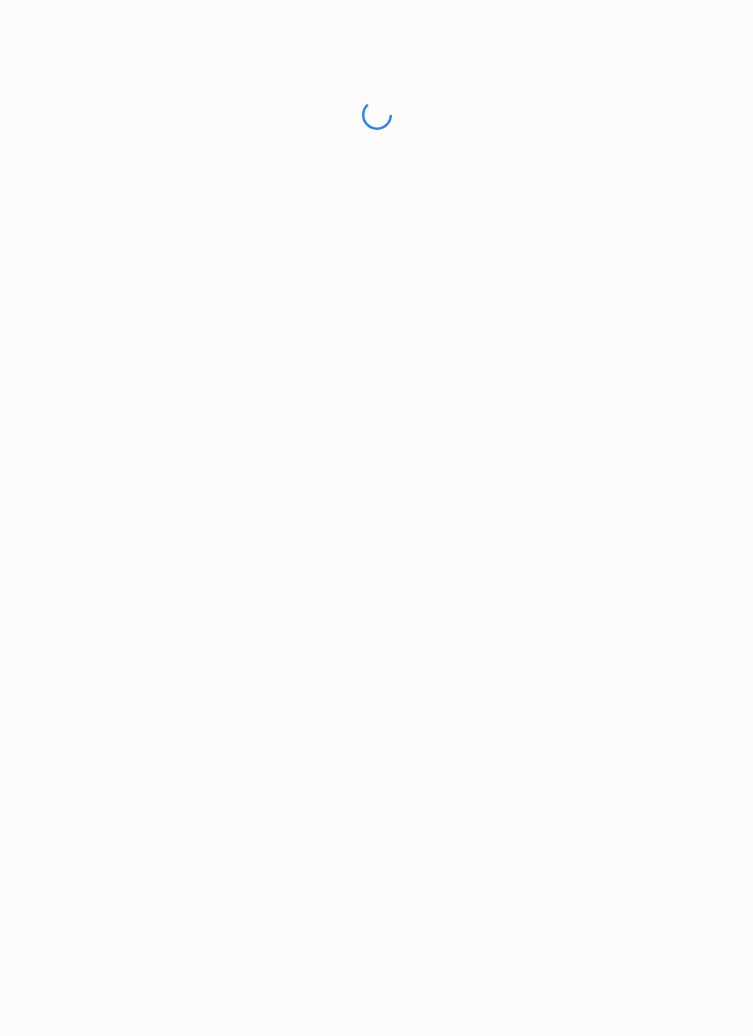 scroll, scrollTop: 0, scrollLeft: 0, axis: both 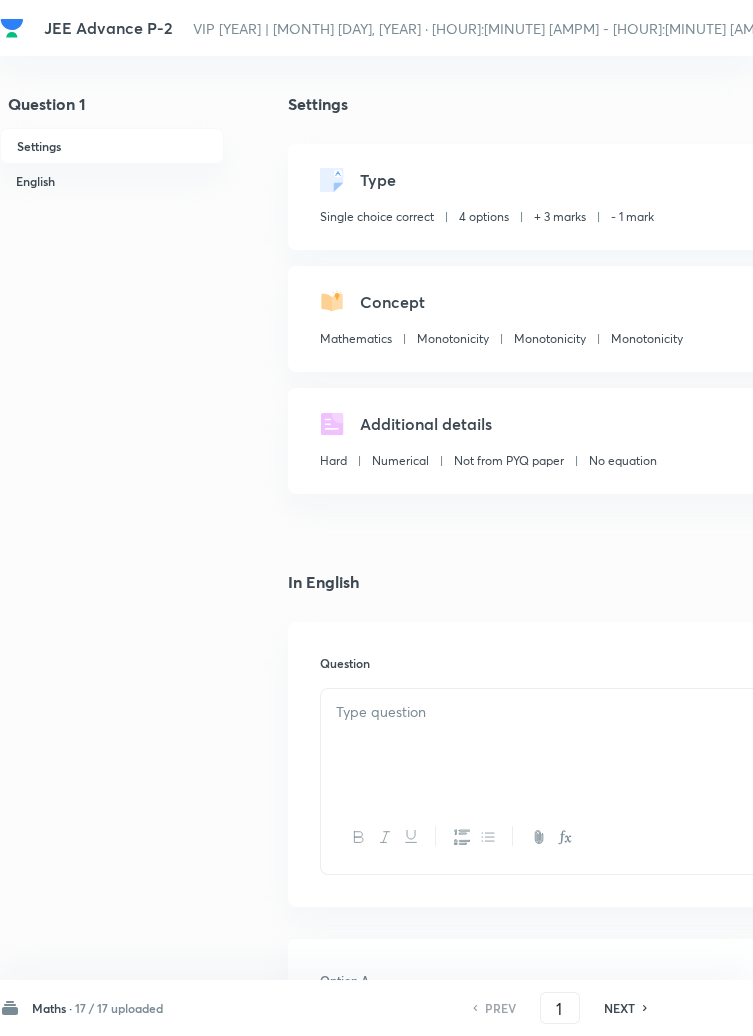 checkbox on "true" 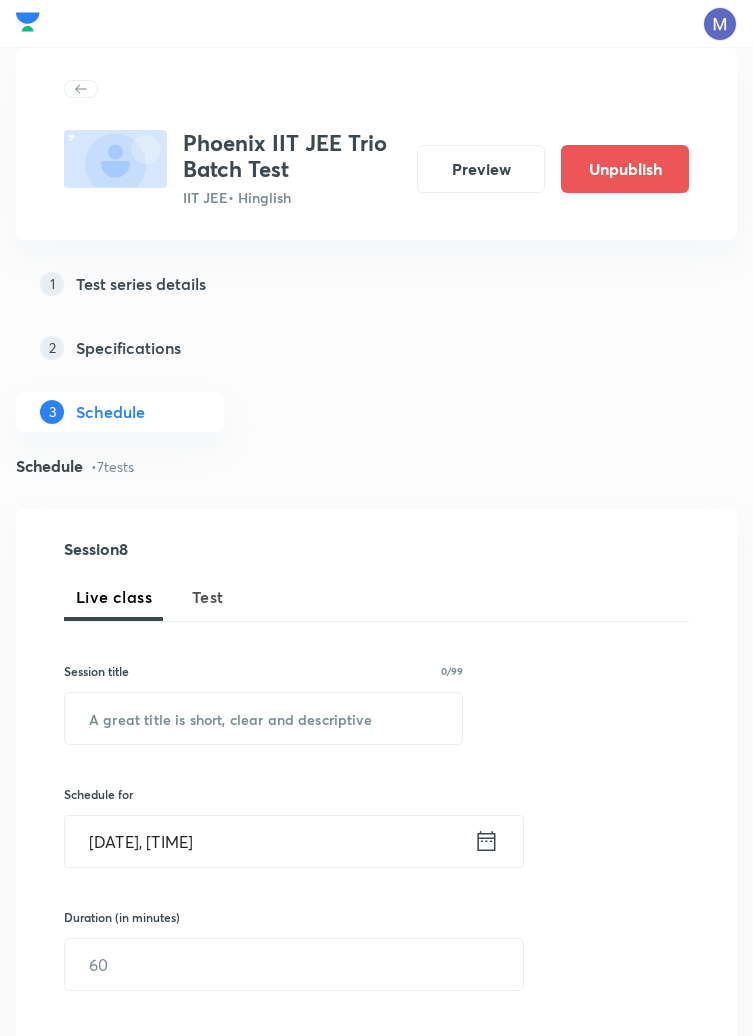 scroll, scrollTop: 378, scrollLeft: 0, axis: vertical 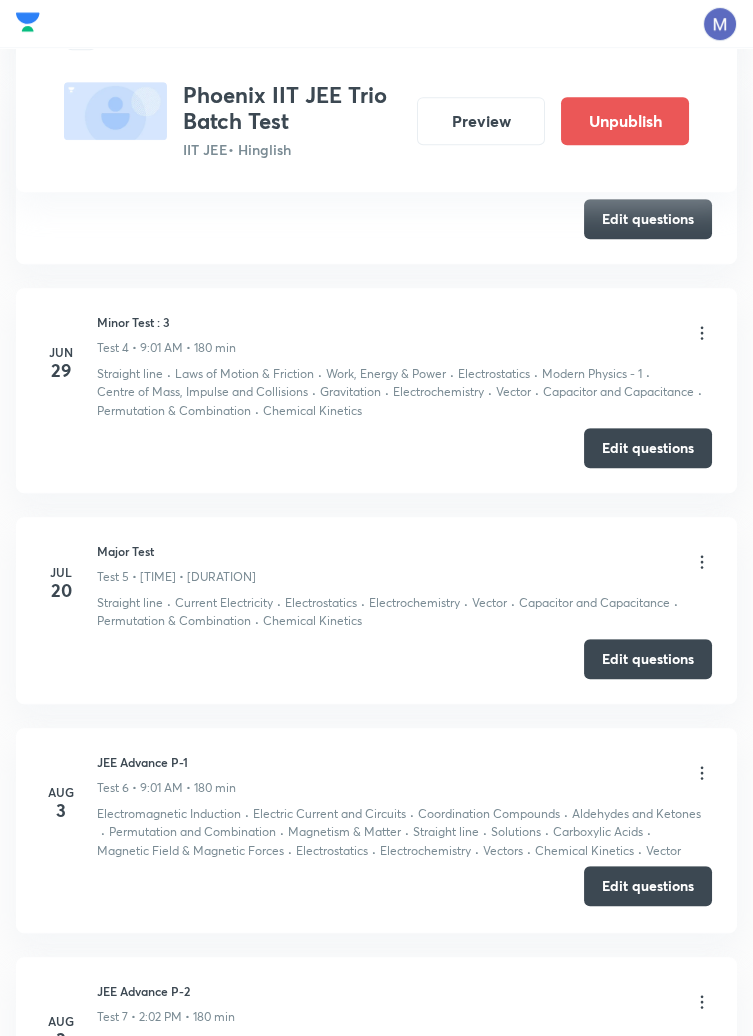 click on "Edit questions" at bounding box center [648, 886] 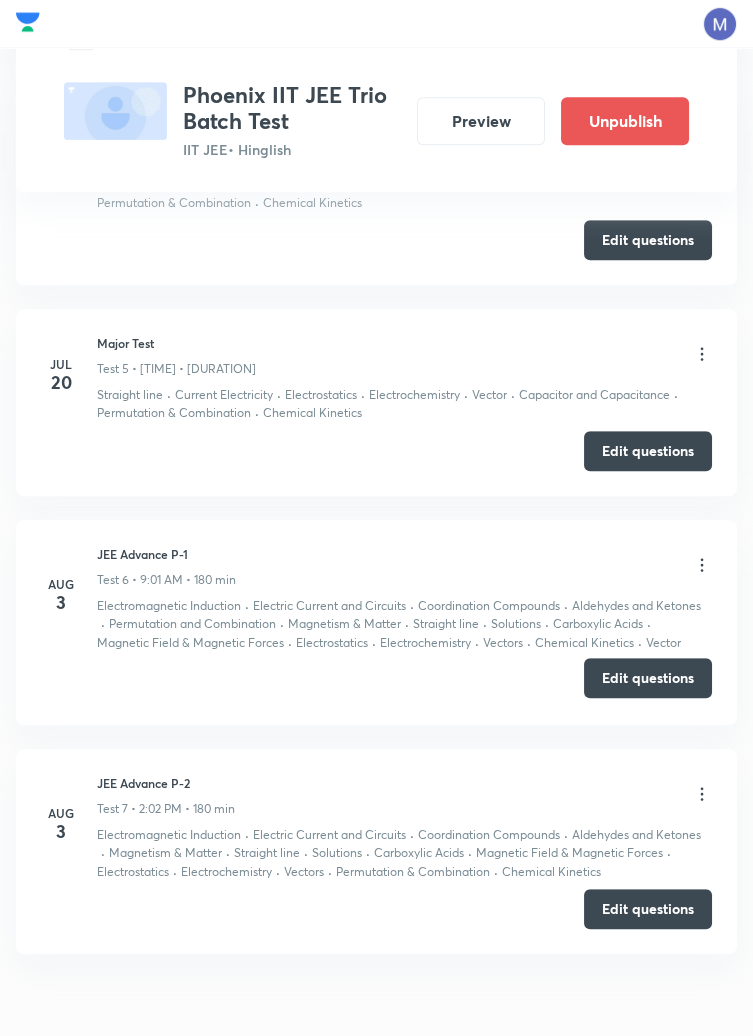 scroll, scrollTop: 1829, scrollLeft: 0, axis: vertical 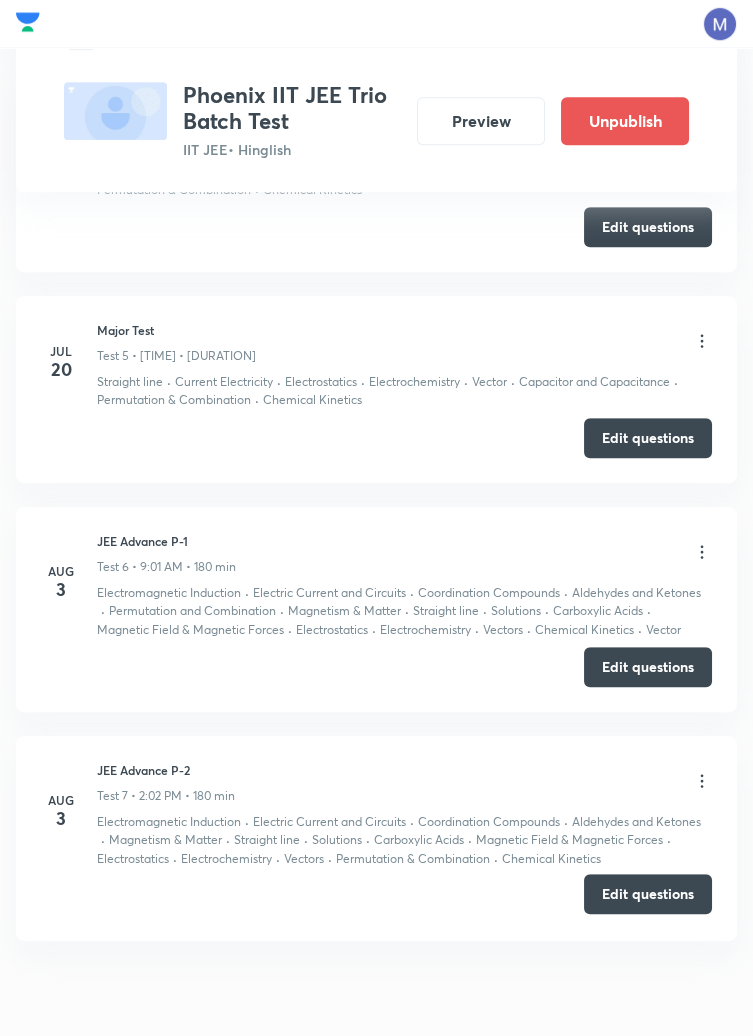 click on "Edit questions" at bounding box center [648, 894] 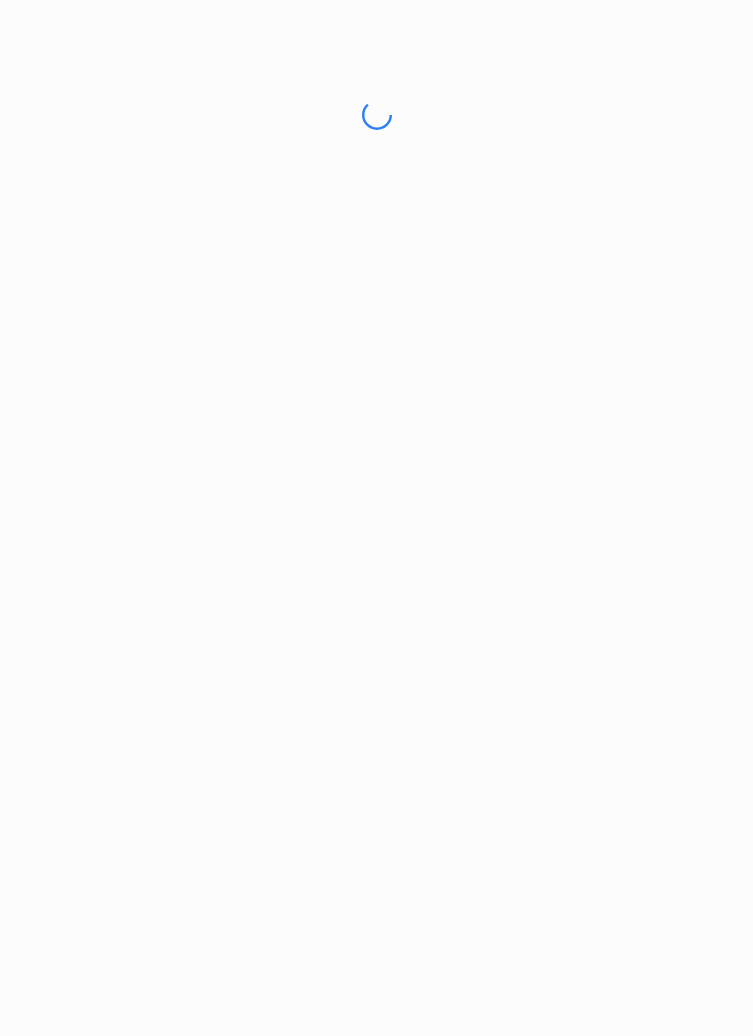 scroll, scrollTop: 0, scrollLeft: 0, axis: both 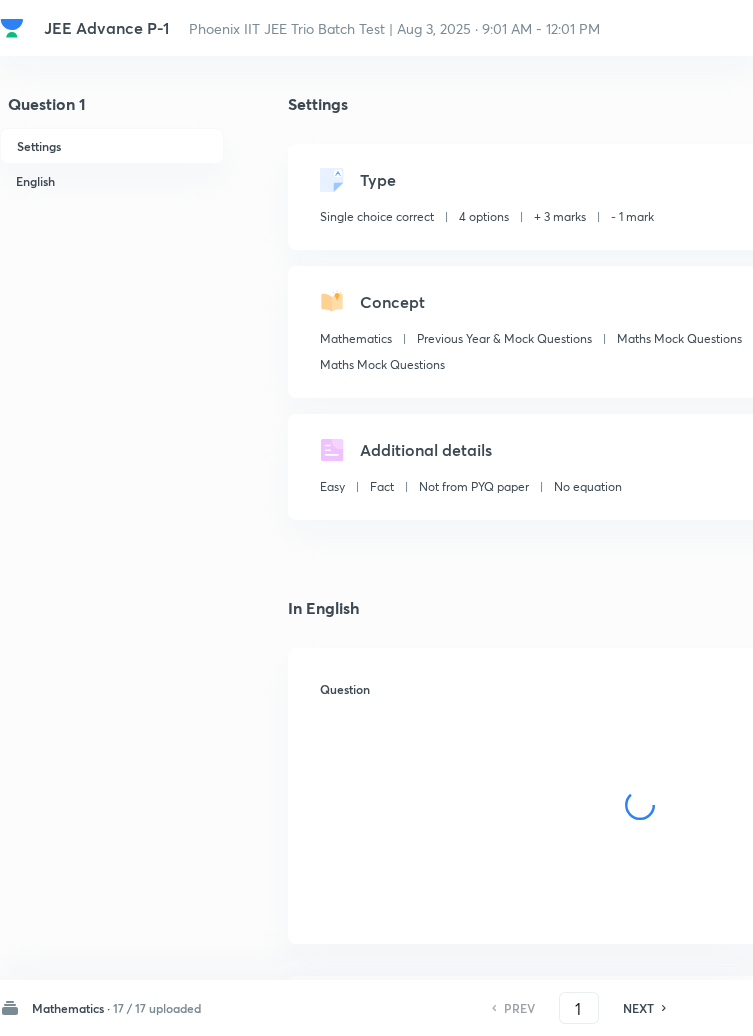 checkbox on "true" 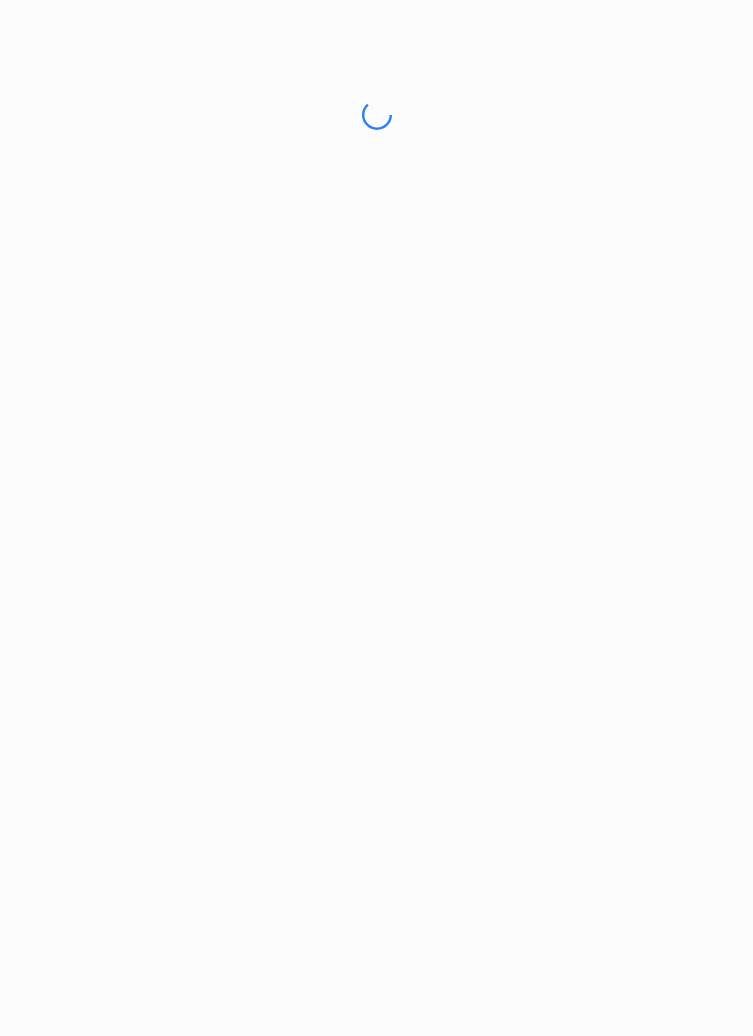 scroll, scrollTop: 0, scrollLeft: 0, axis: both 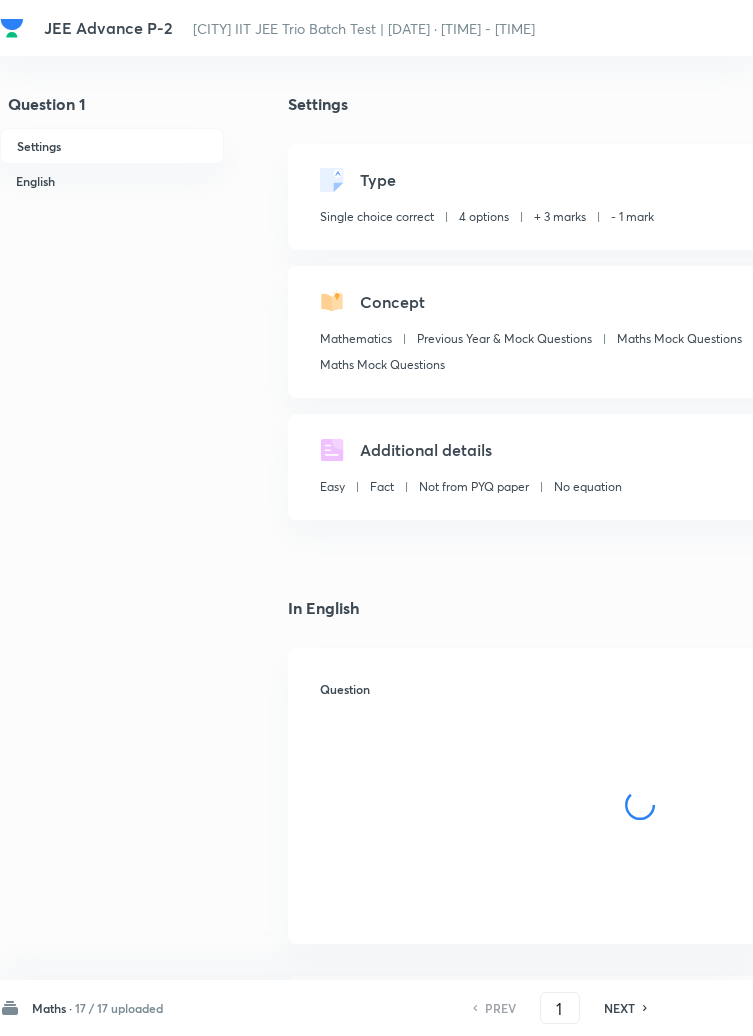 checkbox on "true" 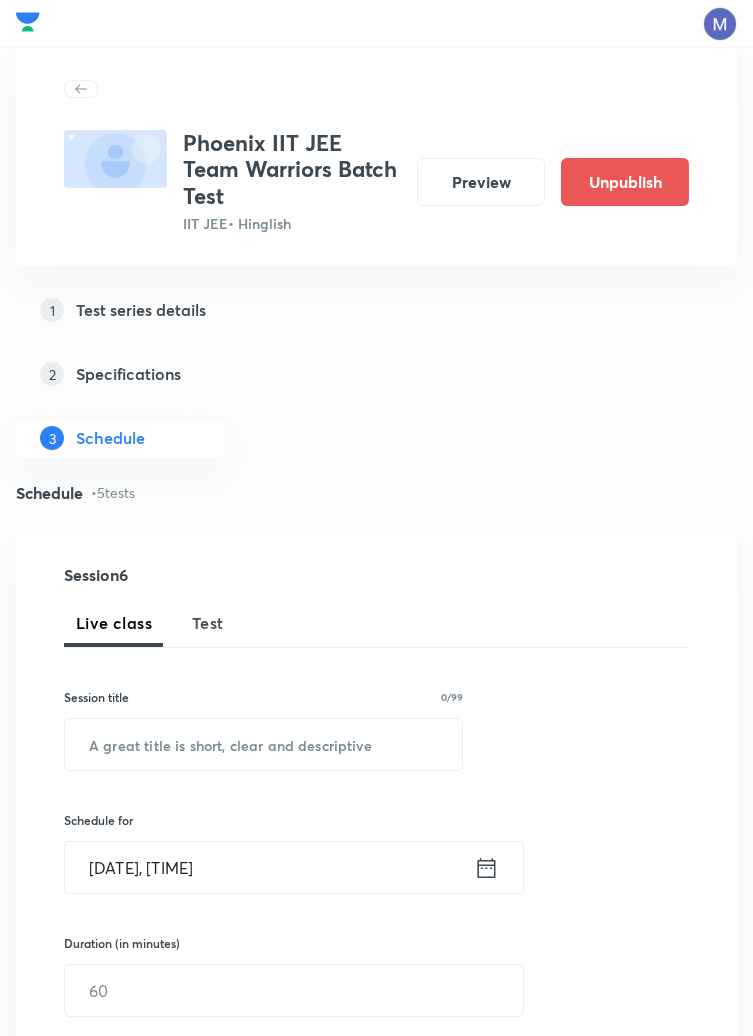 scroll, scrollTop: 1157, scrollLeft: 0, axis: vertical 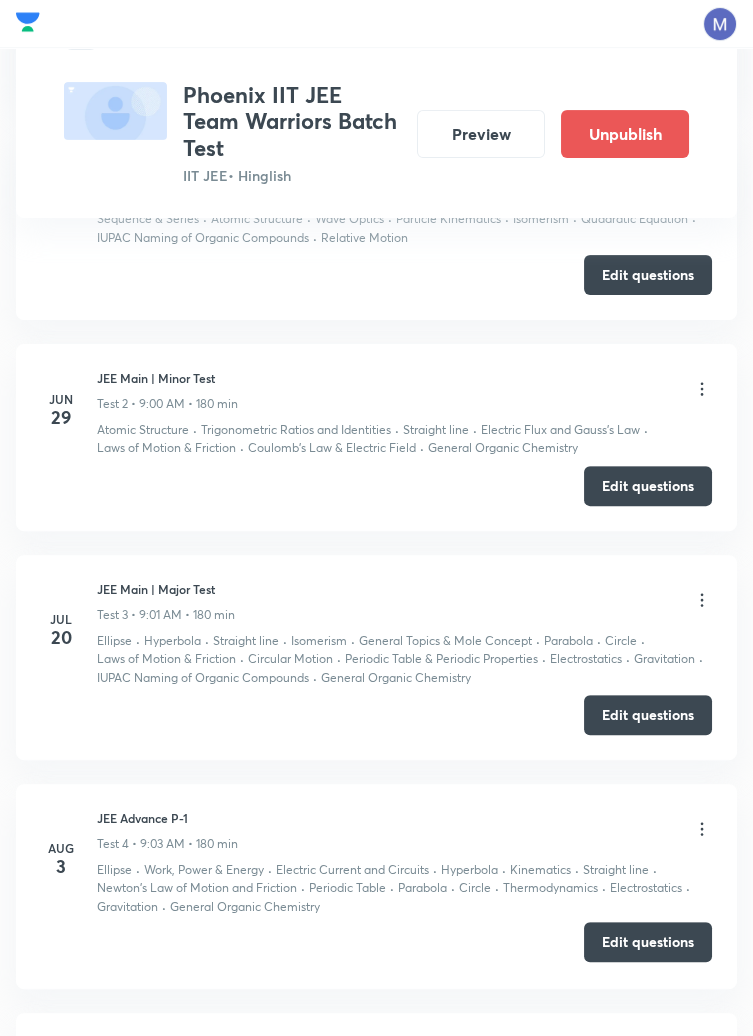 click on "Edit questions" at bounding box center [648, 942] 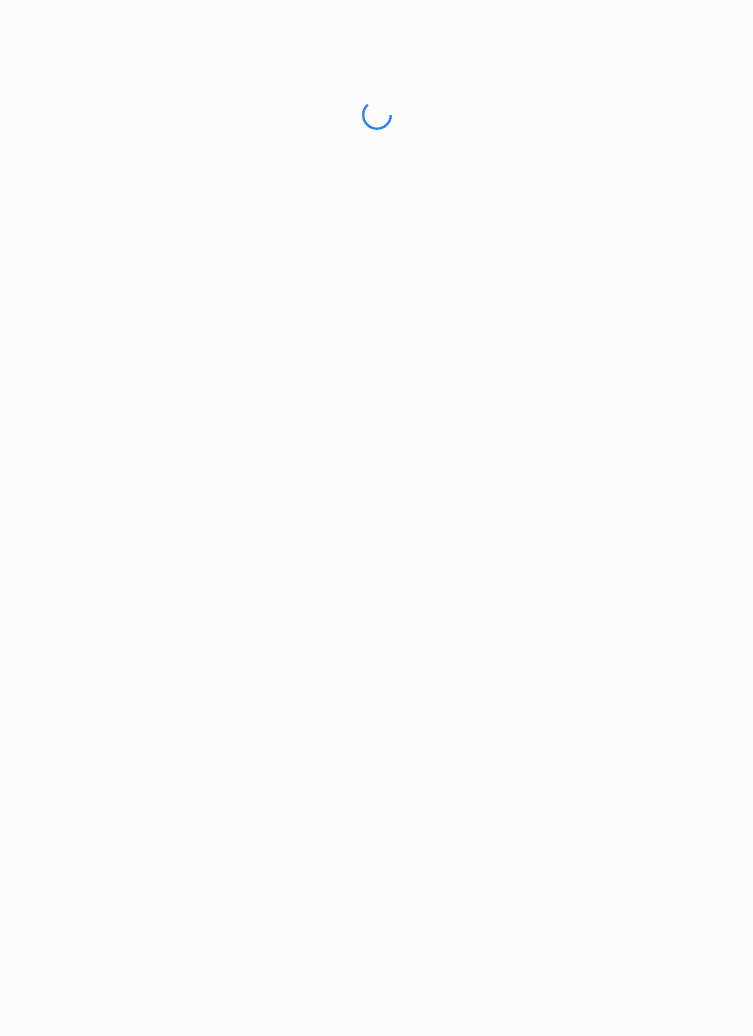 scroll, scrollTop: 0, scrollLeft: 0, axis: both 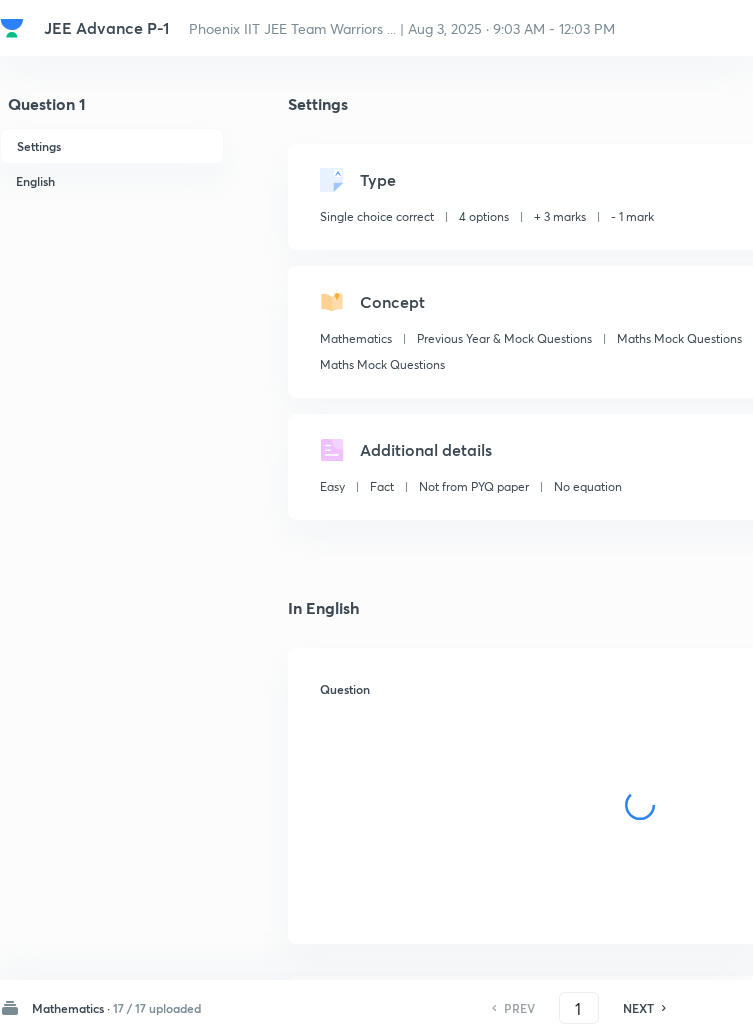 checkbox on "true" 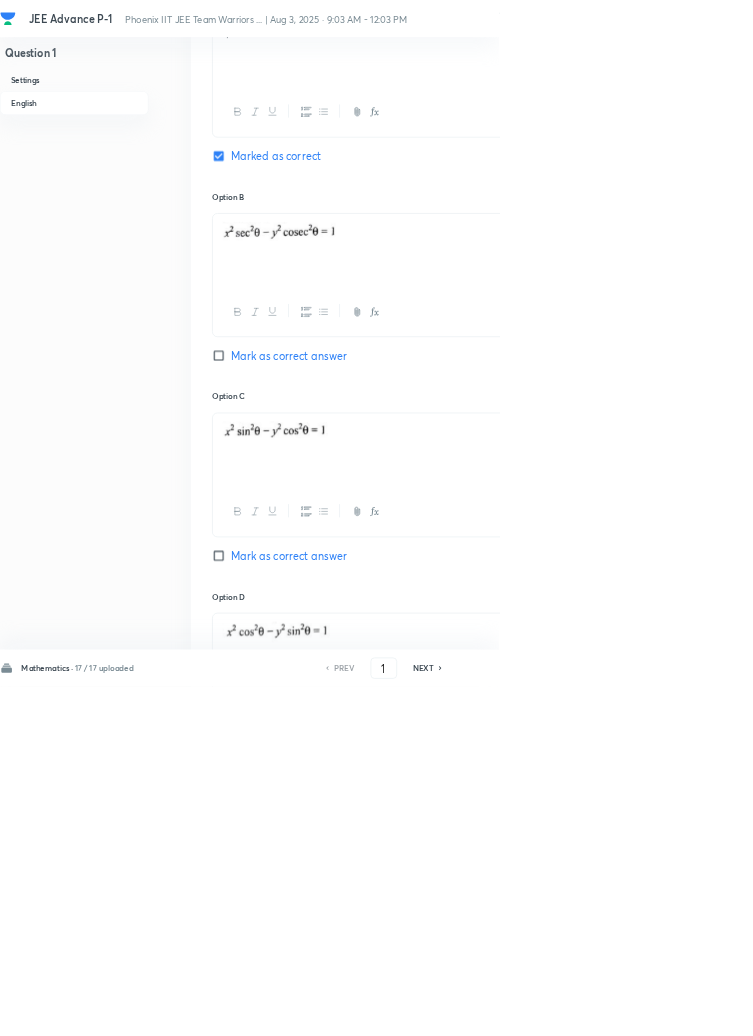 scroll, scrollTop: 0, scrollLeft: 0, axis: both 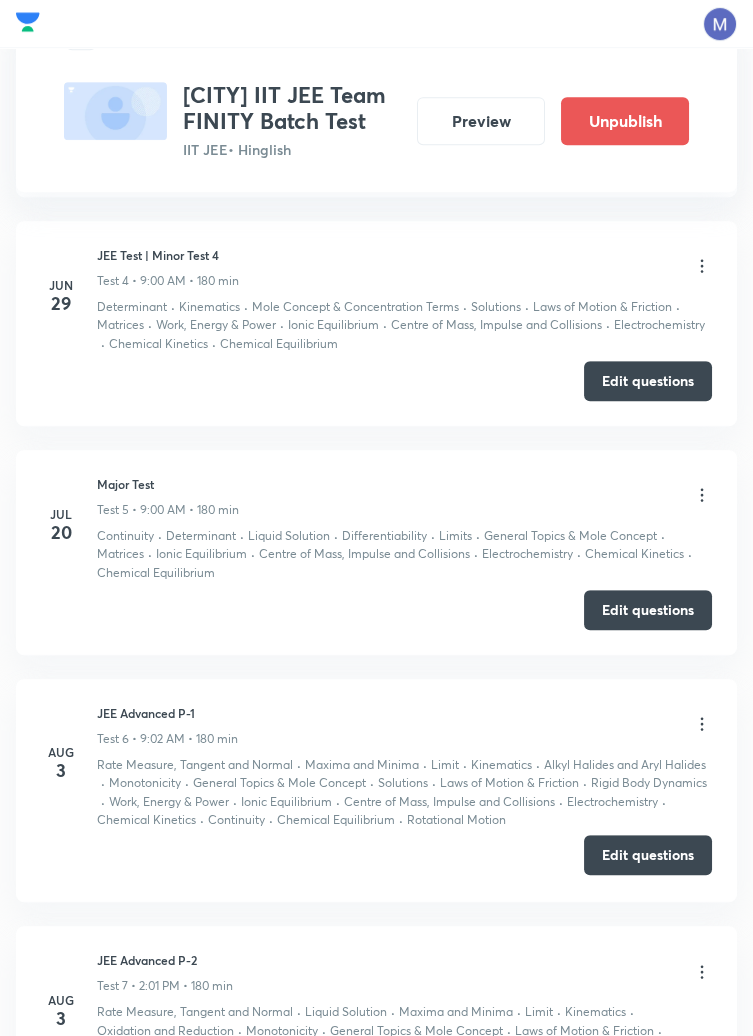 click on "Edit questions" at bounding box center [648, 855] 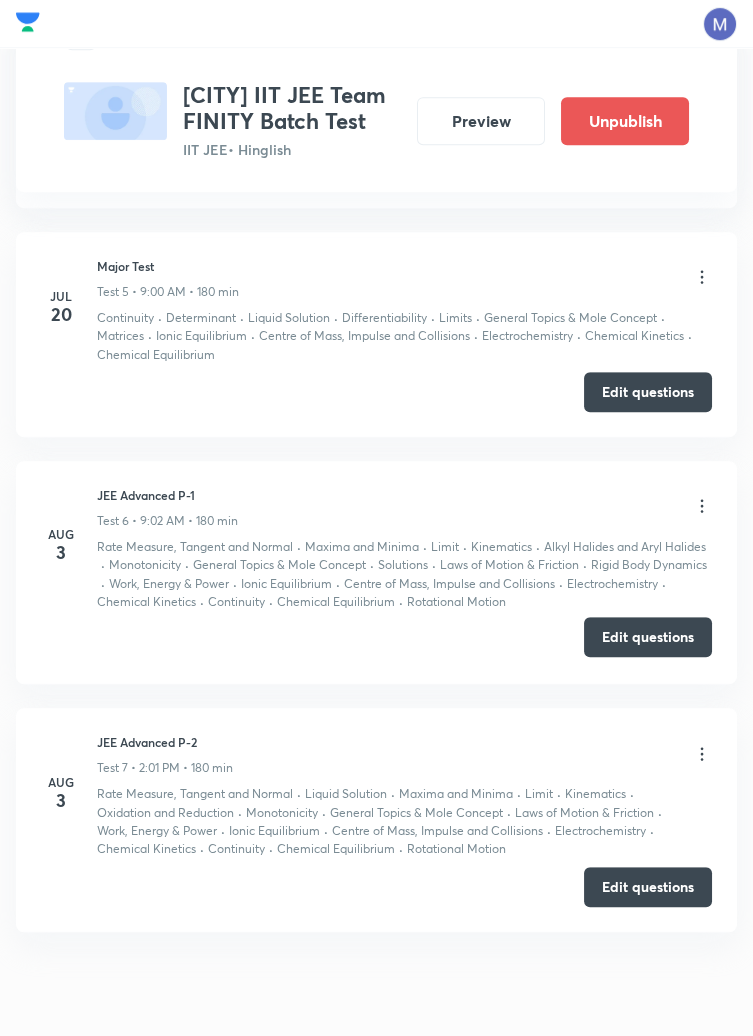scroll, scrollTop: 1899, scrollLeft: 0, axis: vertical 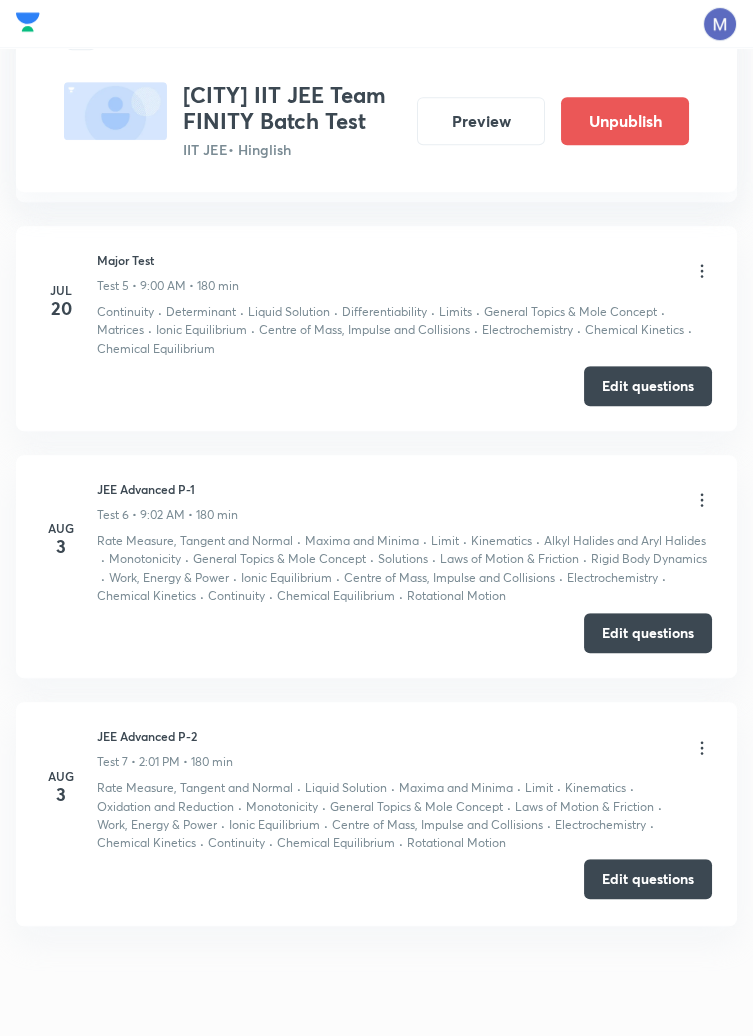 click on "Edit questions" at bounding box center (648, 879) 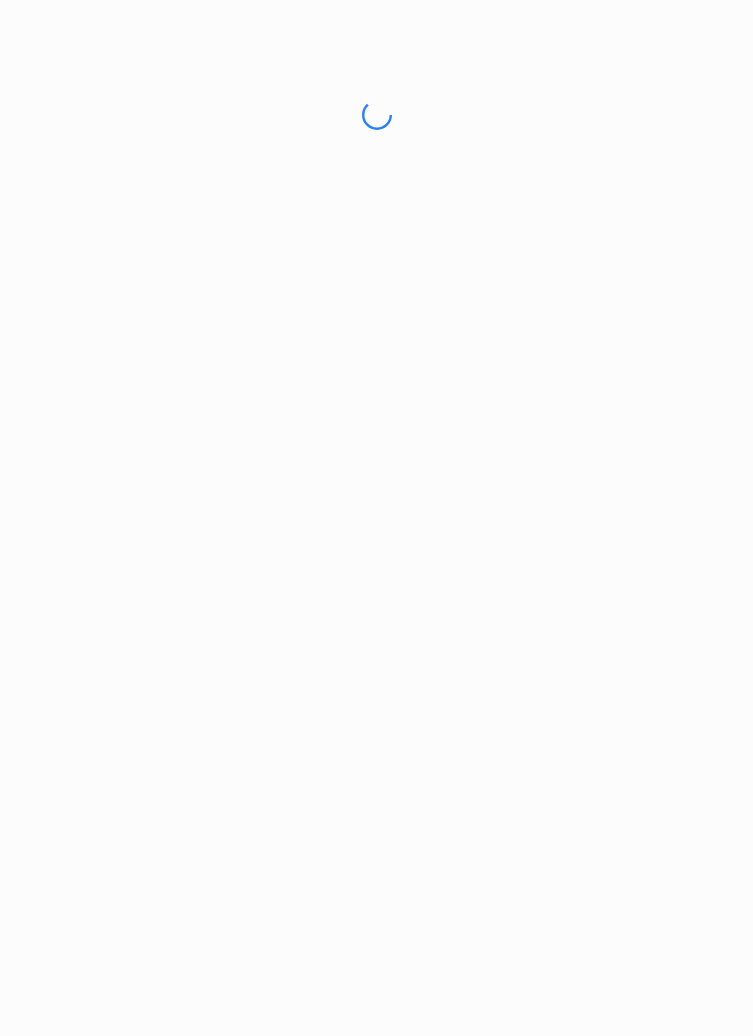 scroll, scrollTop: 0, scrollLeft: 0, axis: both 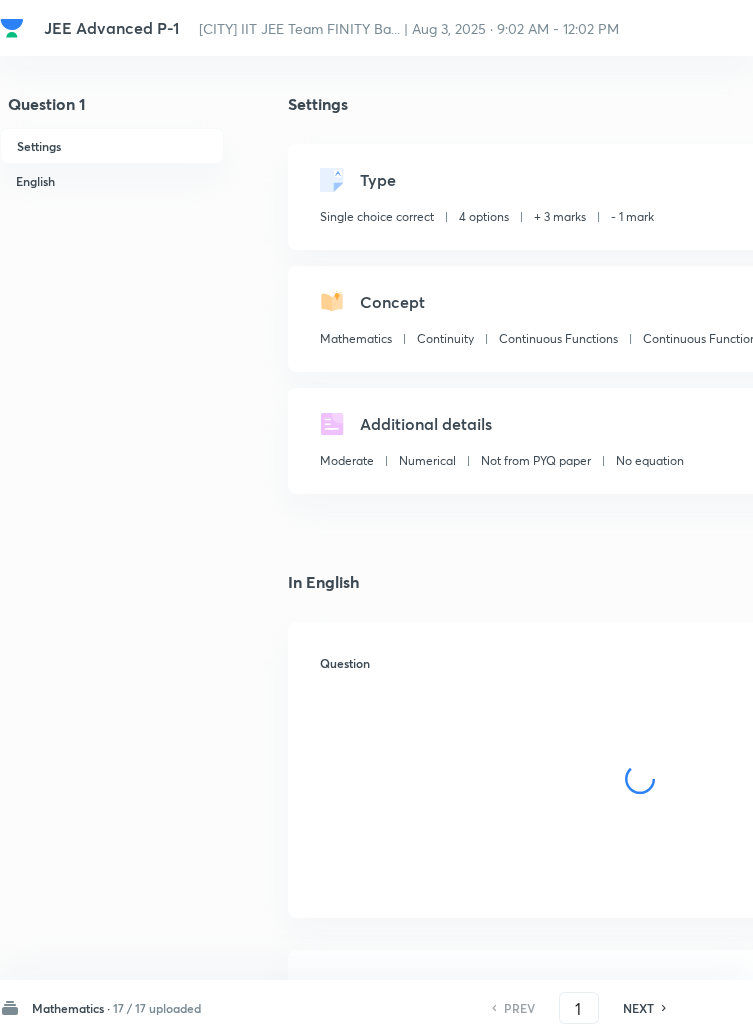 checkbox on "true" 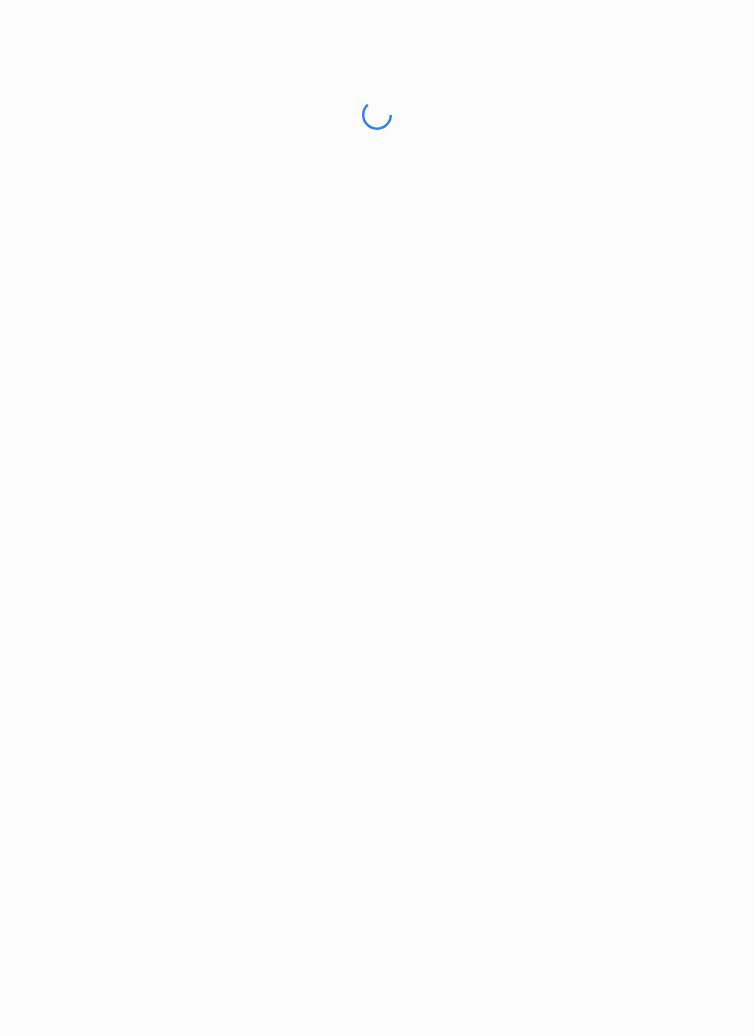 scroll, scrollTop: 0, scrollLeft: 0, axis: both 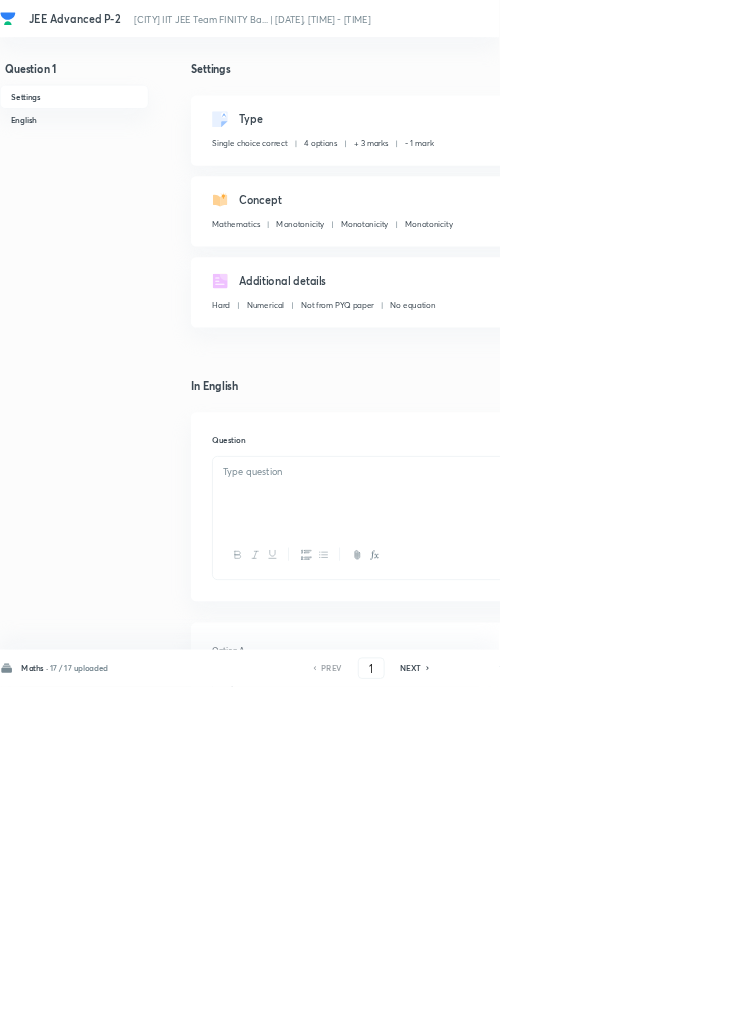 checkbox on "true" 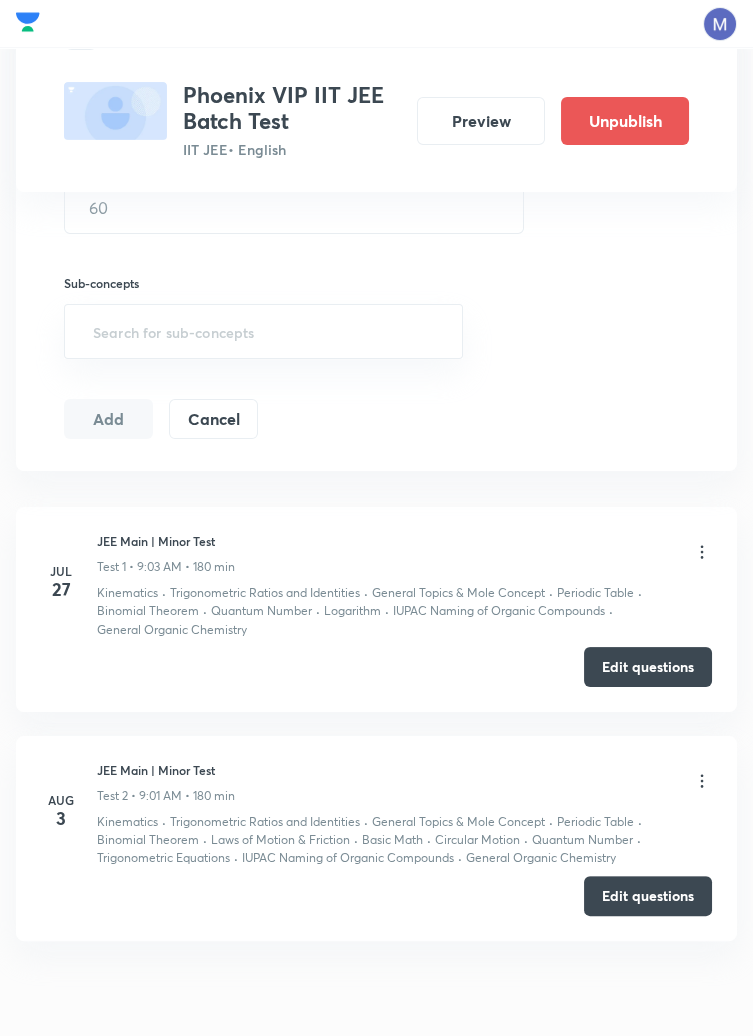 scroll, scrollTop: 0, scrollLeft: 0, axis: both 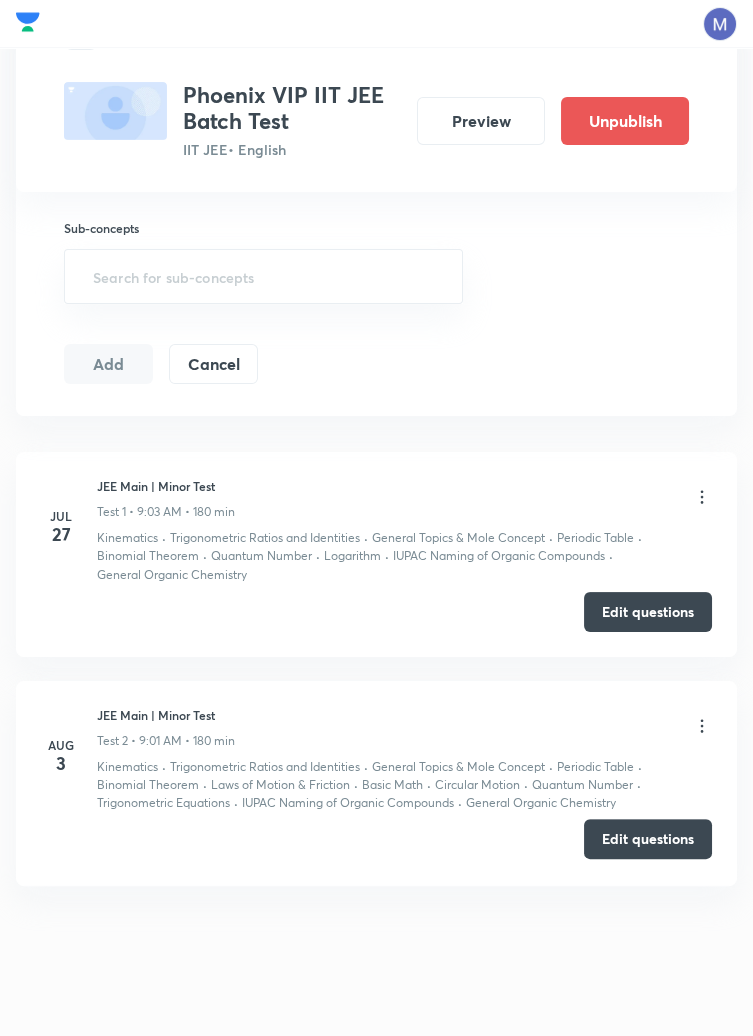 click on "Edit questions" at bounding box center (648, 839) 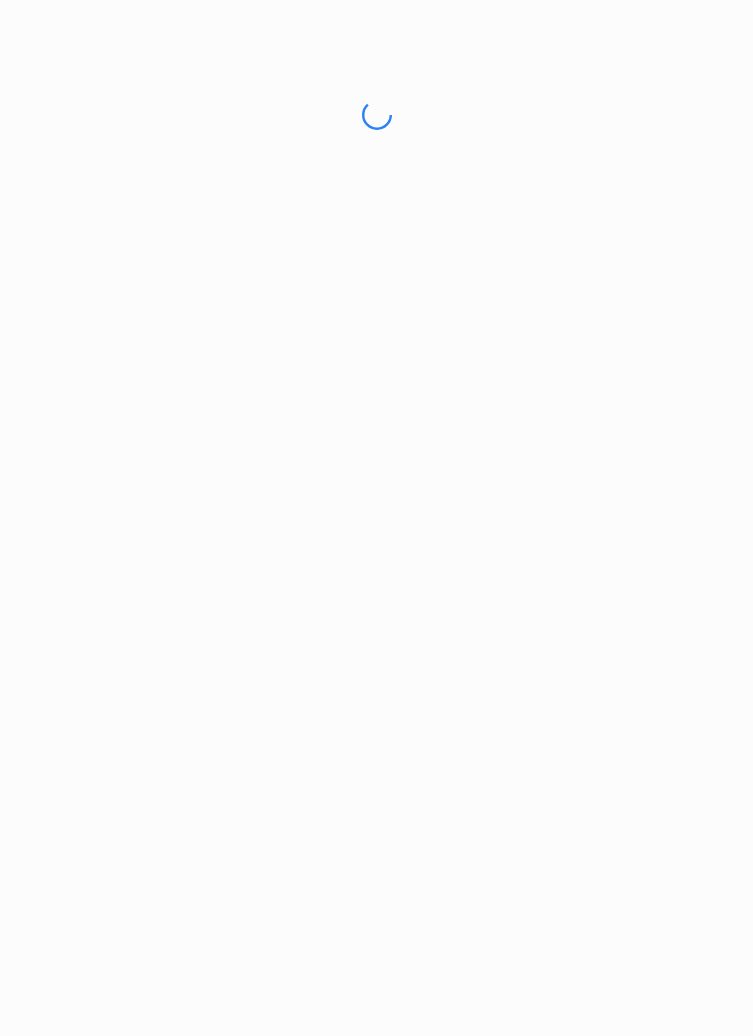 scroll, scrollTop: 0, scrollLeft: 0, axis: both 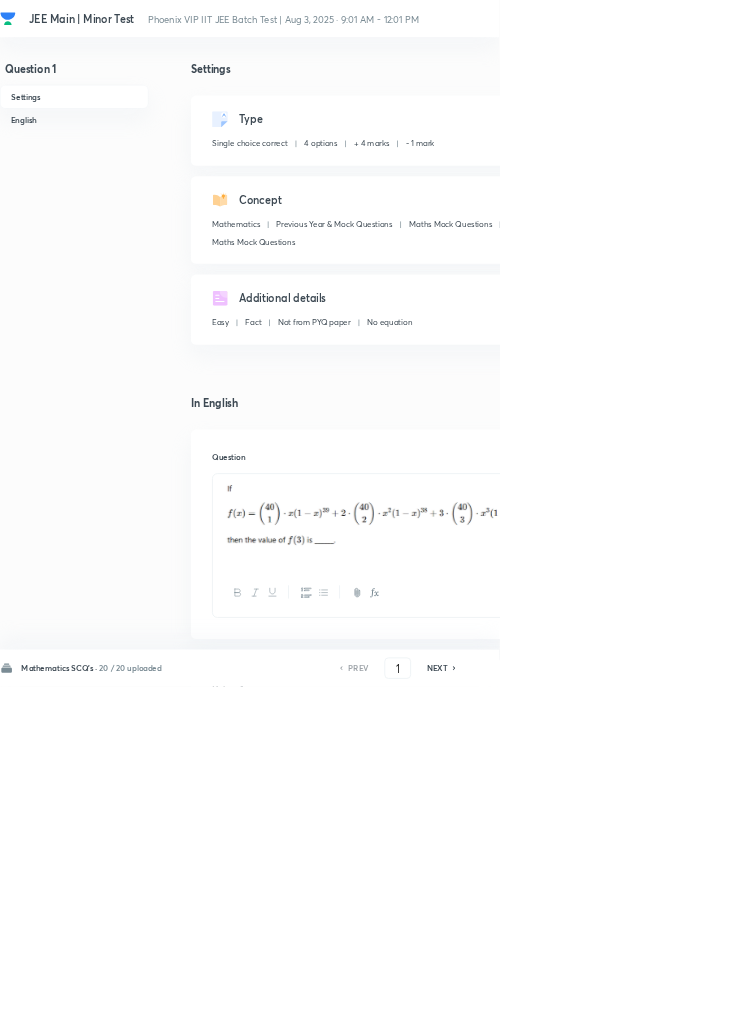 click on "3" at bounding box center (899, 18) 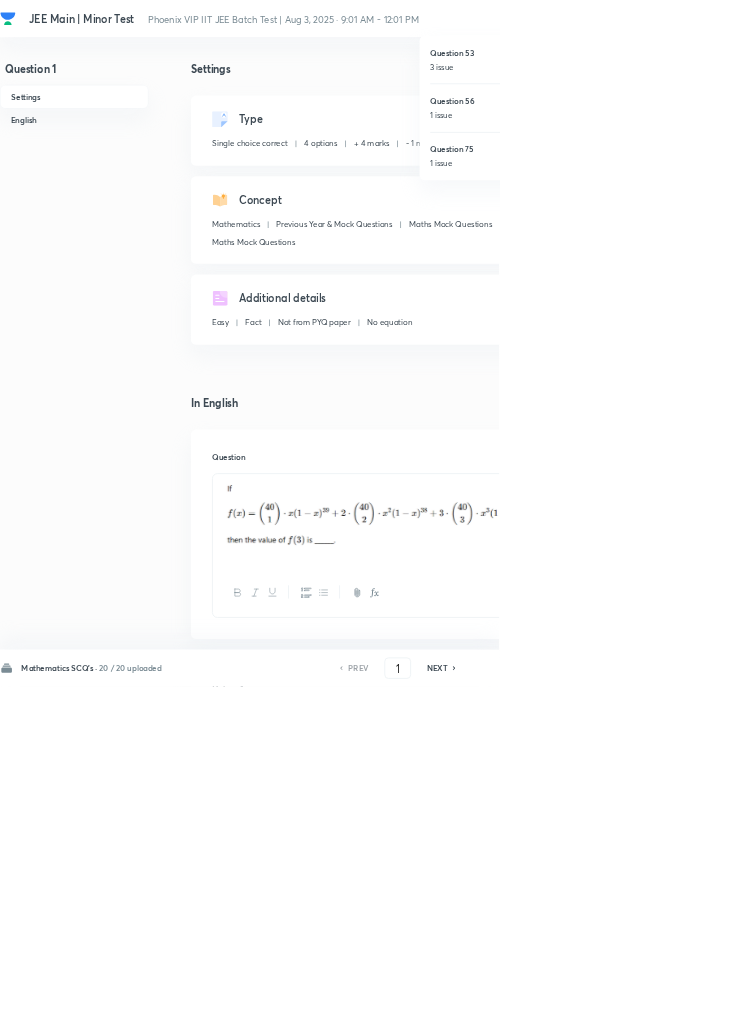 click on "Question 53" at bounding box center [769, 79] 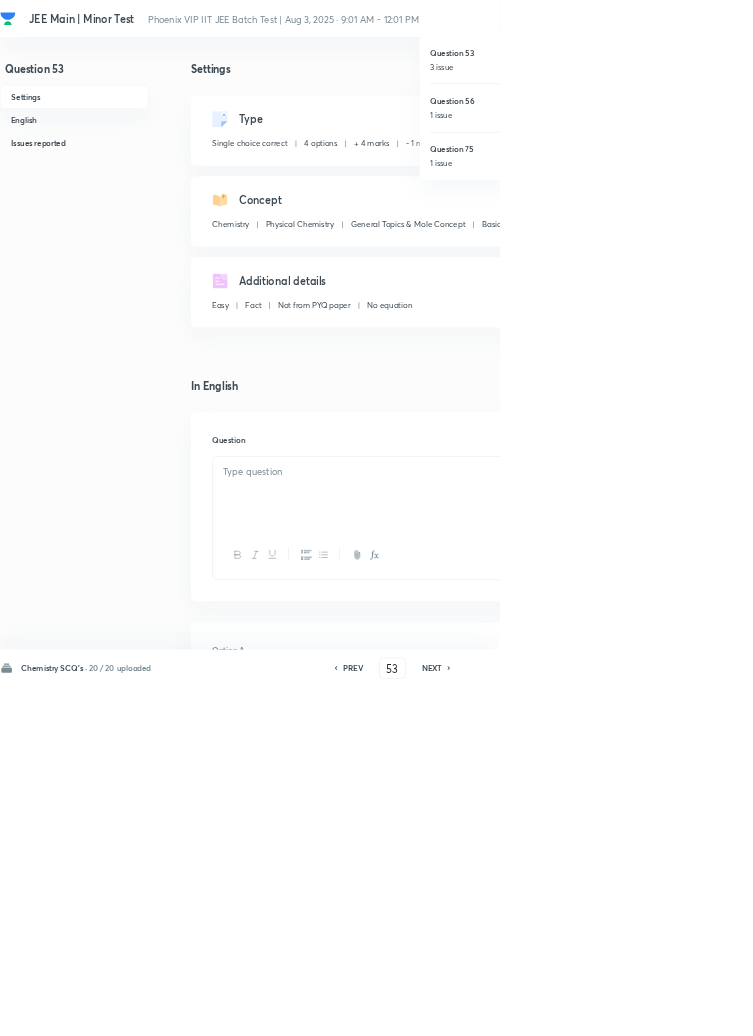 checkbox on "true" 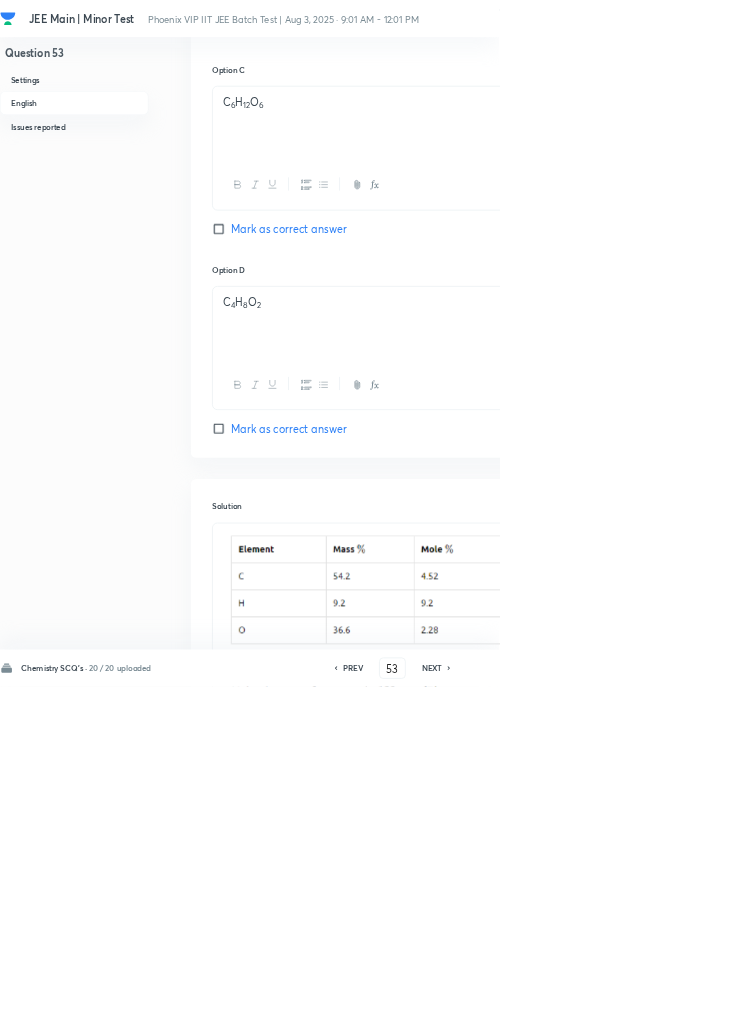 click on "Question 53 Settings English Issues reported" at bounding box center (112, 505) 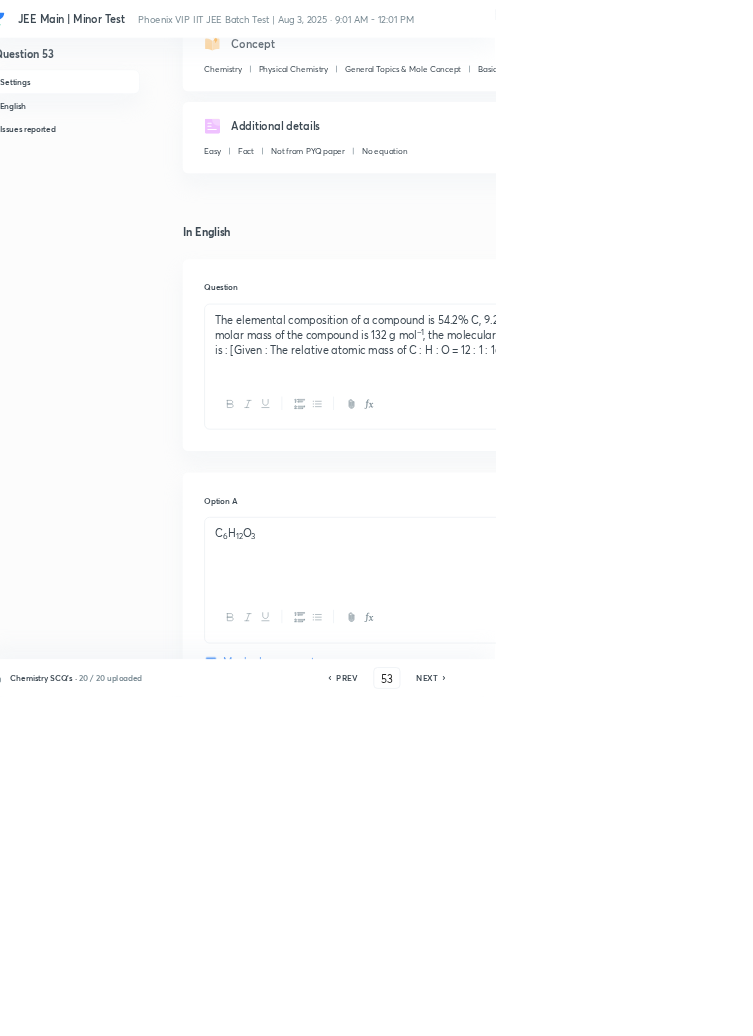 scroll, scrollTop: 236, scrollLeft: 0, axis: vertical 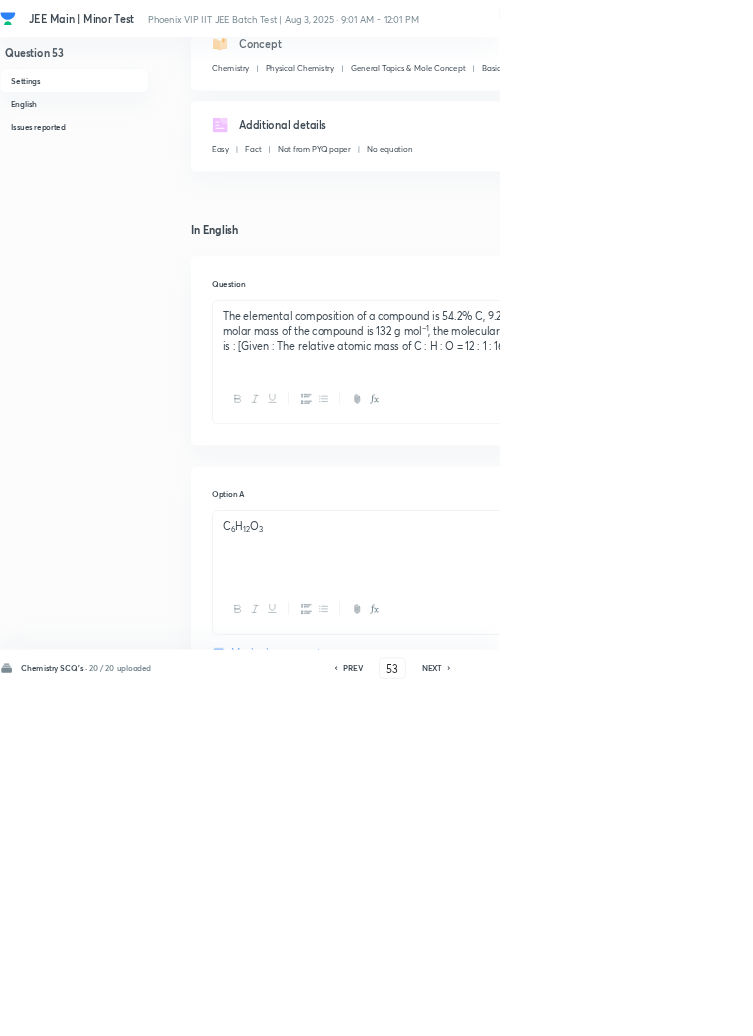 click 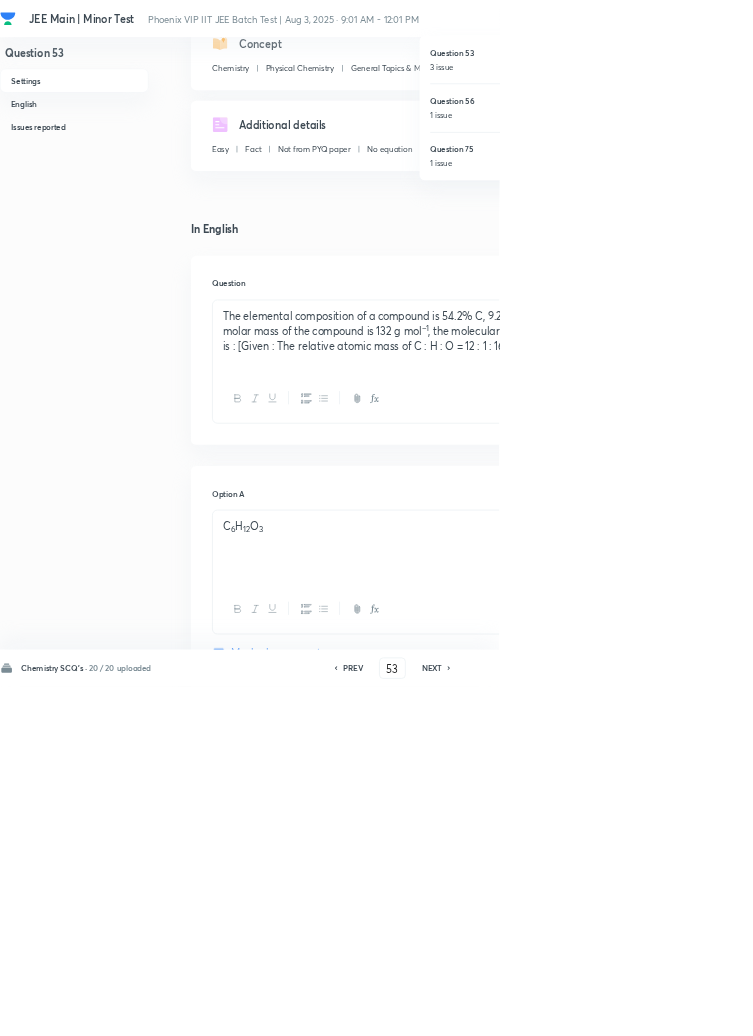 click on "Question 53" at bounding box center (769, 79) 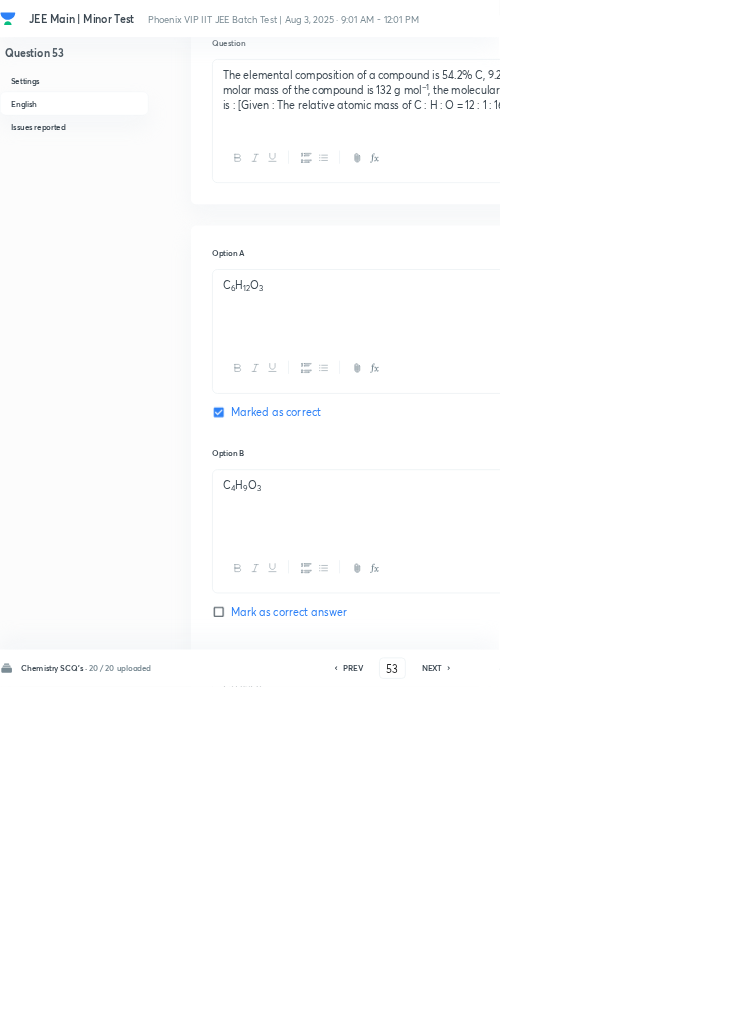 scroll, scrollTop: 0, scrollLeft: 0, axis: both 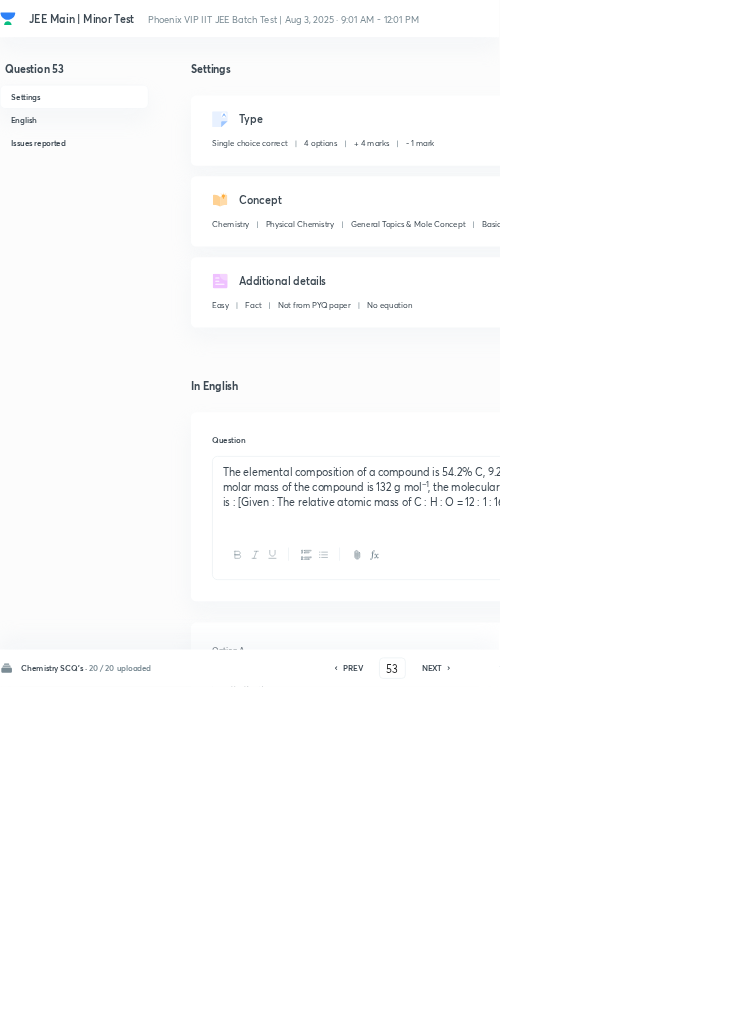 click 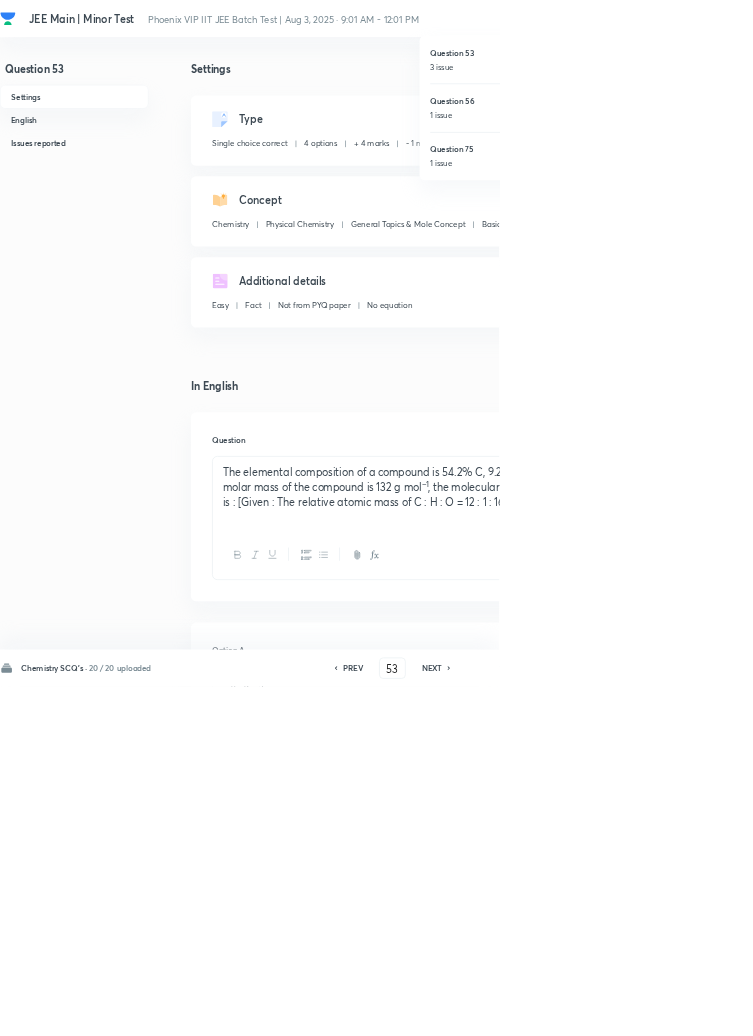 click on "Question 56 1 issue" at bounding box center (769, 162) 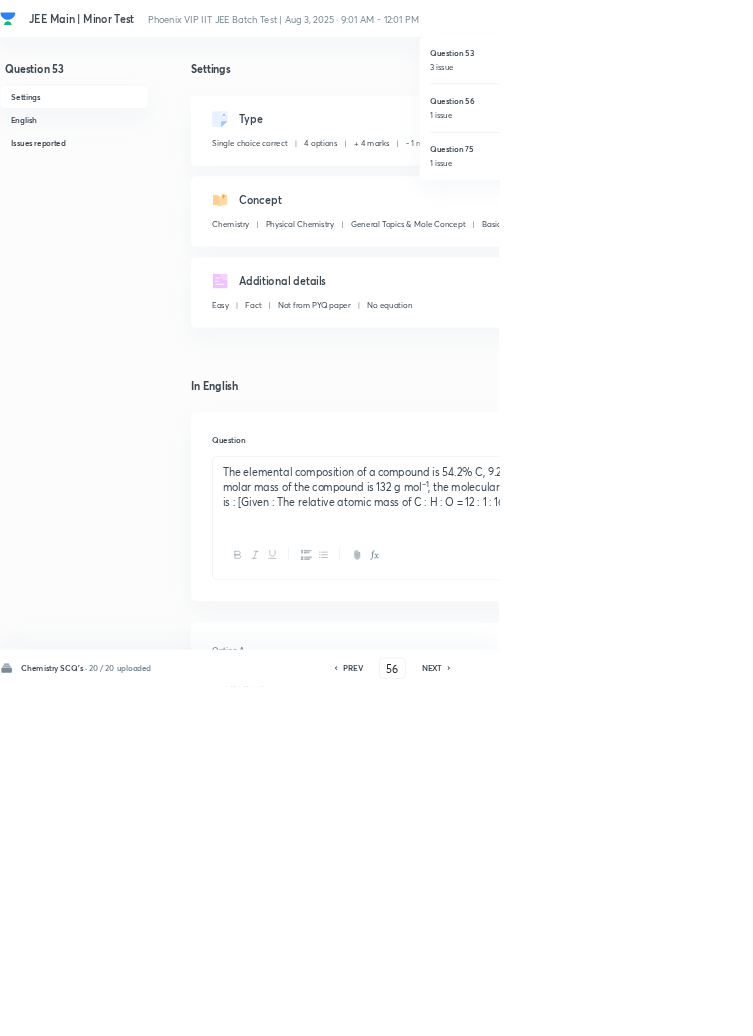 checkbox on "false" 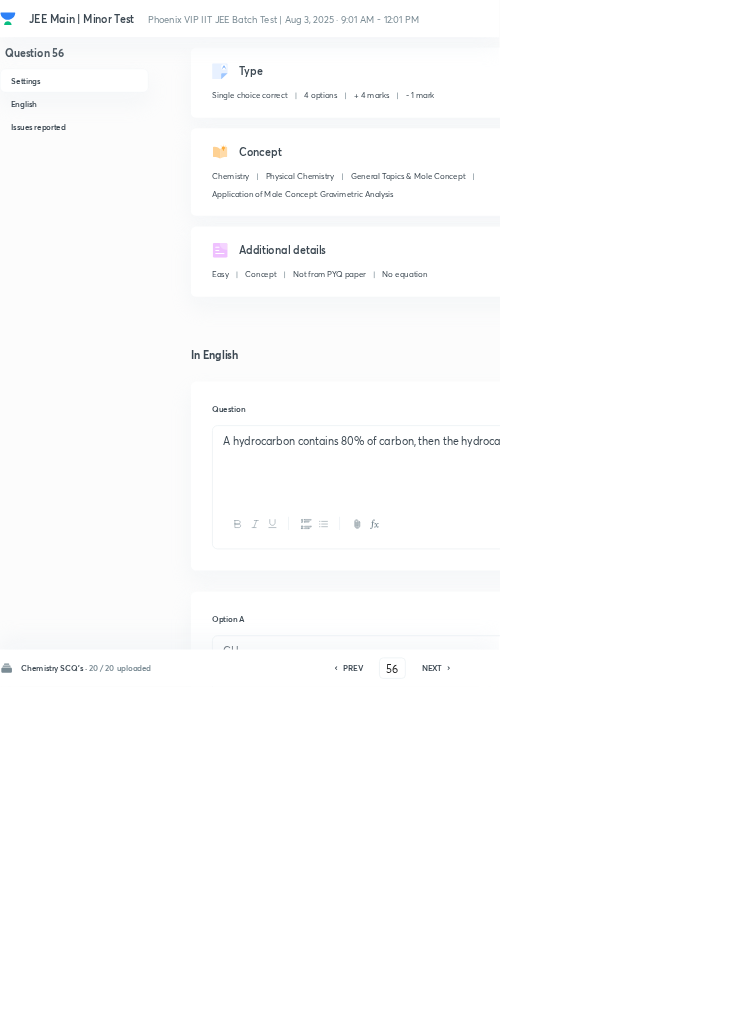 scroll, scrollTop: 0, scrollLeft: 0, axis: both 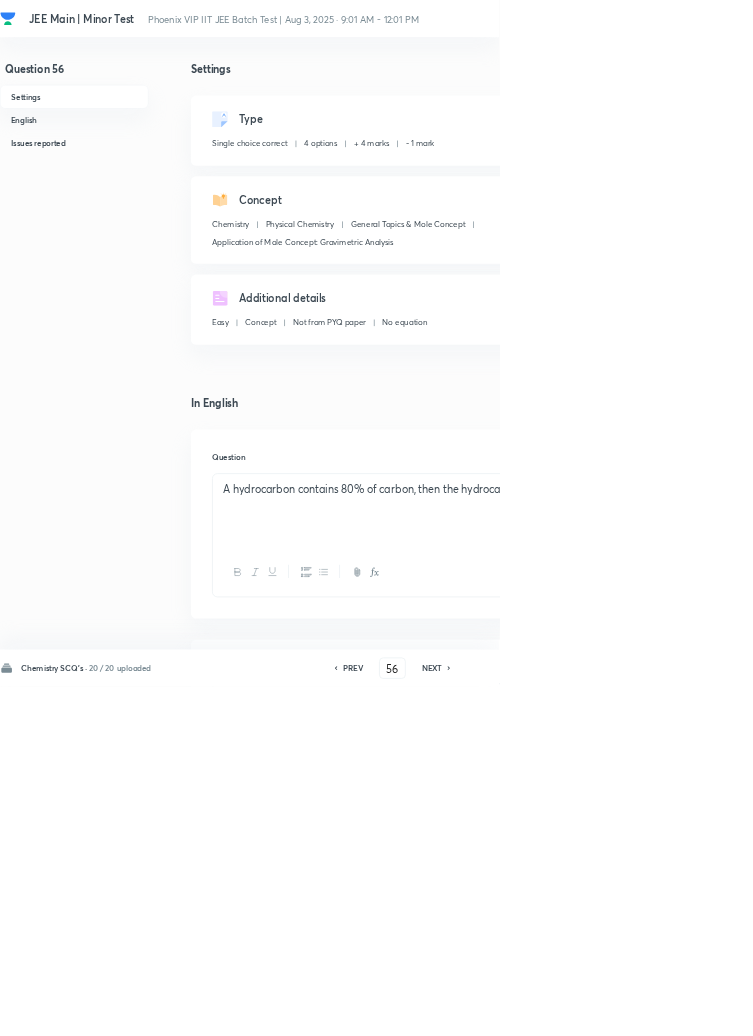 click 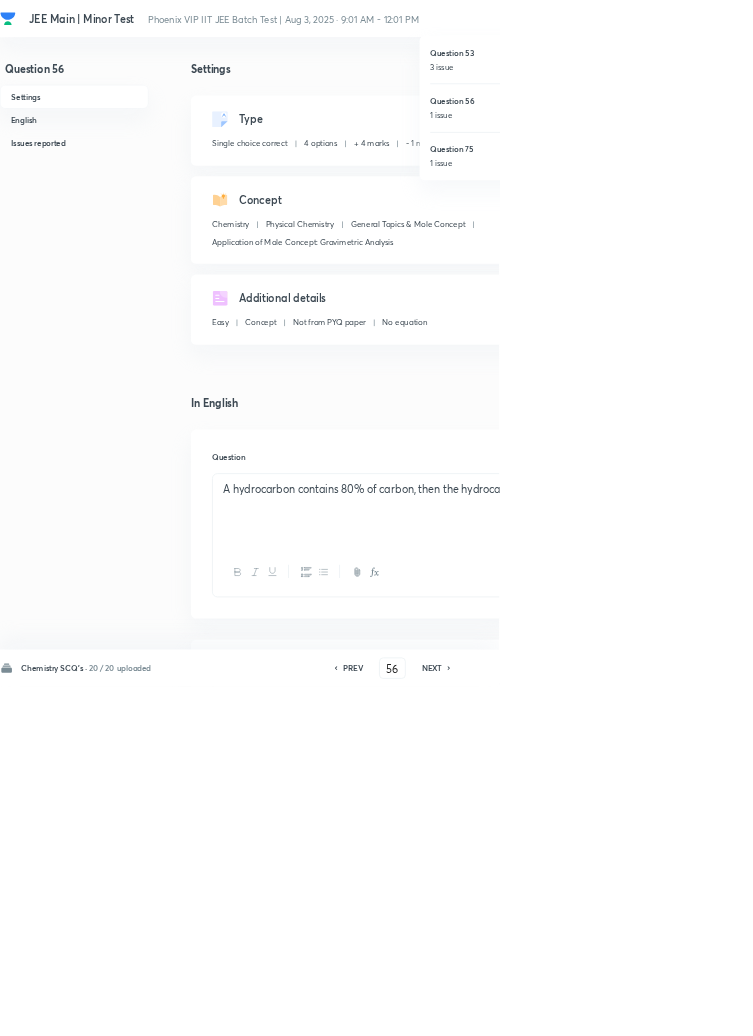 click on "Question 75" at bounding box center [769, 225] 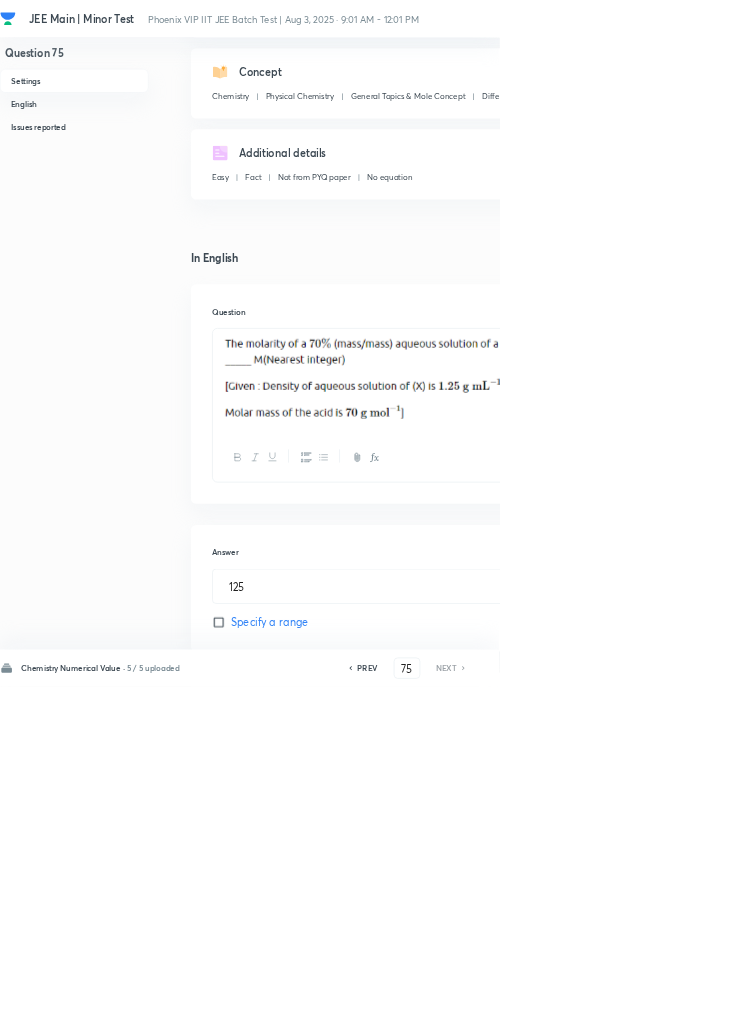 scroll, scrollTop: 398, scrollLeft: 0, axis: vertical 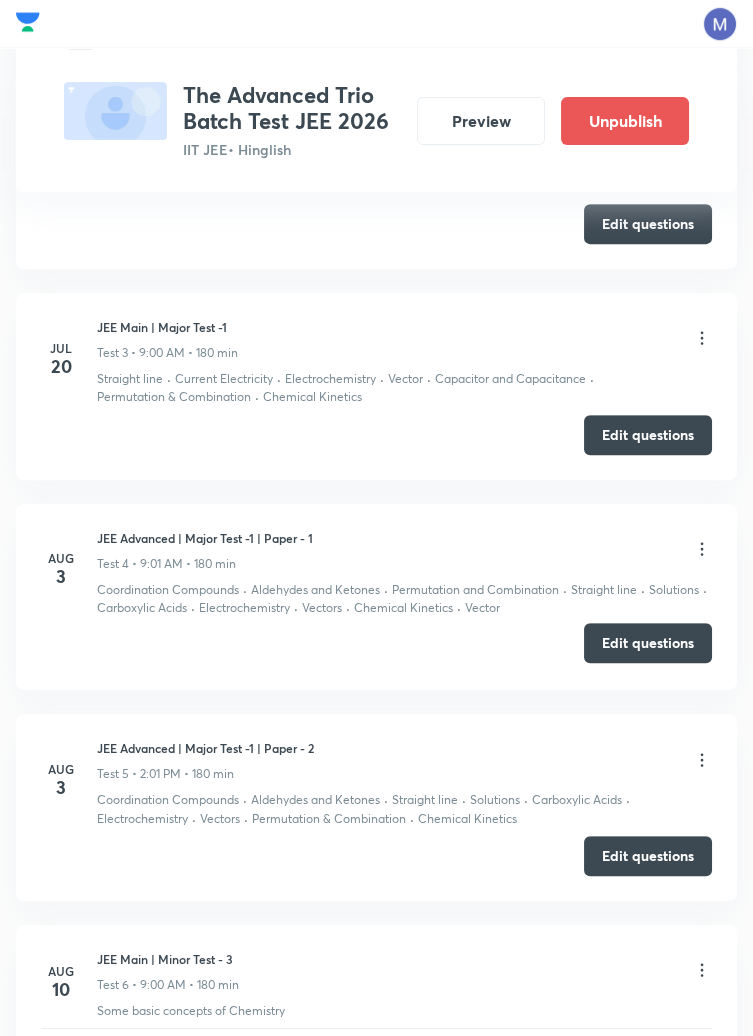 click on "Edit questions" at bounding box center (648, 643) 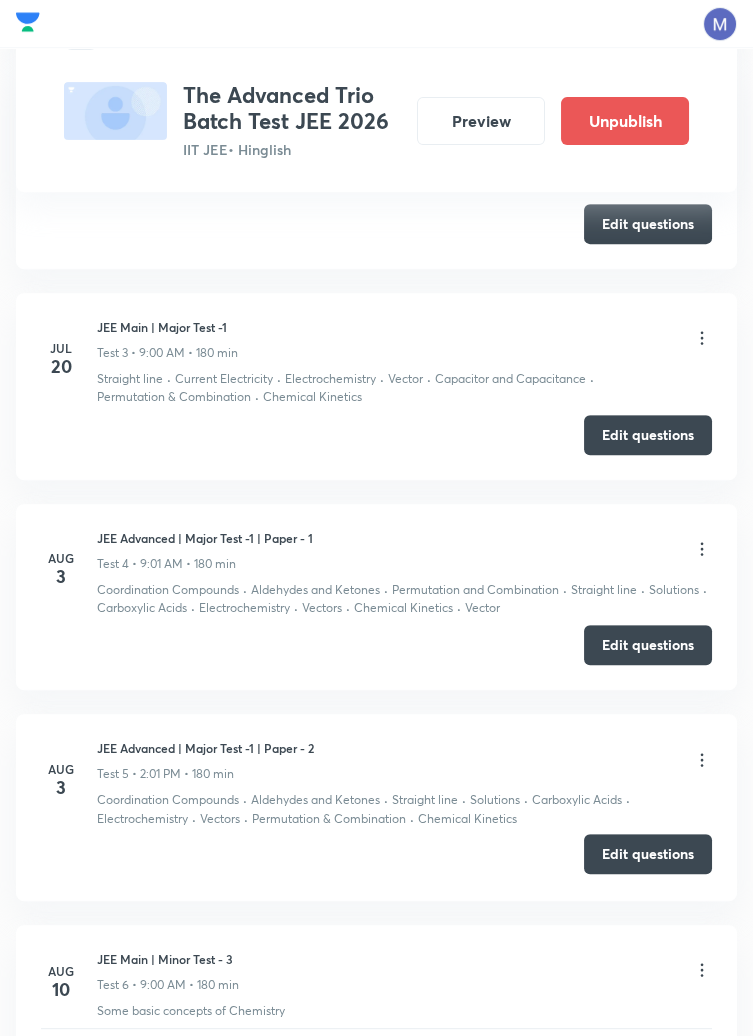 click on "Edit questions" at bounding box center (648, 854) 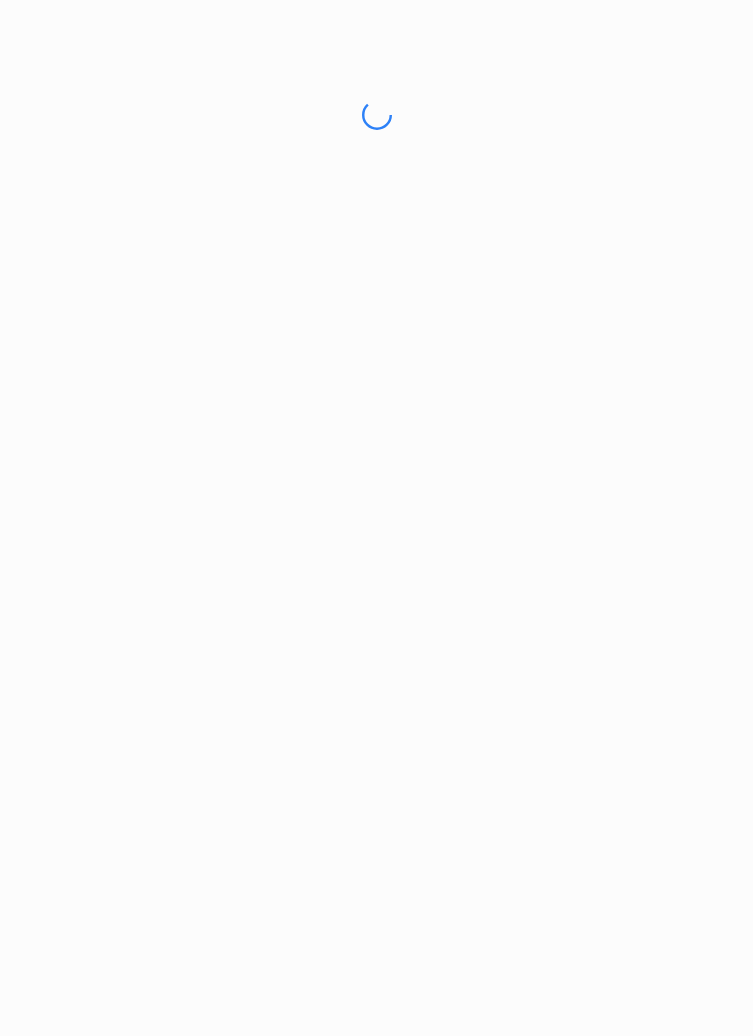 scroll, scrollTop: 0, scrollLeft: 0, axis: both 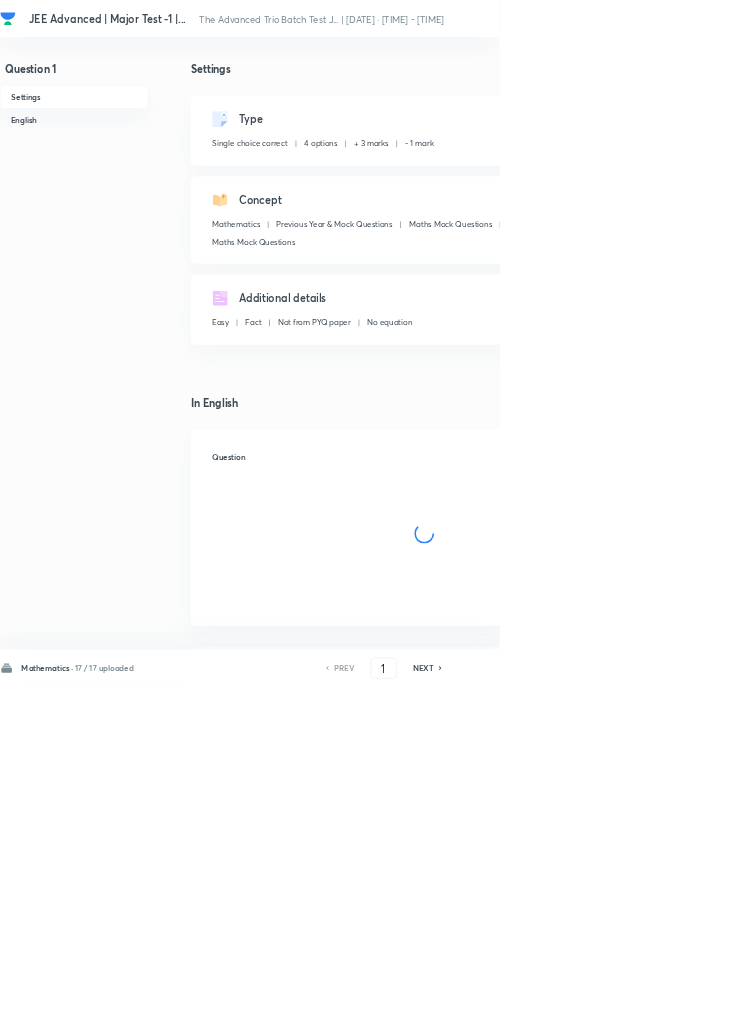 checkbox on "true" 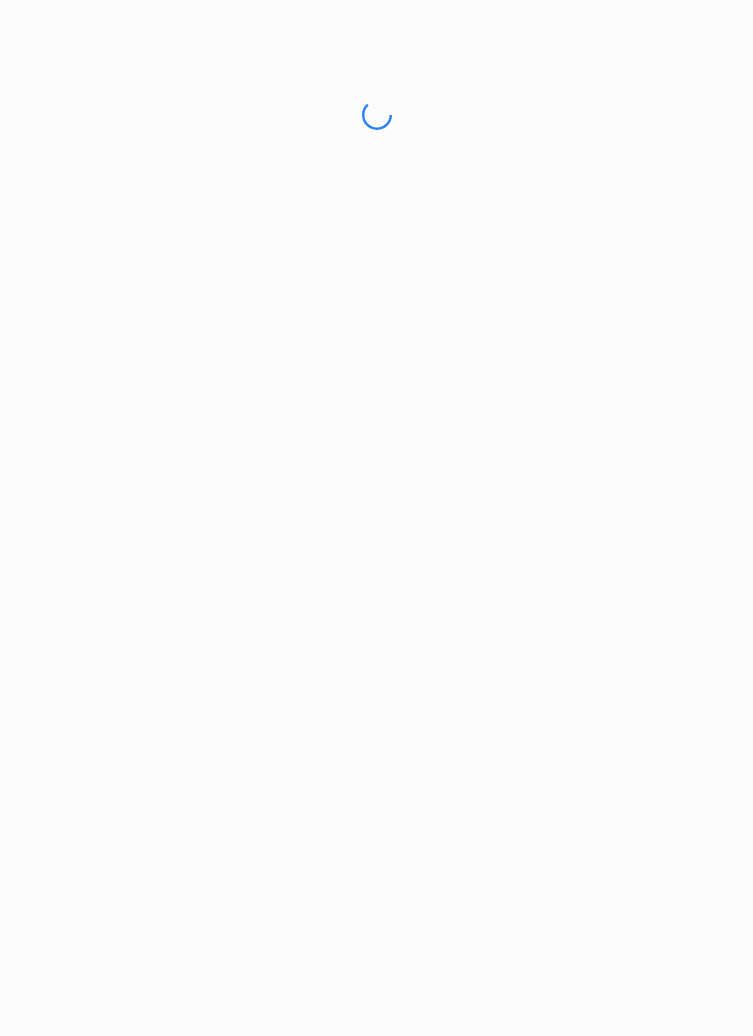 scroll, scrollTop: 0, scrollLeft: 0, axis: both 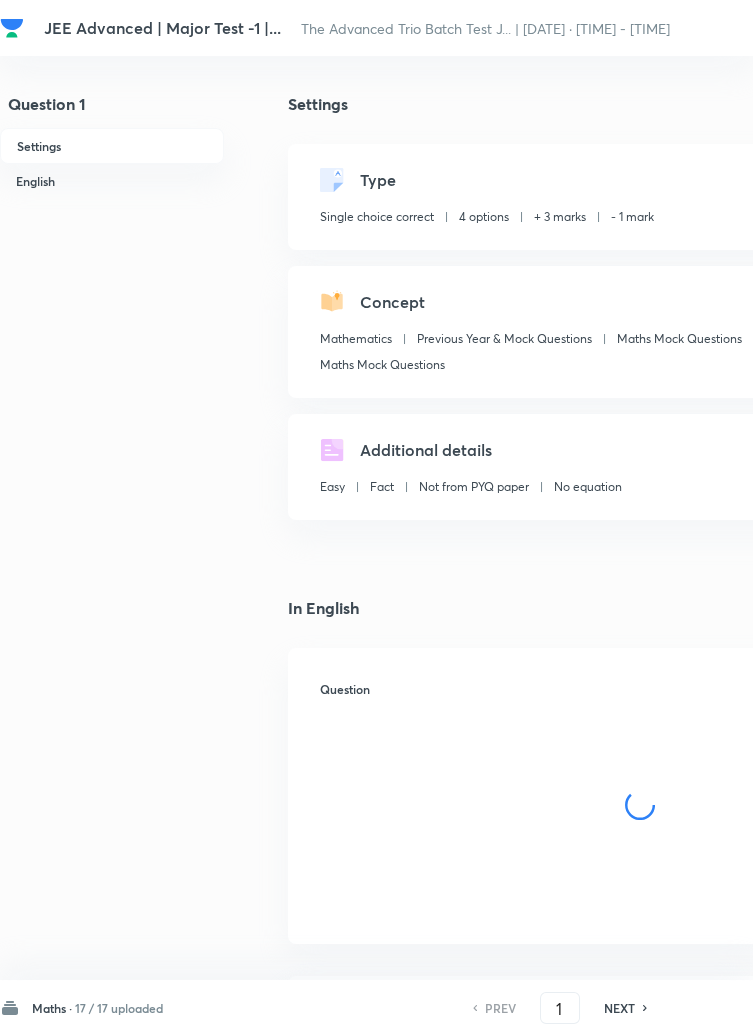 checkbox on "true" 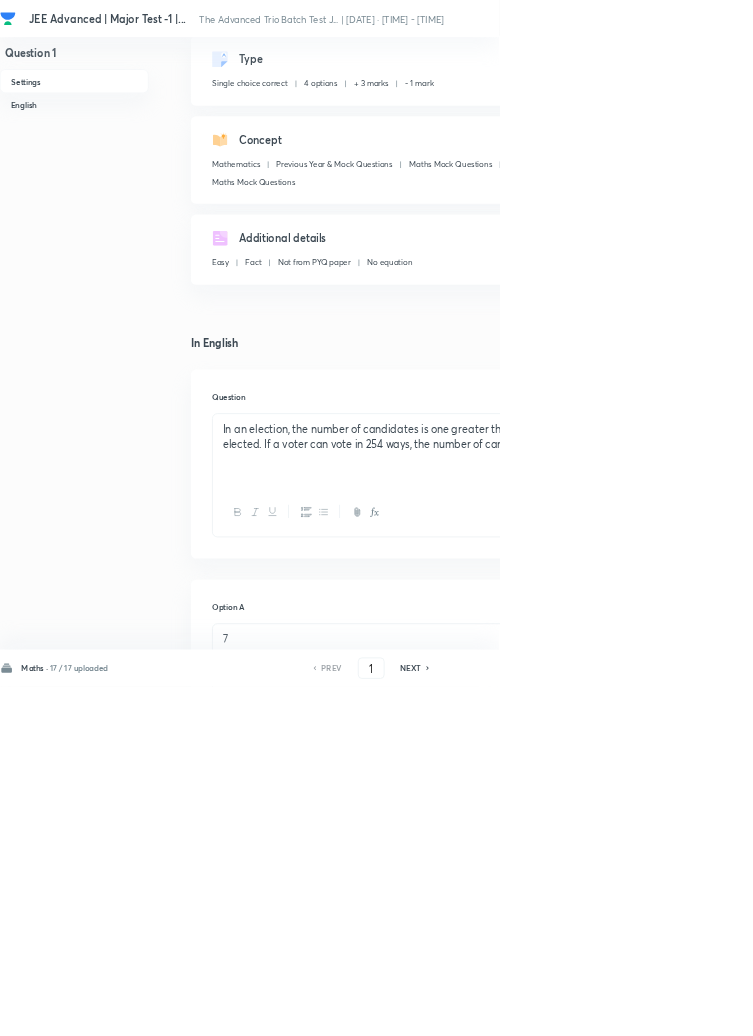 scroll, scrollTop: 0, scrollLeft: 0, axis: both 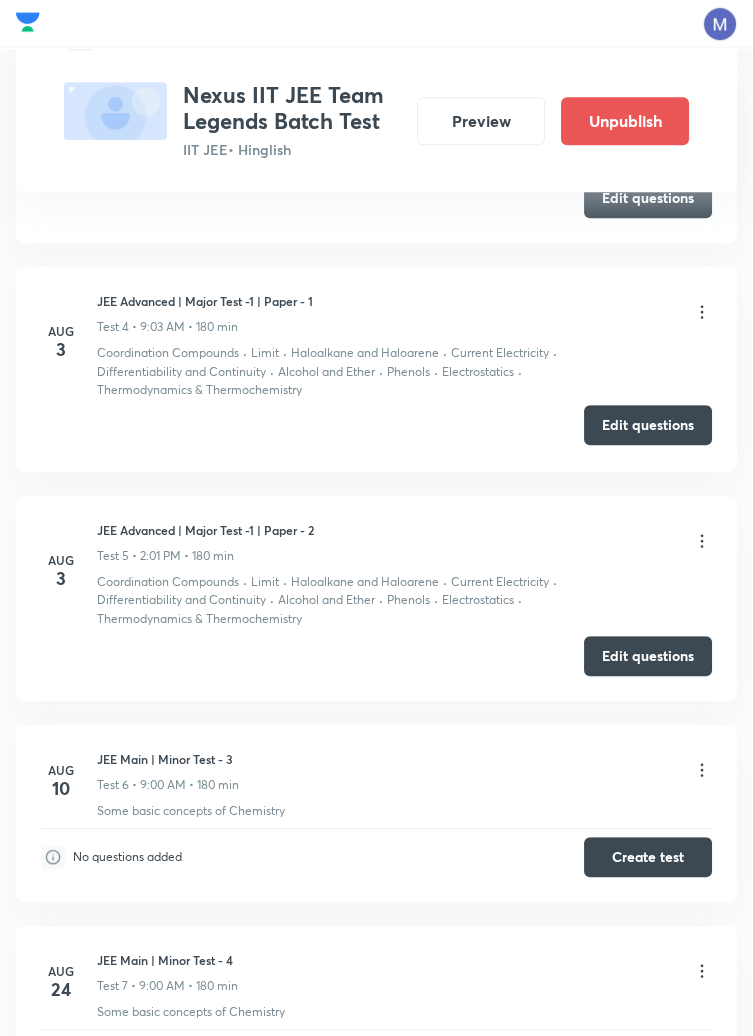 click on "Edit questions" at bounding box center (648, 425) 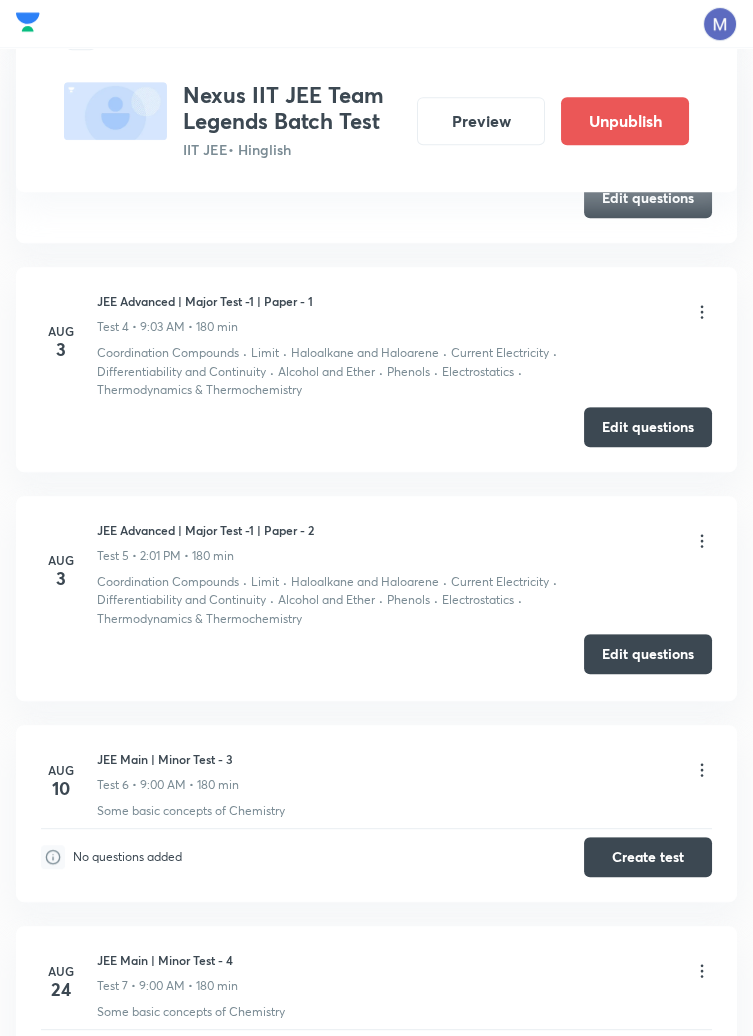 click on "Edit questions" at bounding box center (648, 654) 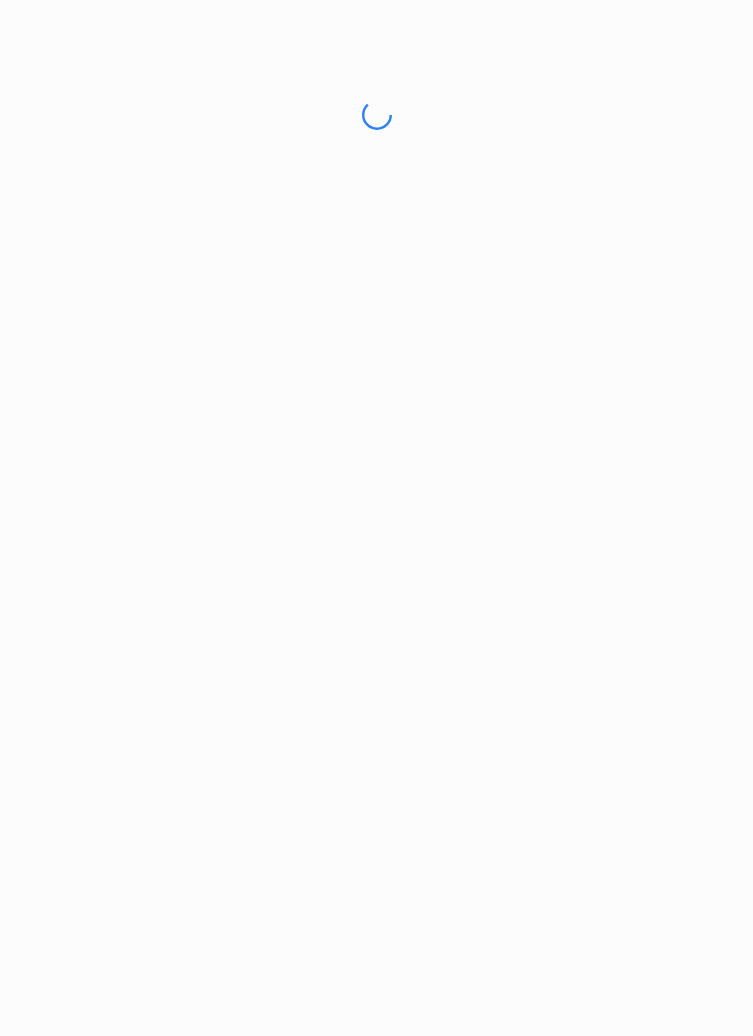scroll, scrollTop: 0, scrollLeft: 0, axis: both 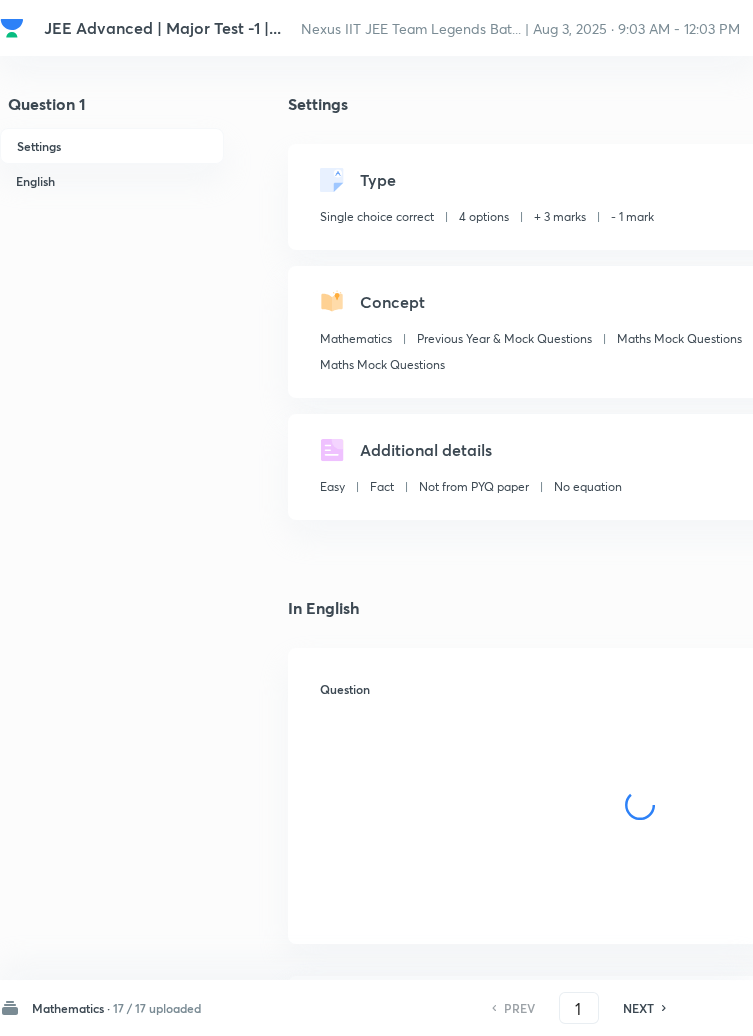 checkbox on "true" 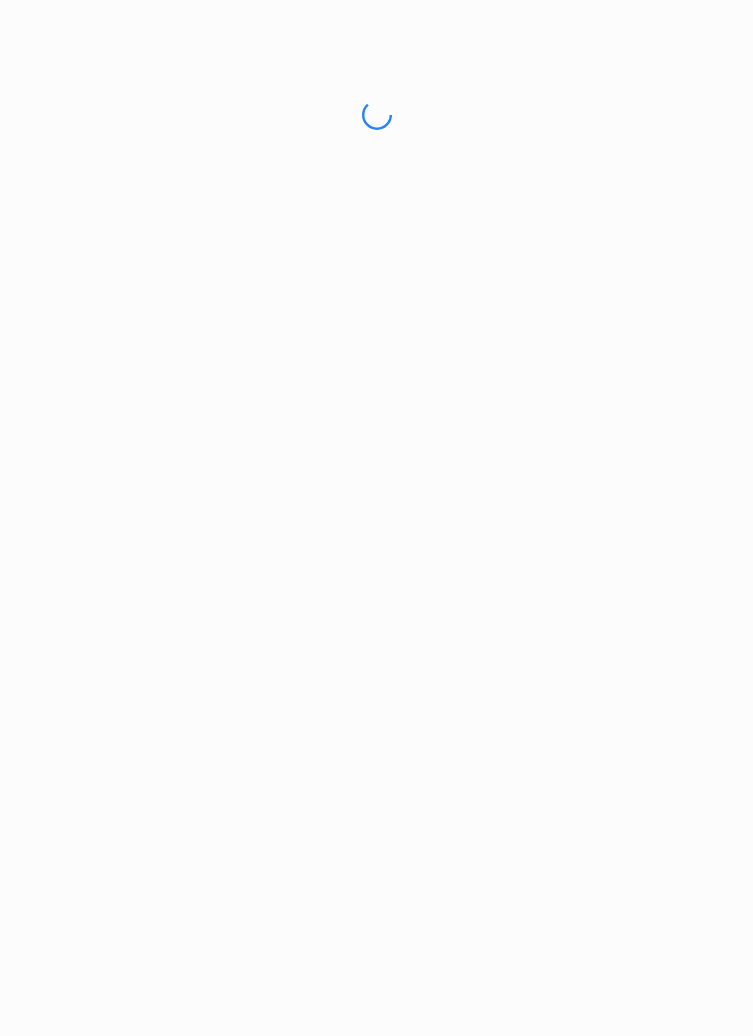 scroll, scrollTop: 0, scrollLeft: 0, axis: both 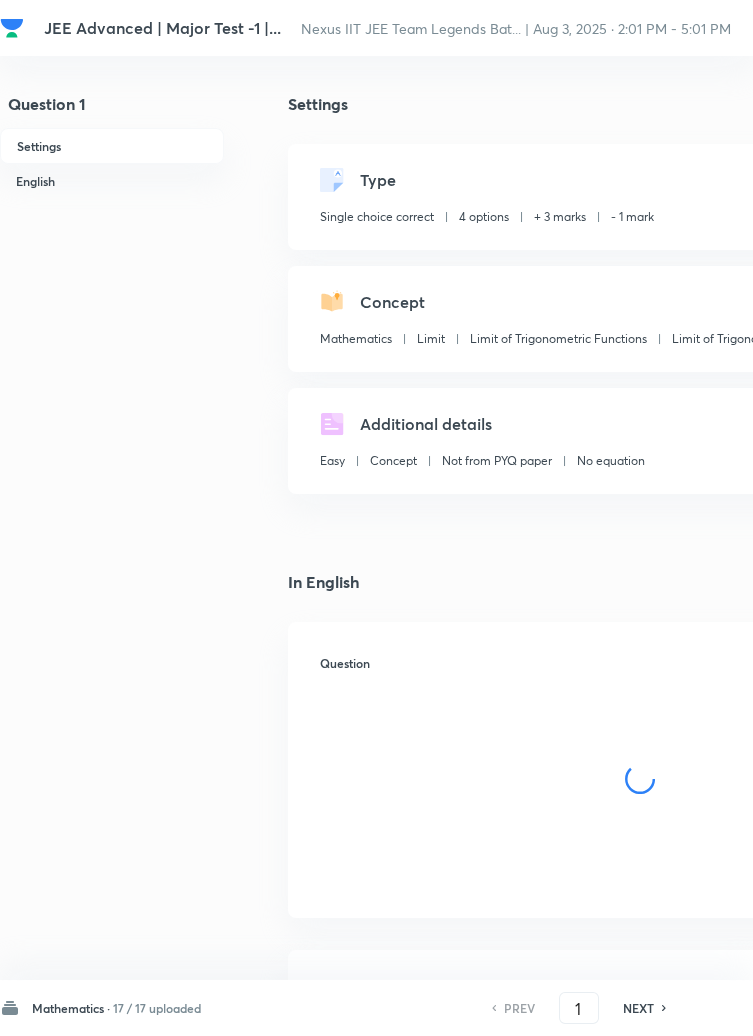 checkbox on "true" 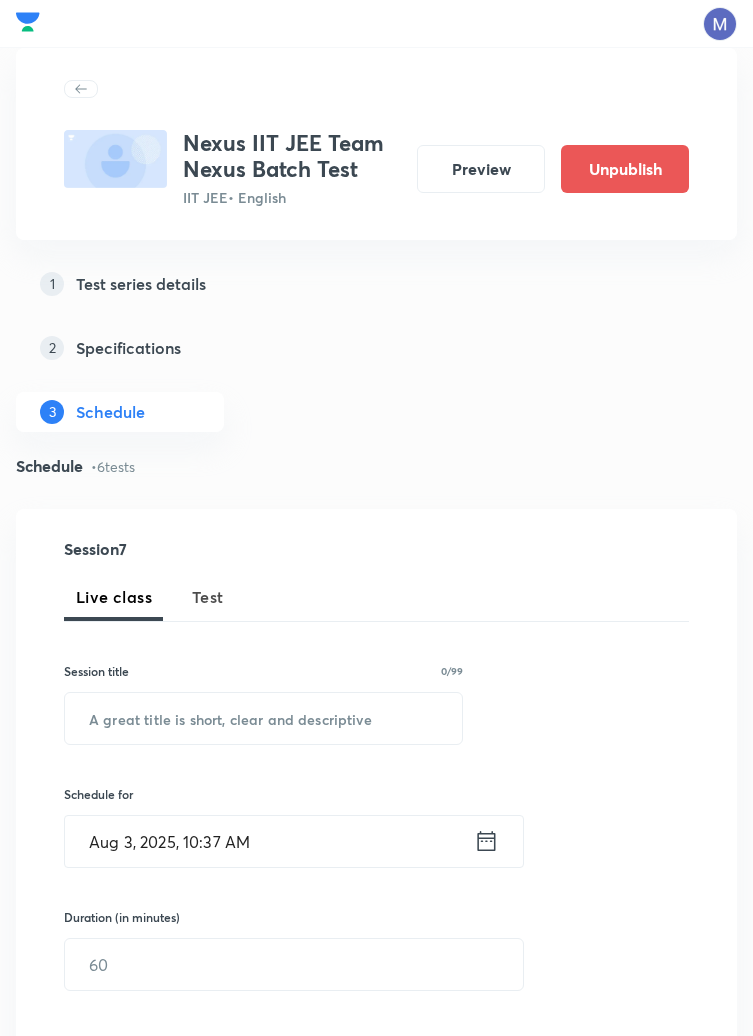 scroll, scrollTop: 0, scrollLeft: 0, axis: both 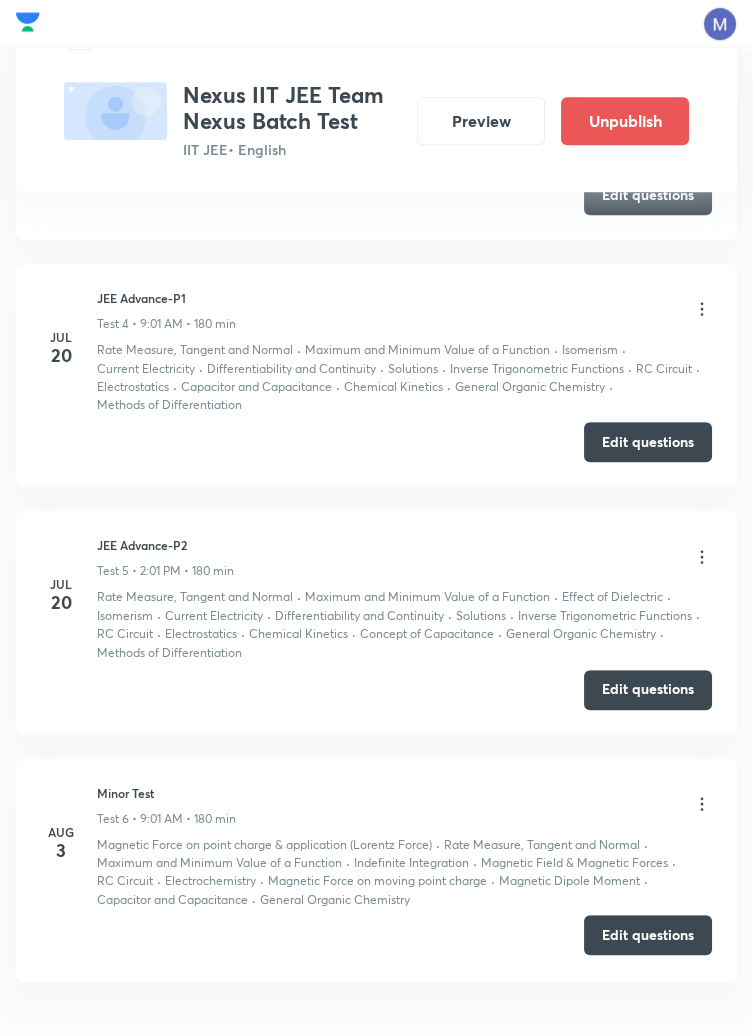 click on "Edit questions" at bounding box center [648, 935] 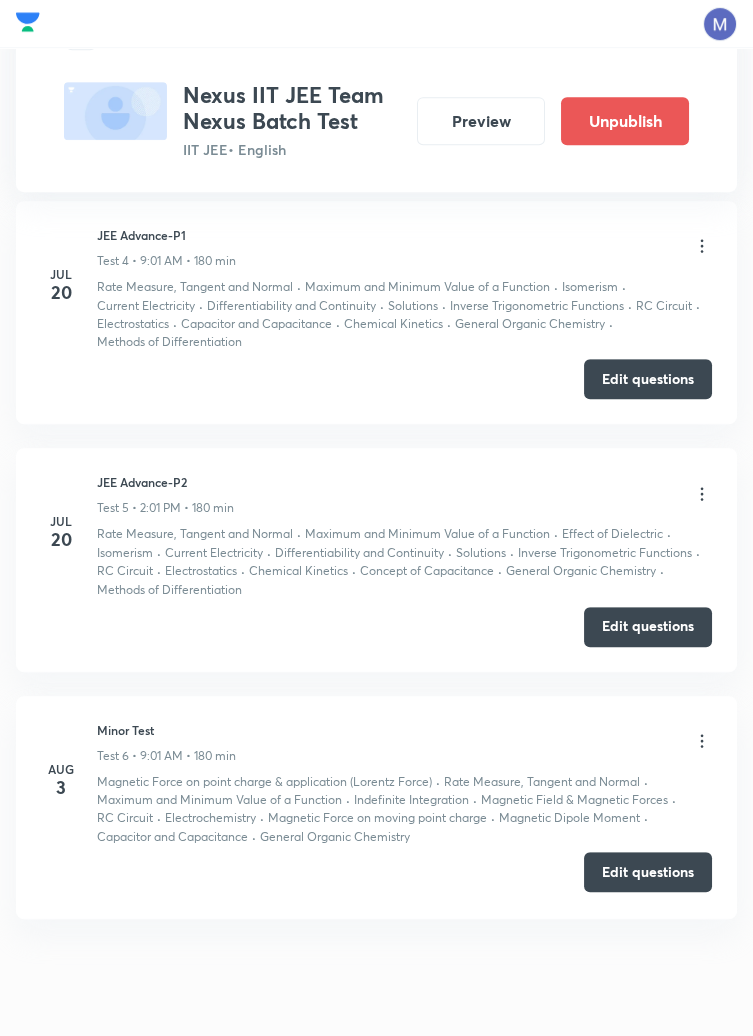 scroll, scrollTop: 1719, scrollLeft: 0, axis: vertical 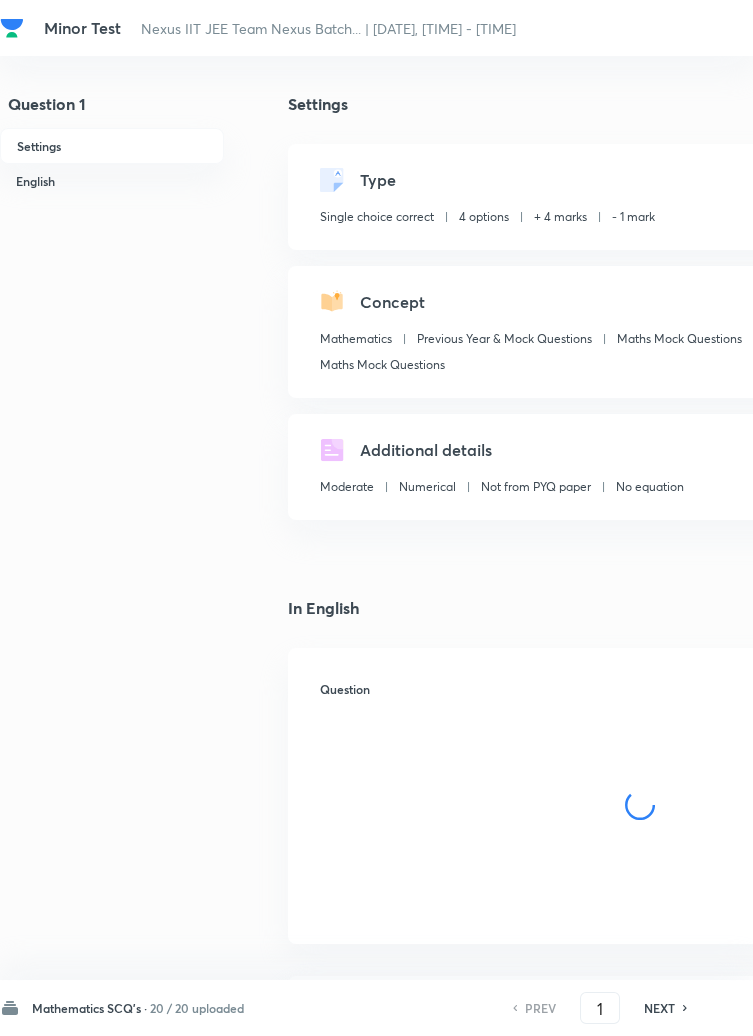 checkbox on "true" 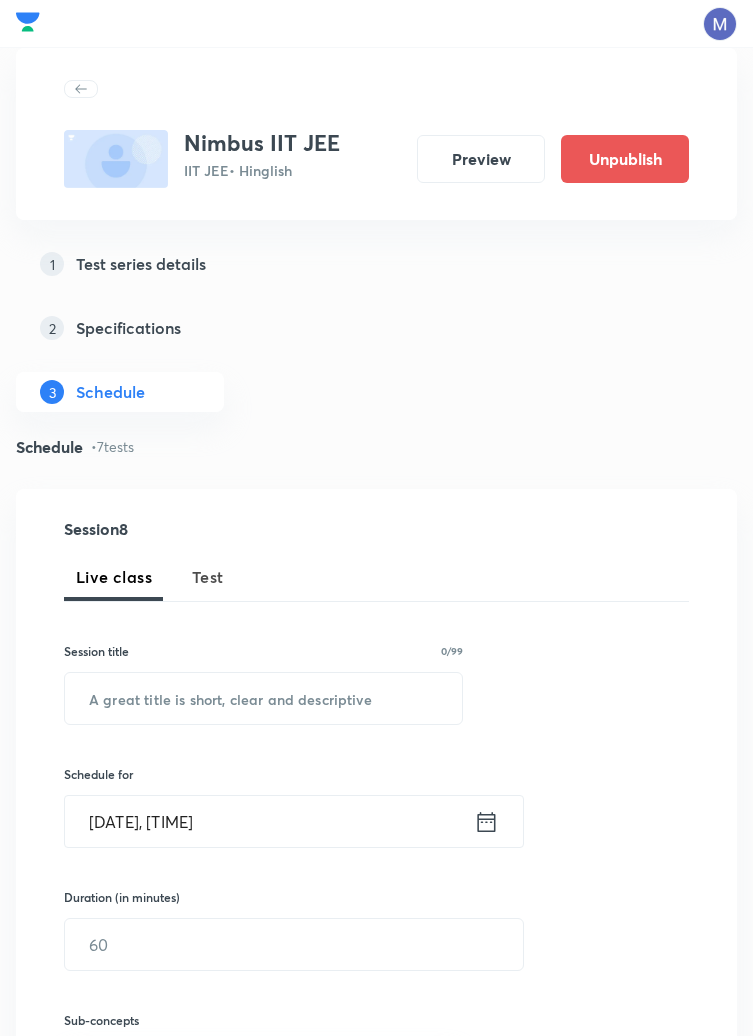 scroll, scrollTop: 0, scrollLeft: 0, axis: both 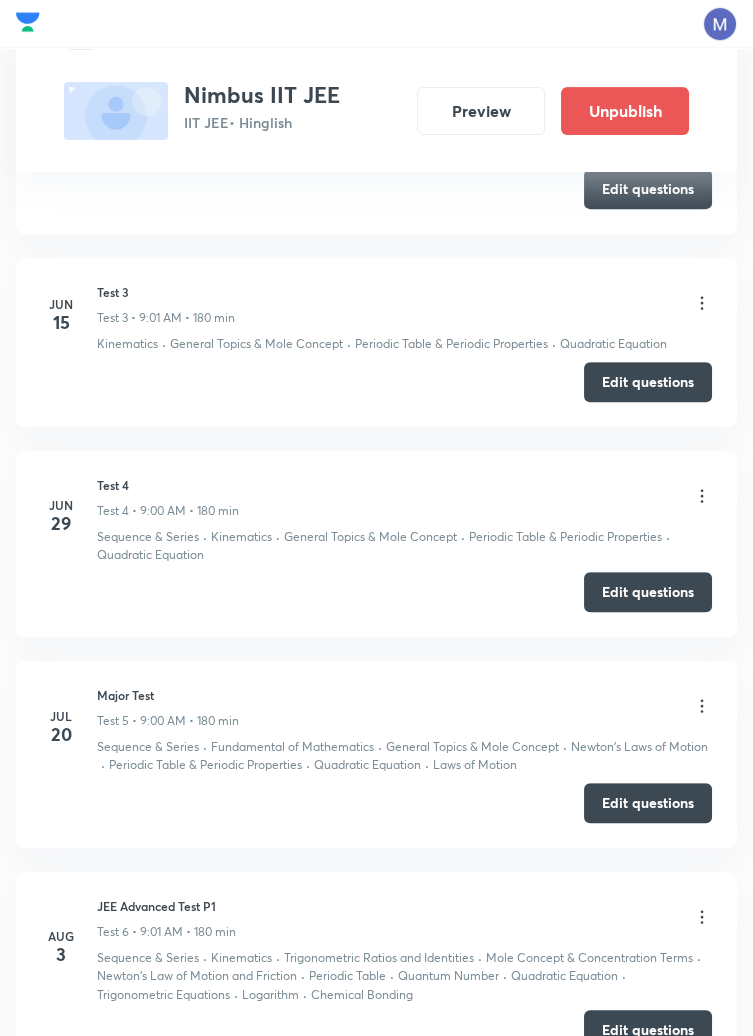 click on "Edit questions" at bounding box center (648, 1030) 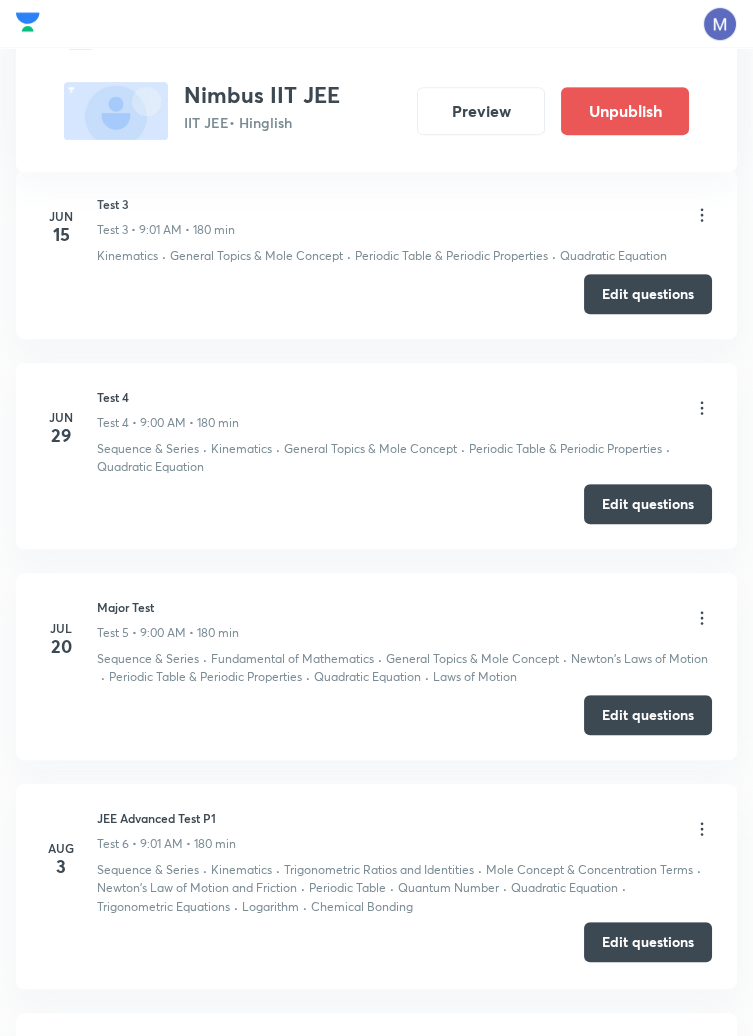 scroll, scrollTop: 1521, scrollLeft: 0, axis: vertical 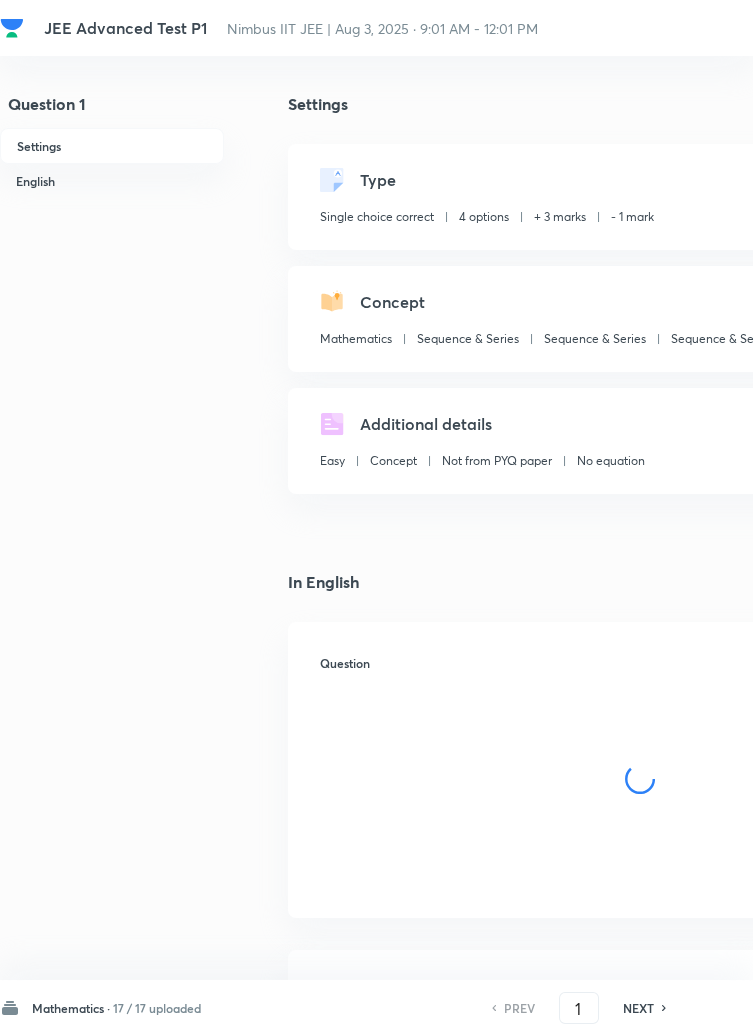 checkbox on "true" 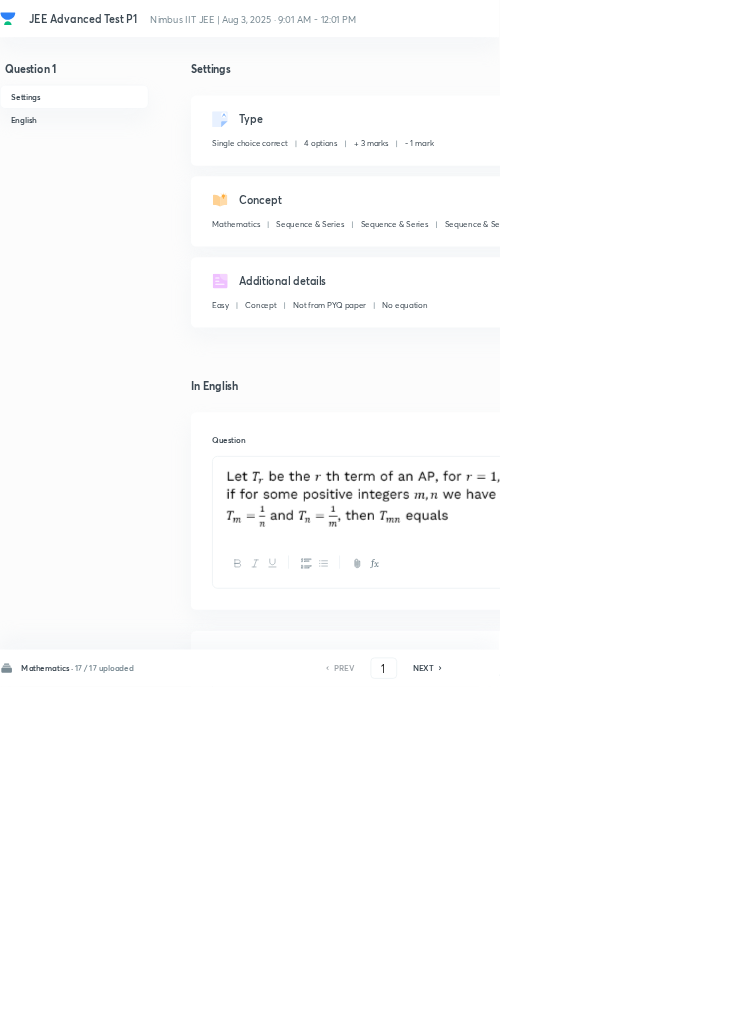 click on "1" at bounding box center [899, 18] 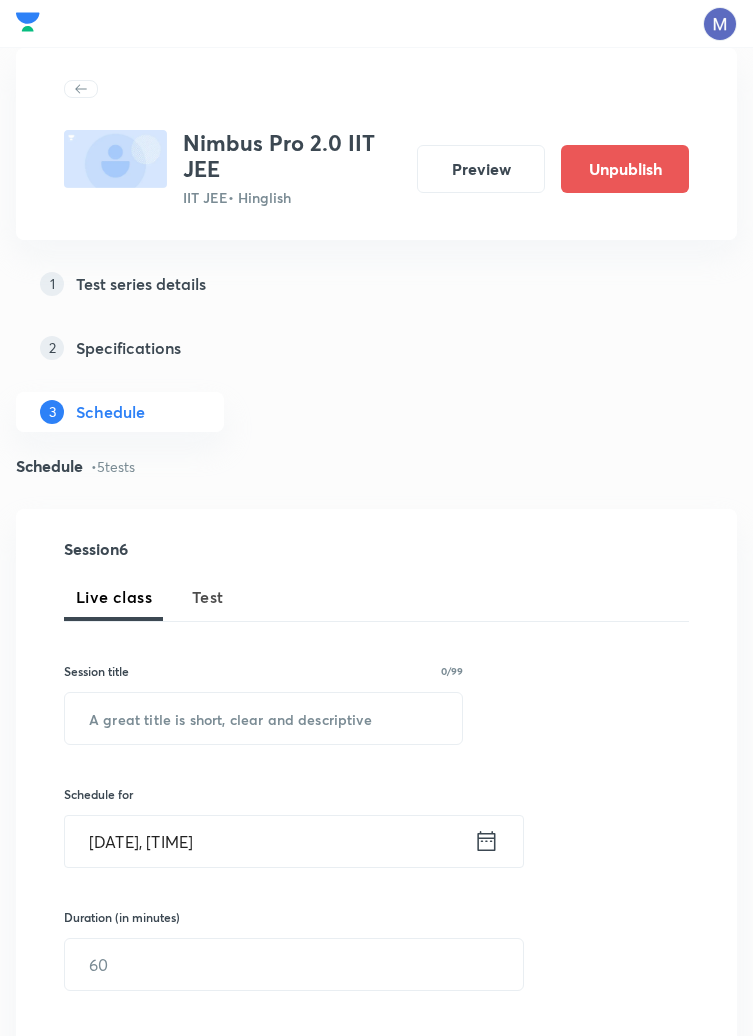 scroll, scrollTop: 1144, scrollLeft: 0, axis: vertical 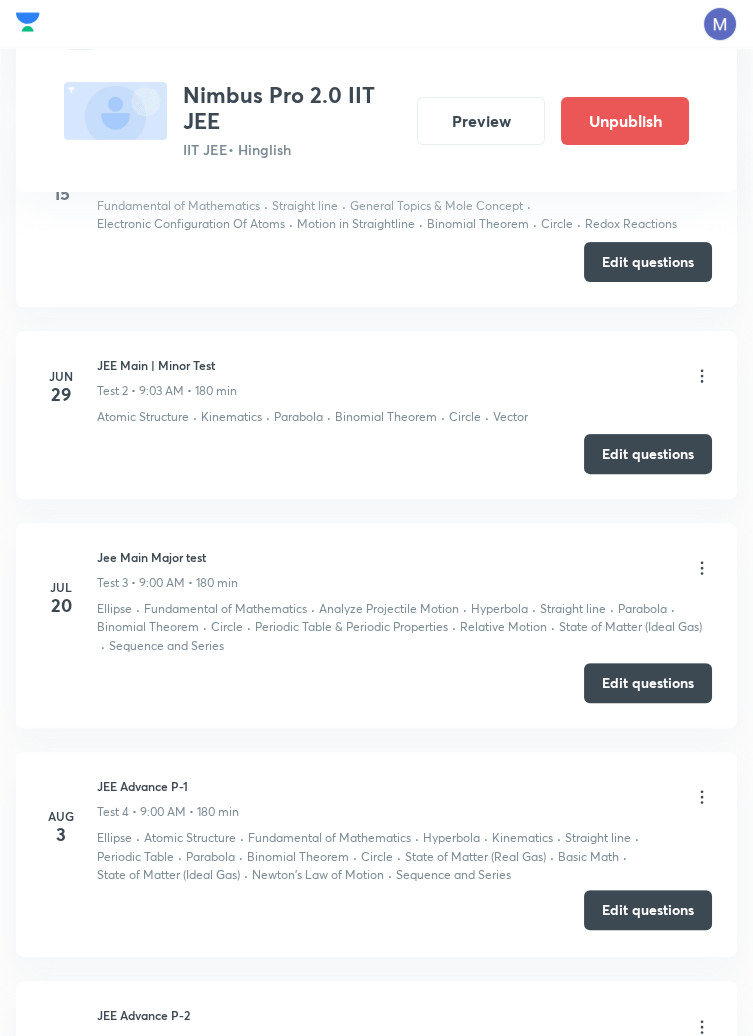 click on "Edit questions" at bounding box center [648, 910] 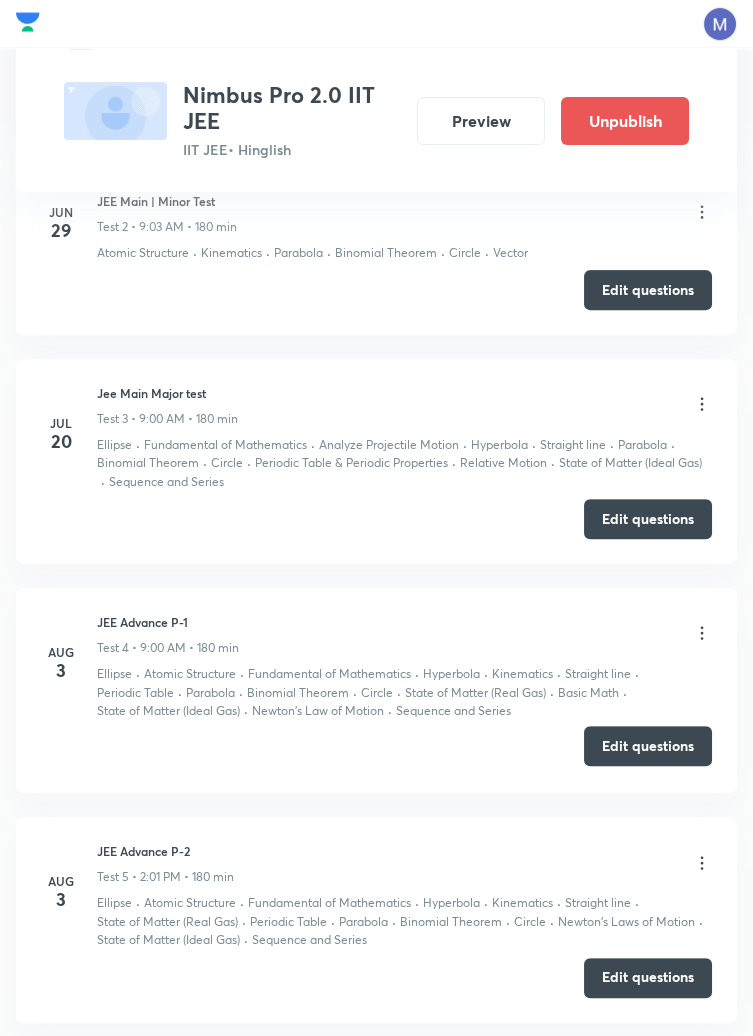 scroll, scrollTop: 1310, scrollLeft: 0, axis: vertical 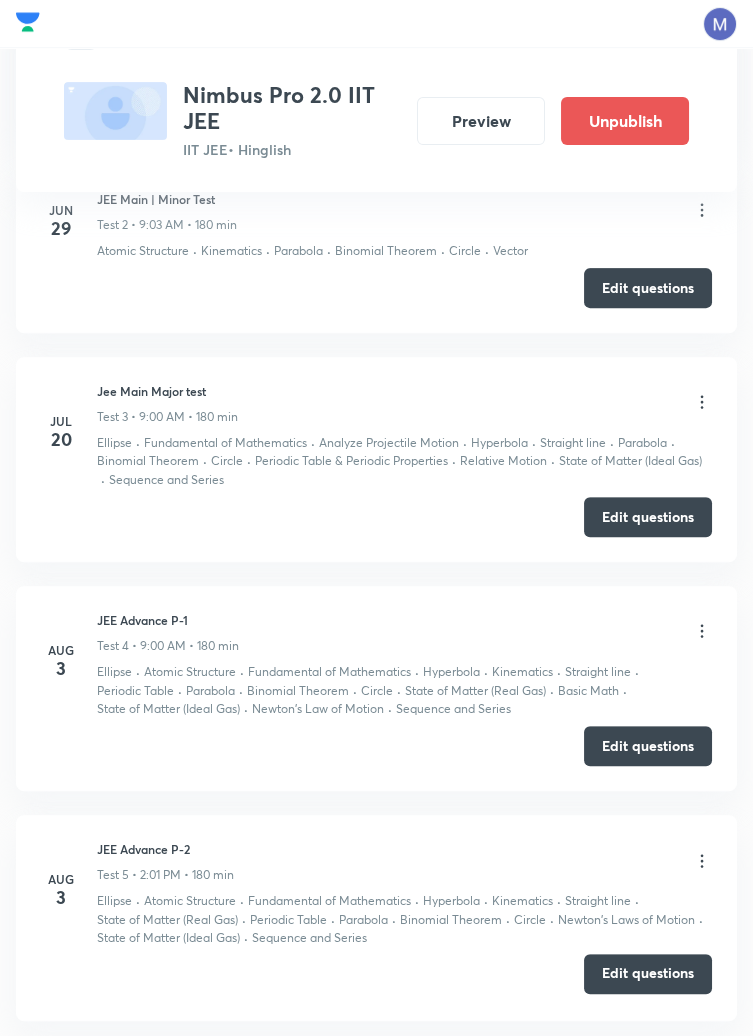 click on "Edit questions" at bounding box center [648, 974] 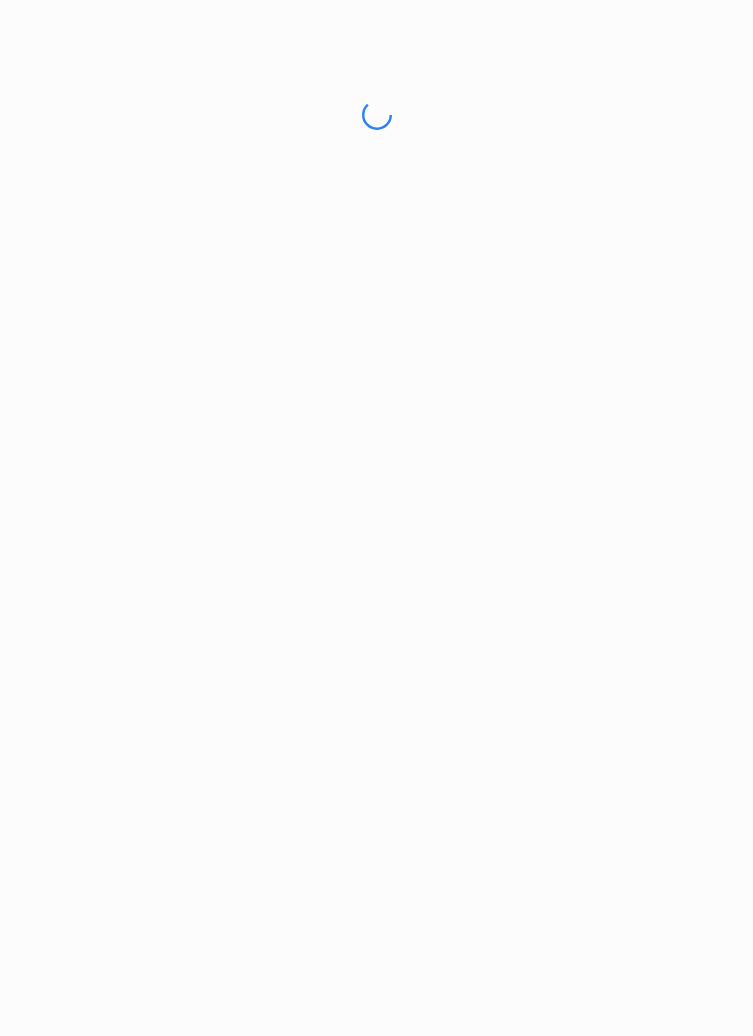 scroll, scrollTop: 0, scrollLeft: 0, axis: both 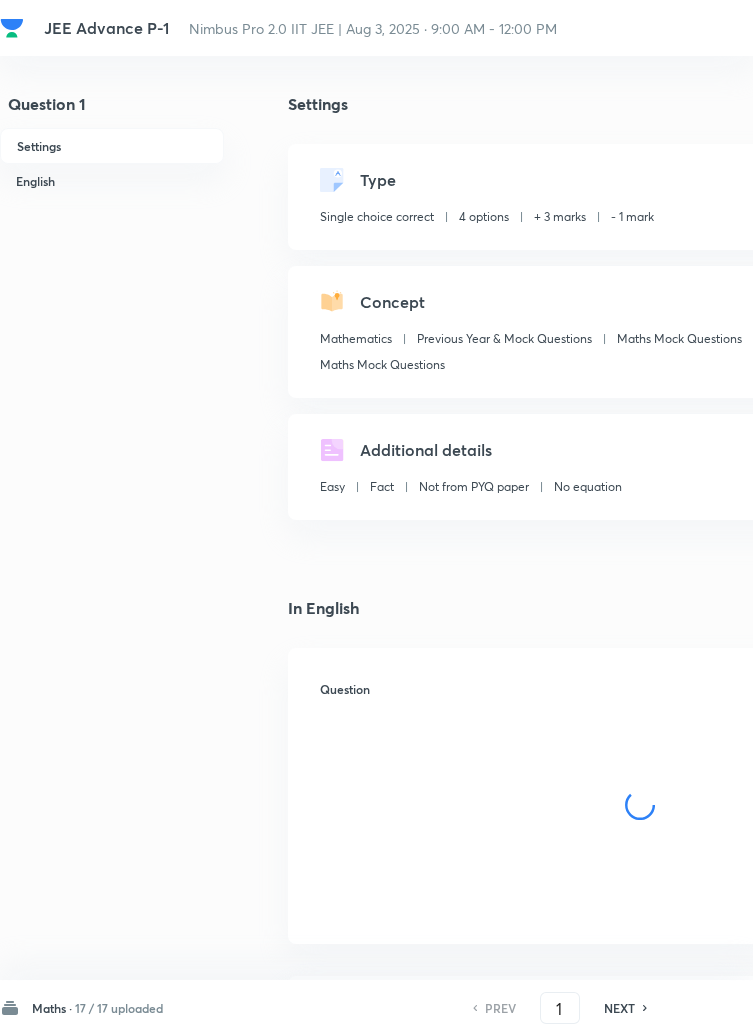 checkbox on "true" 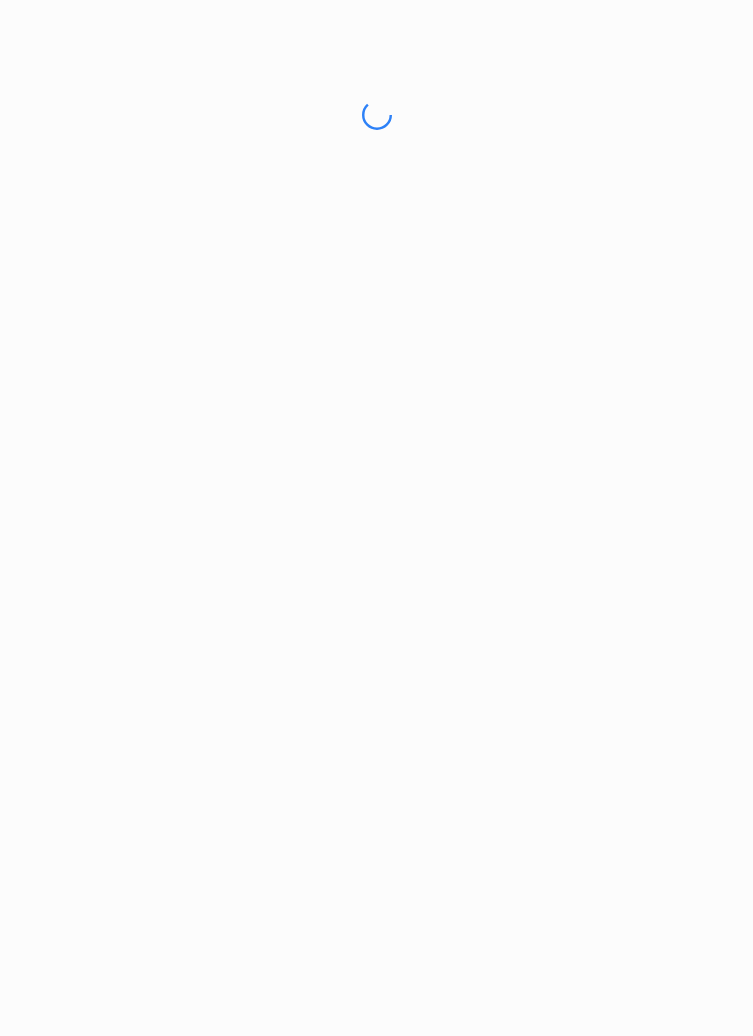 scroll, scrollTop: 0, scrollLeft: 0, axis: both 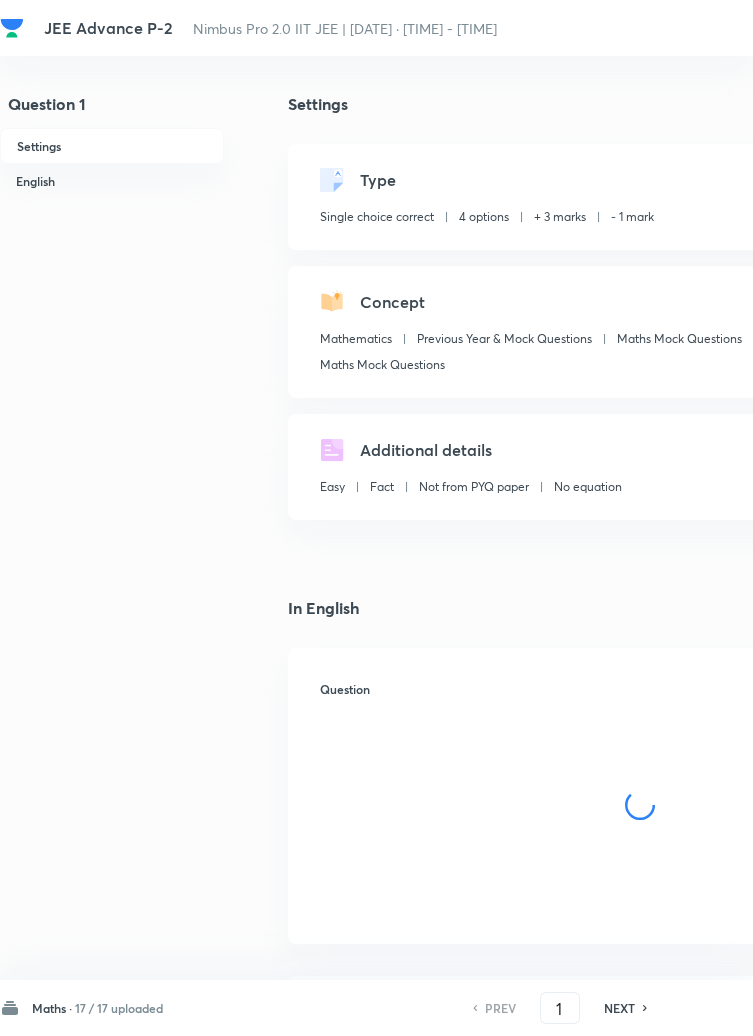 checkbox on "true" 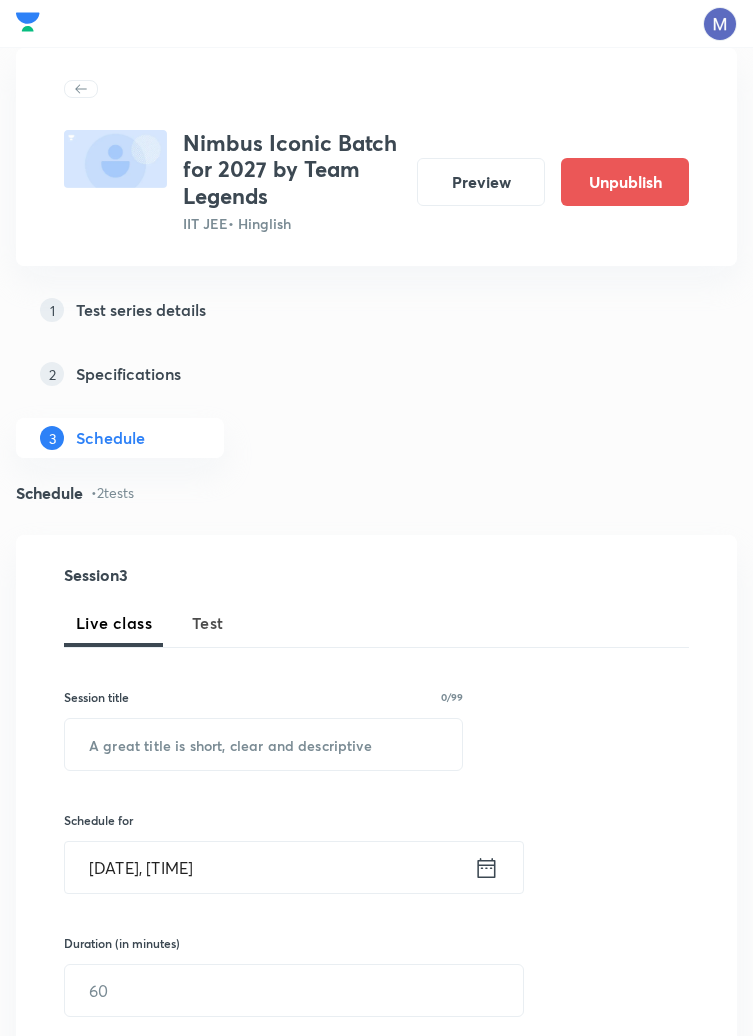 scroll, scrollTop: 765, scrollLeft: 0, axis: vertical 